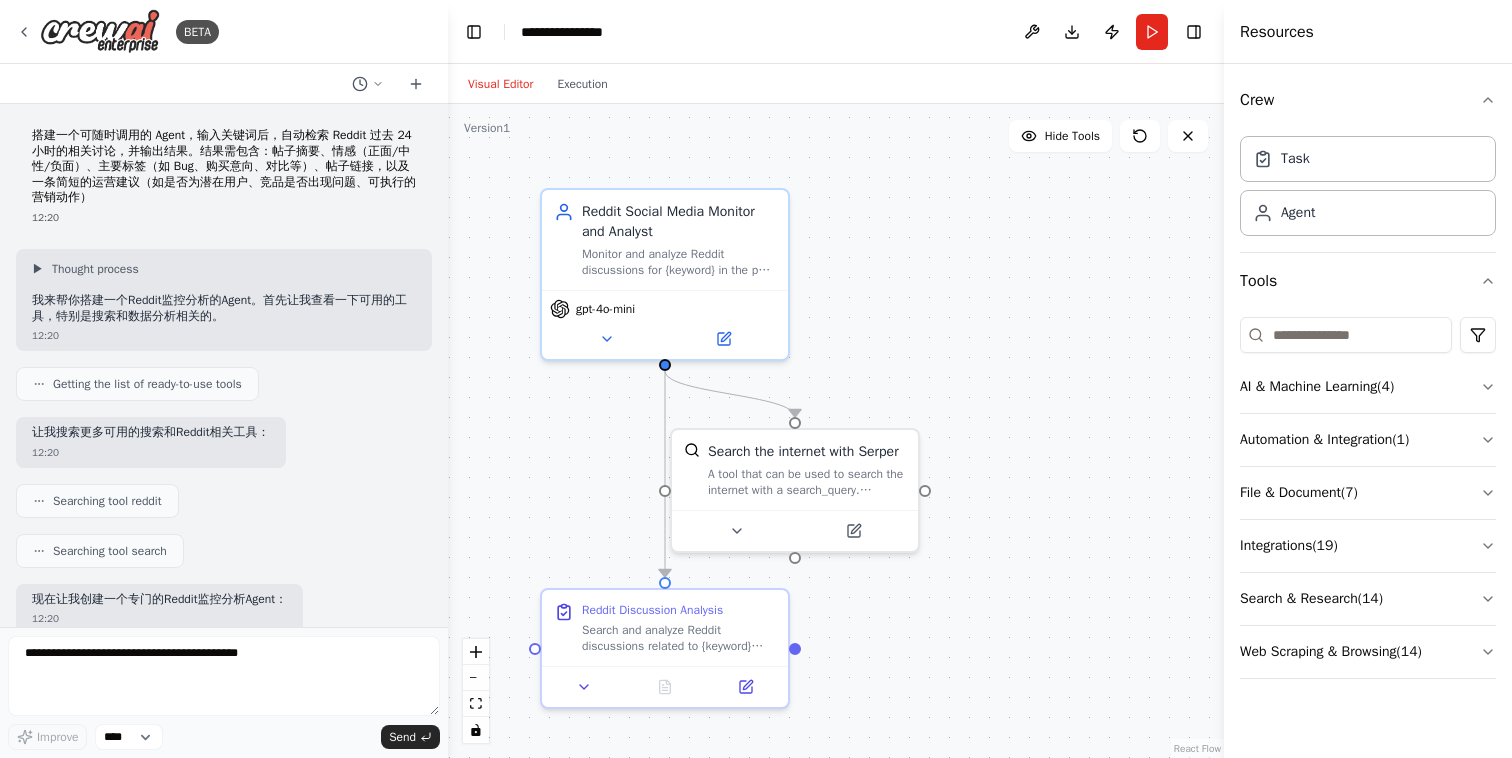 scroll, scrollTop: 0, scrollLeft: 0, axis: both 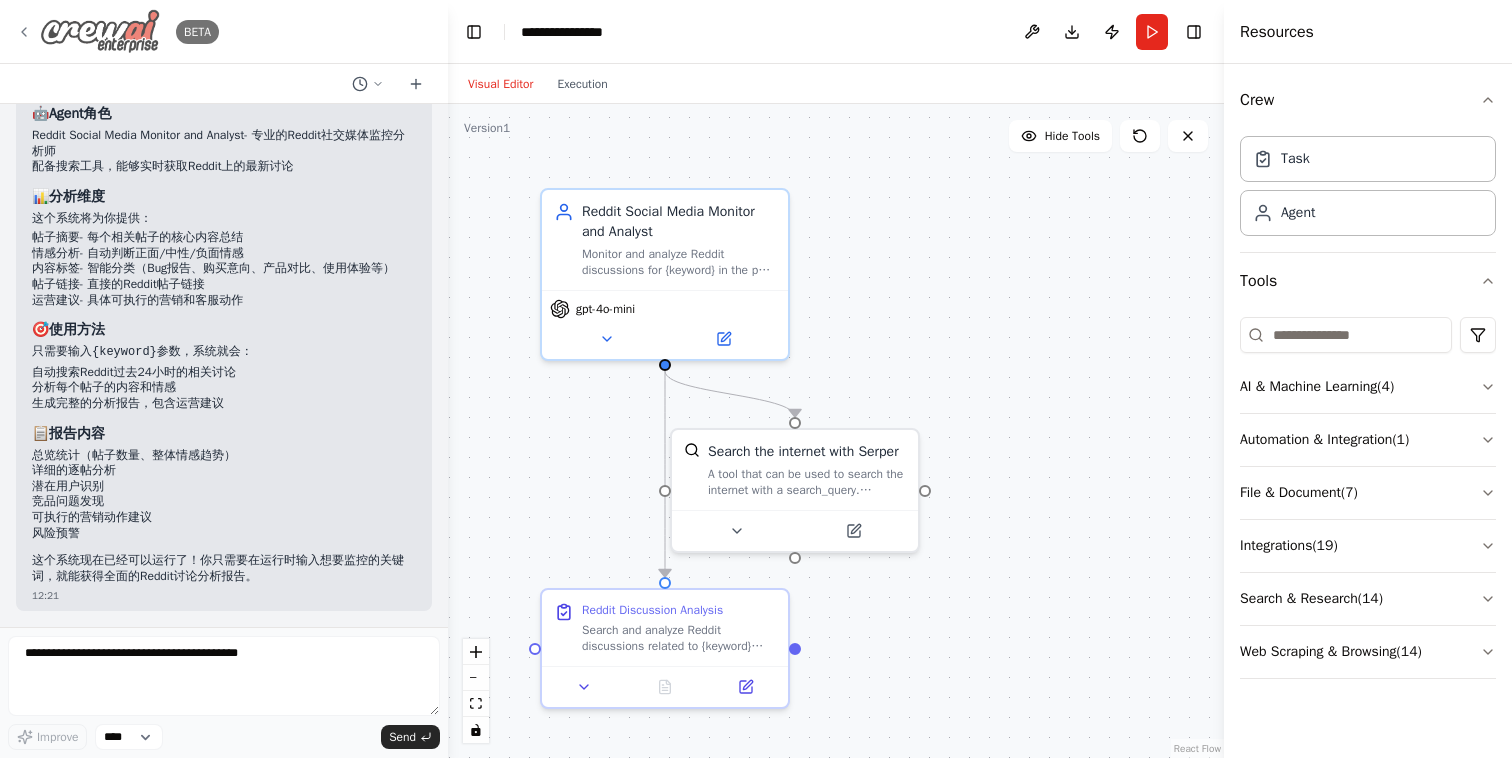 click 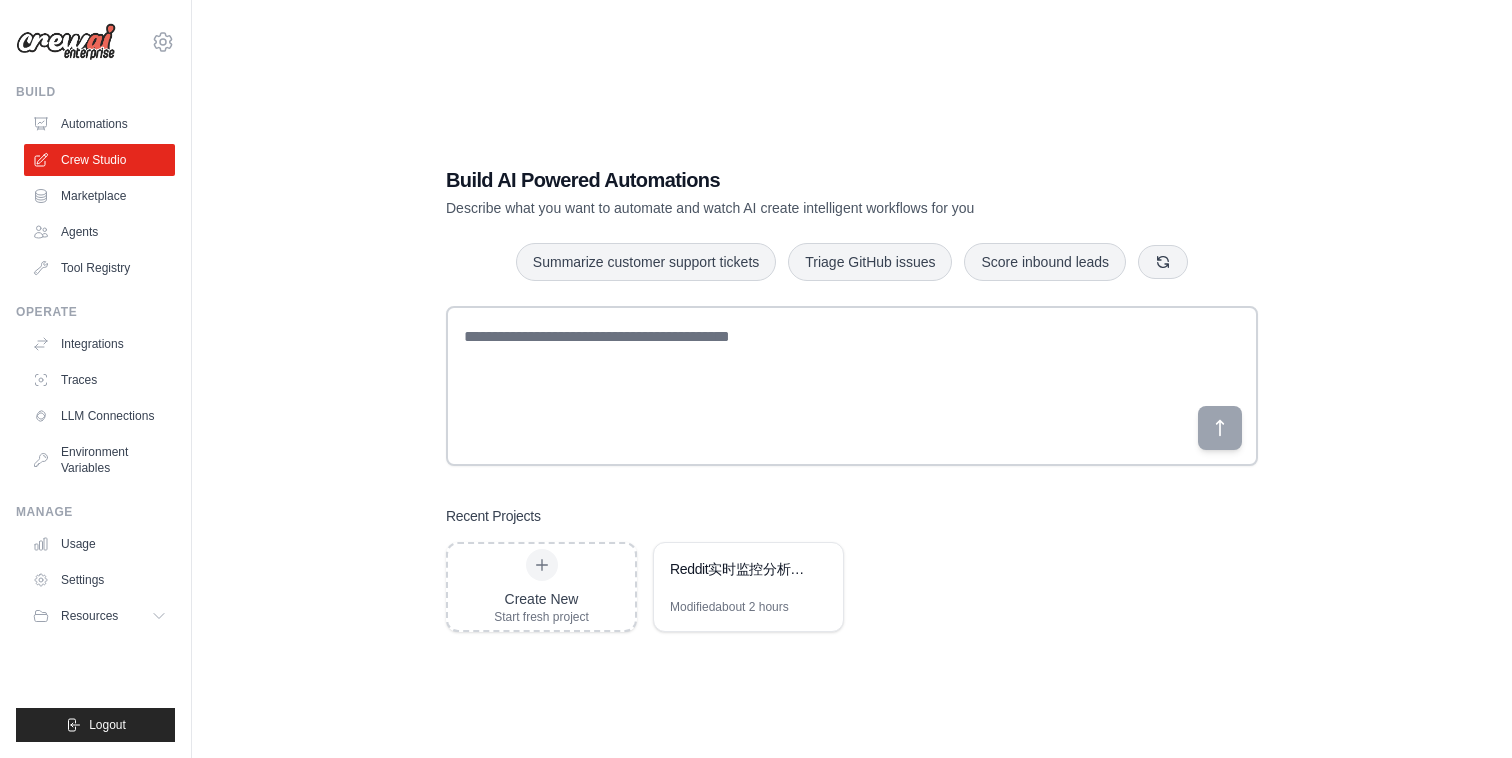 scroll, scrollTop: 0, scrollLeft: 0, axis: both 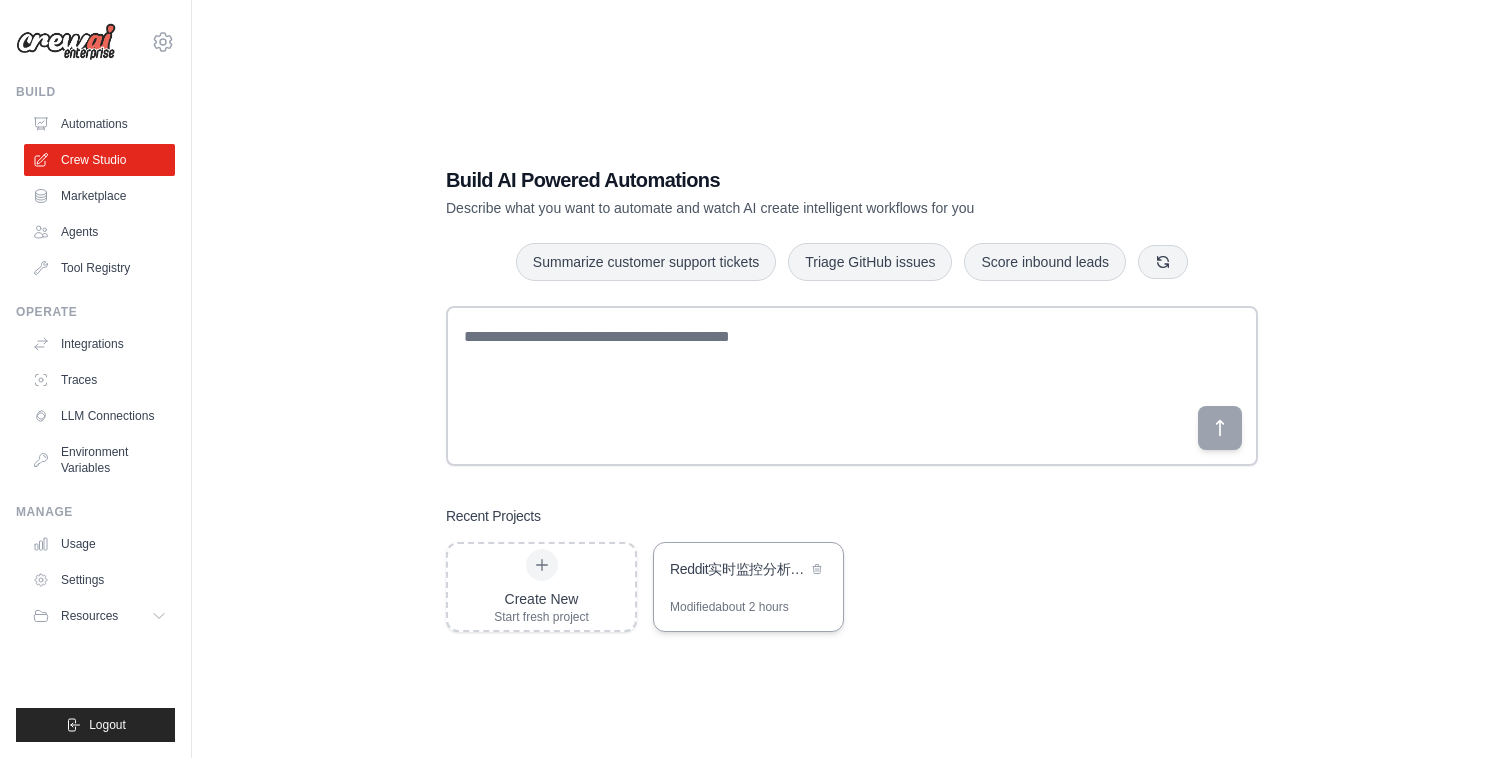 click on "Reddit实时监控分析系统" at bounding box center [738, 569] 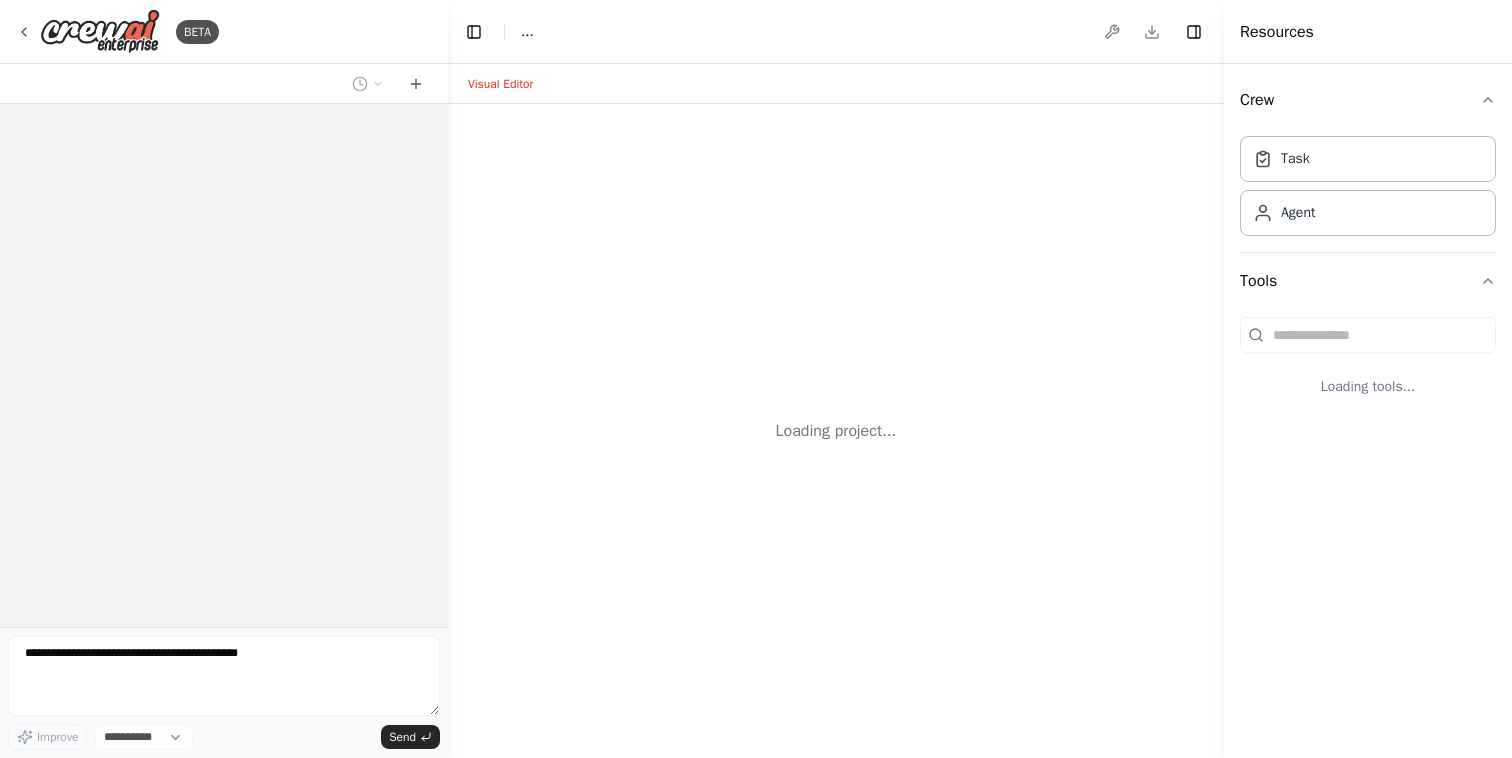 scroll, scrollTop: 0, scrollLeft: 0, axis: both 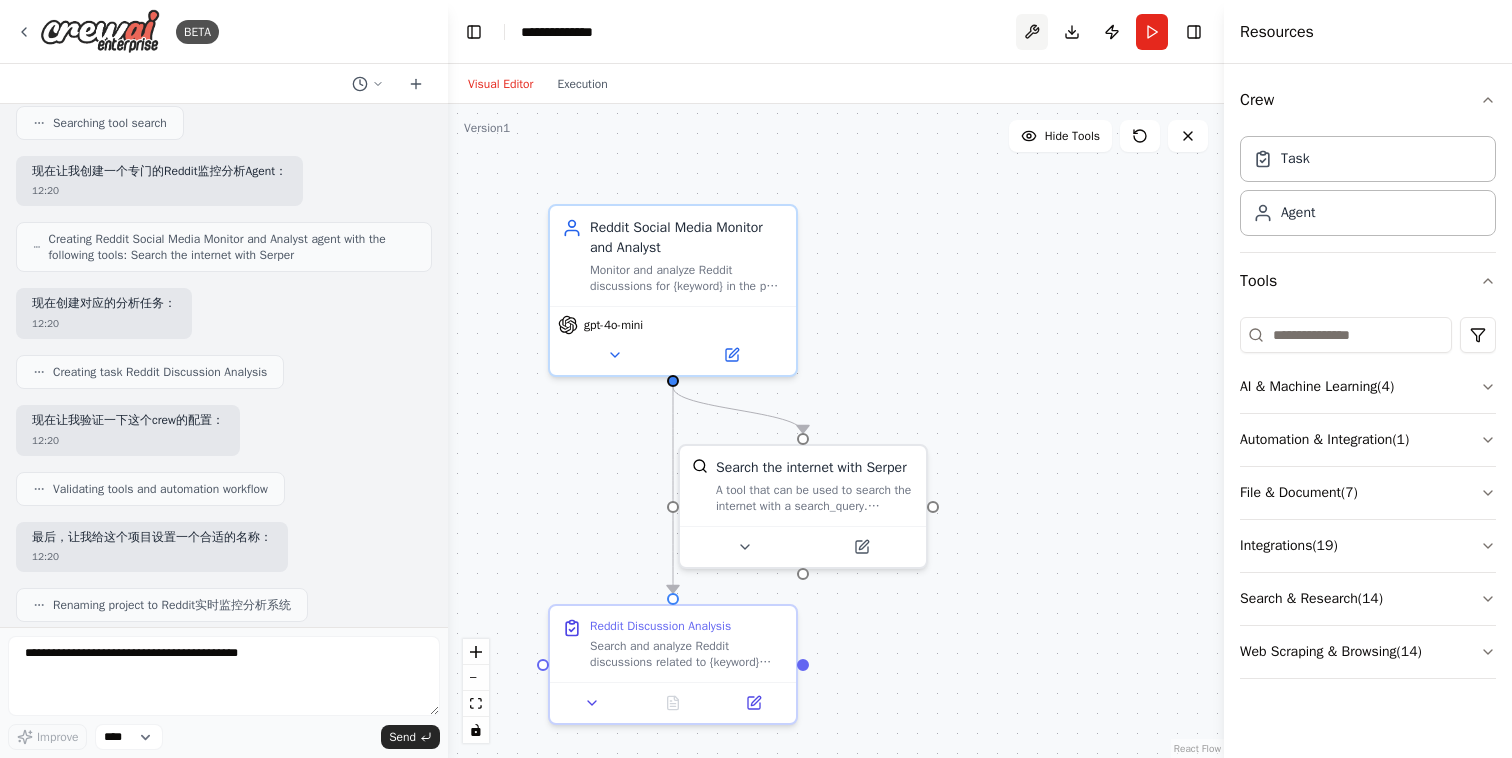 click at bounding box center (1032, 32) 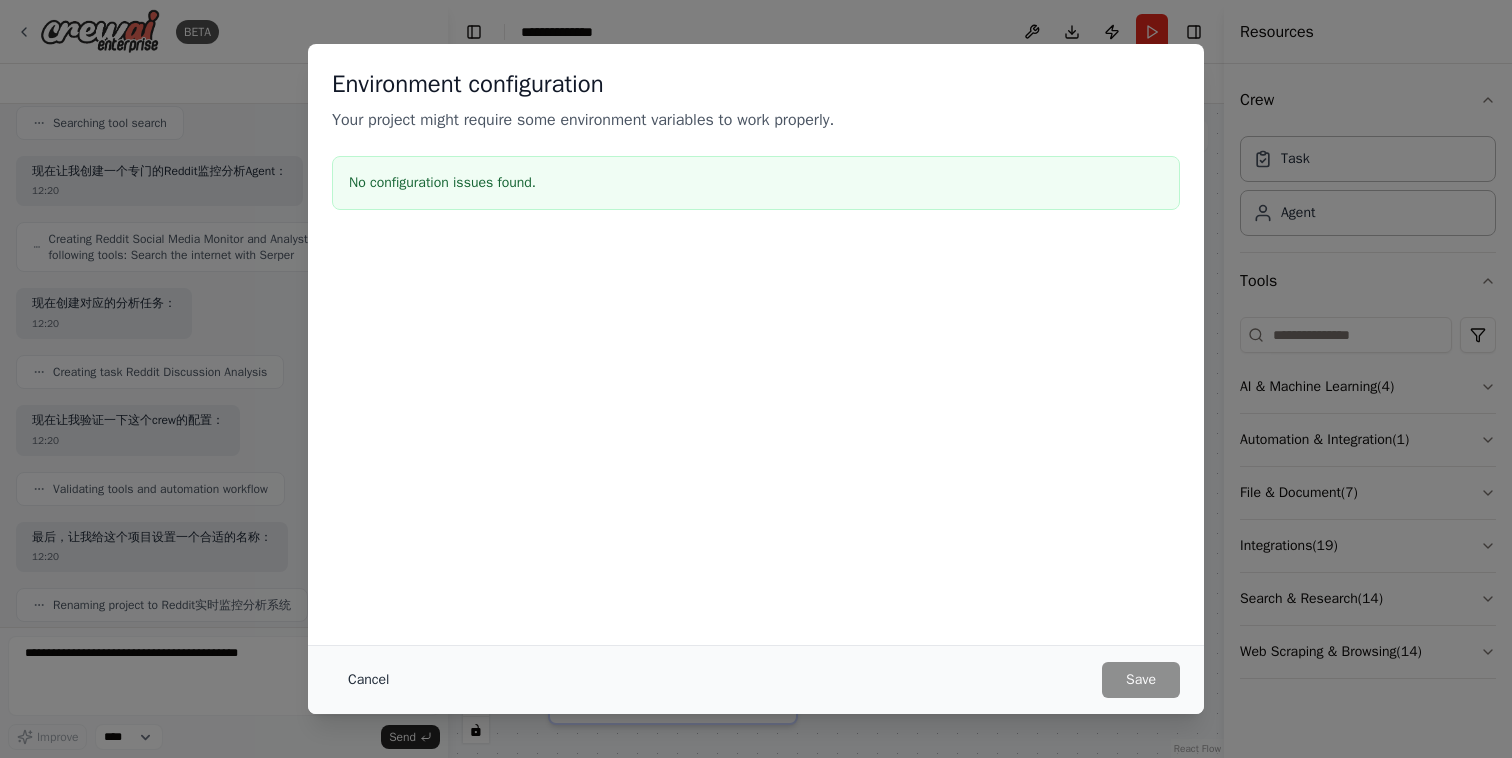 click on "Cancel" at bounding box center (368, 680) 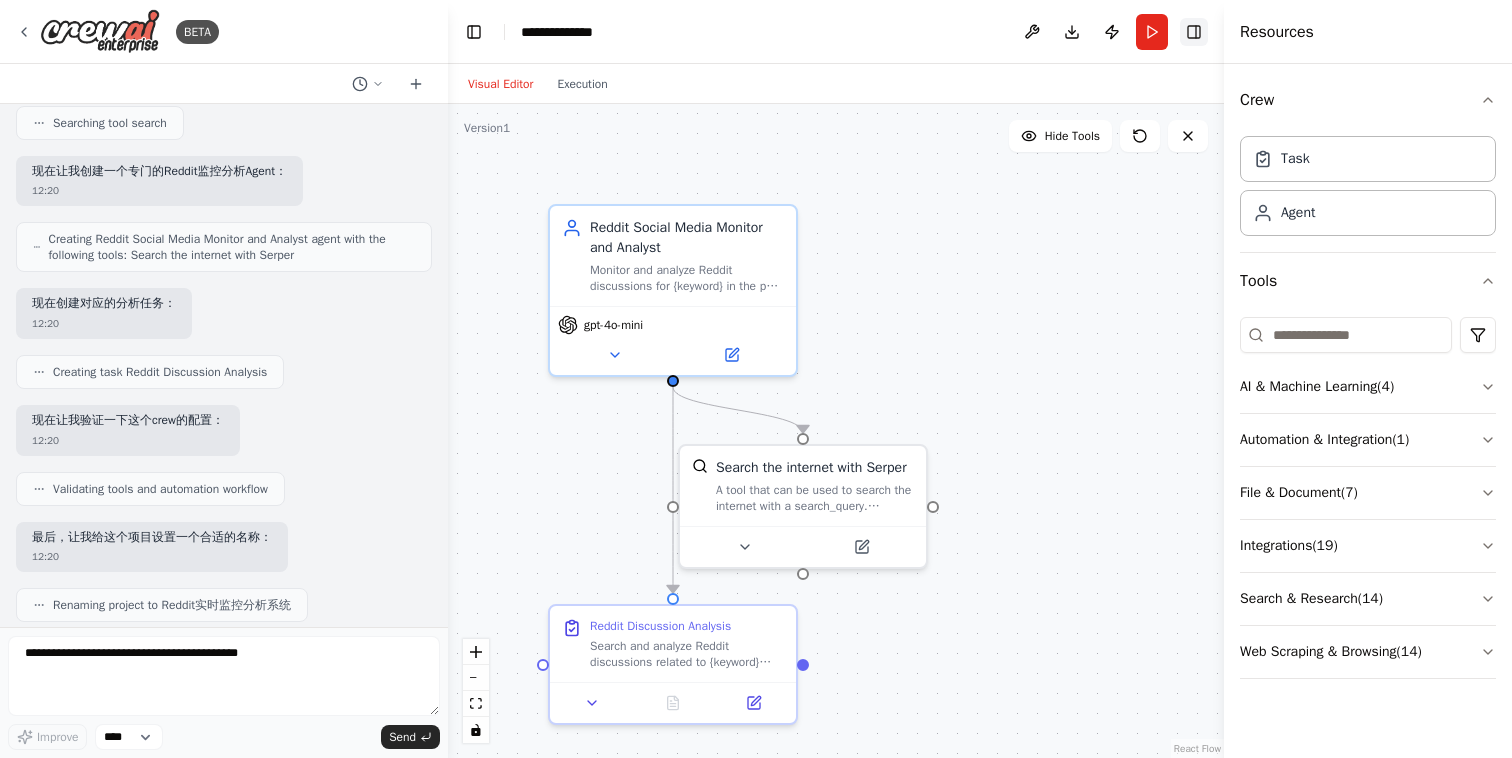 click on "Toggle Right Sidebar" at bounding box center [1194, 32] 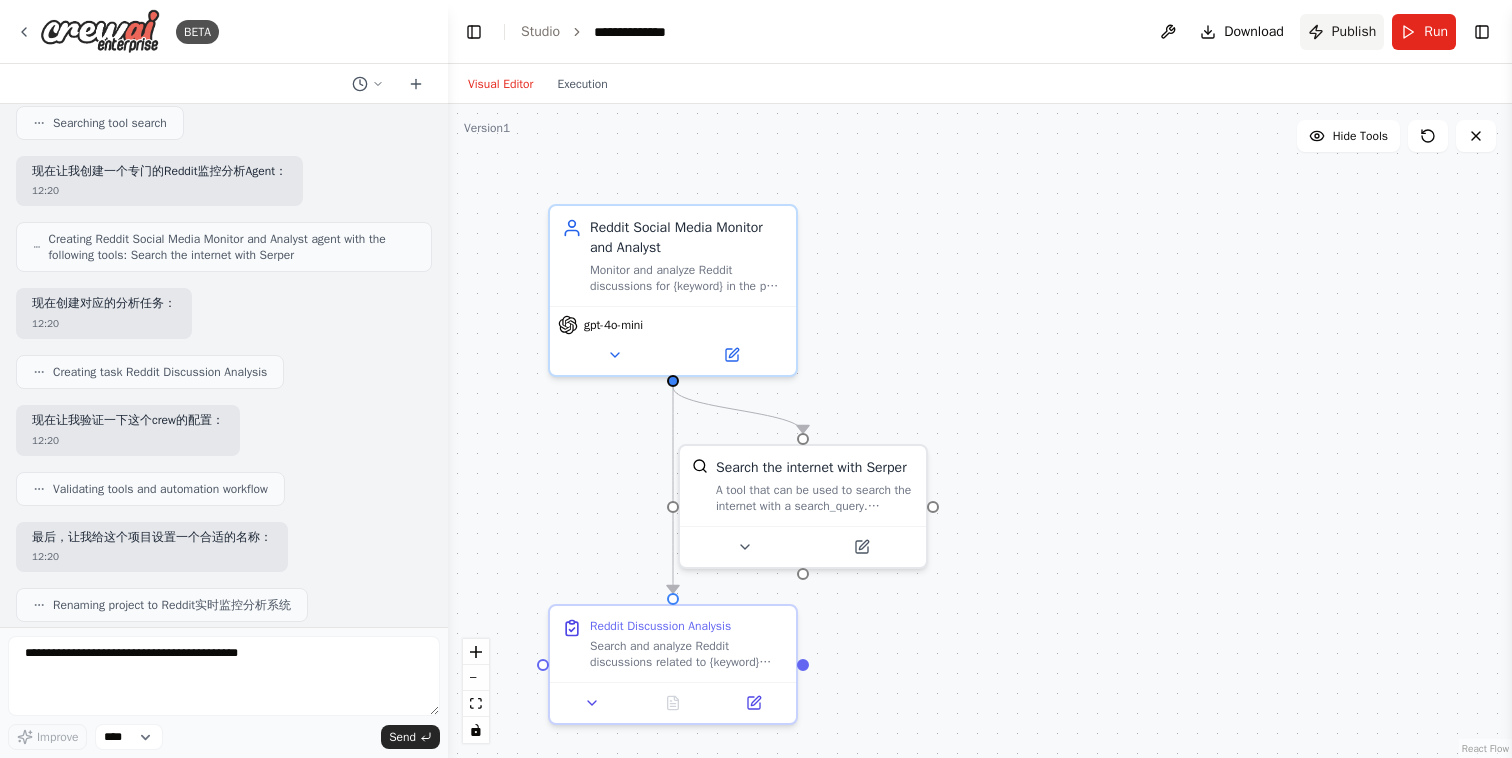 click on "Publish" at bounding box center [1342, 32] 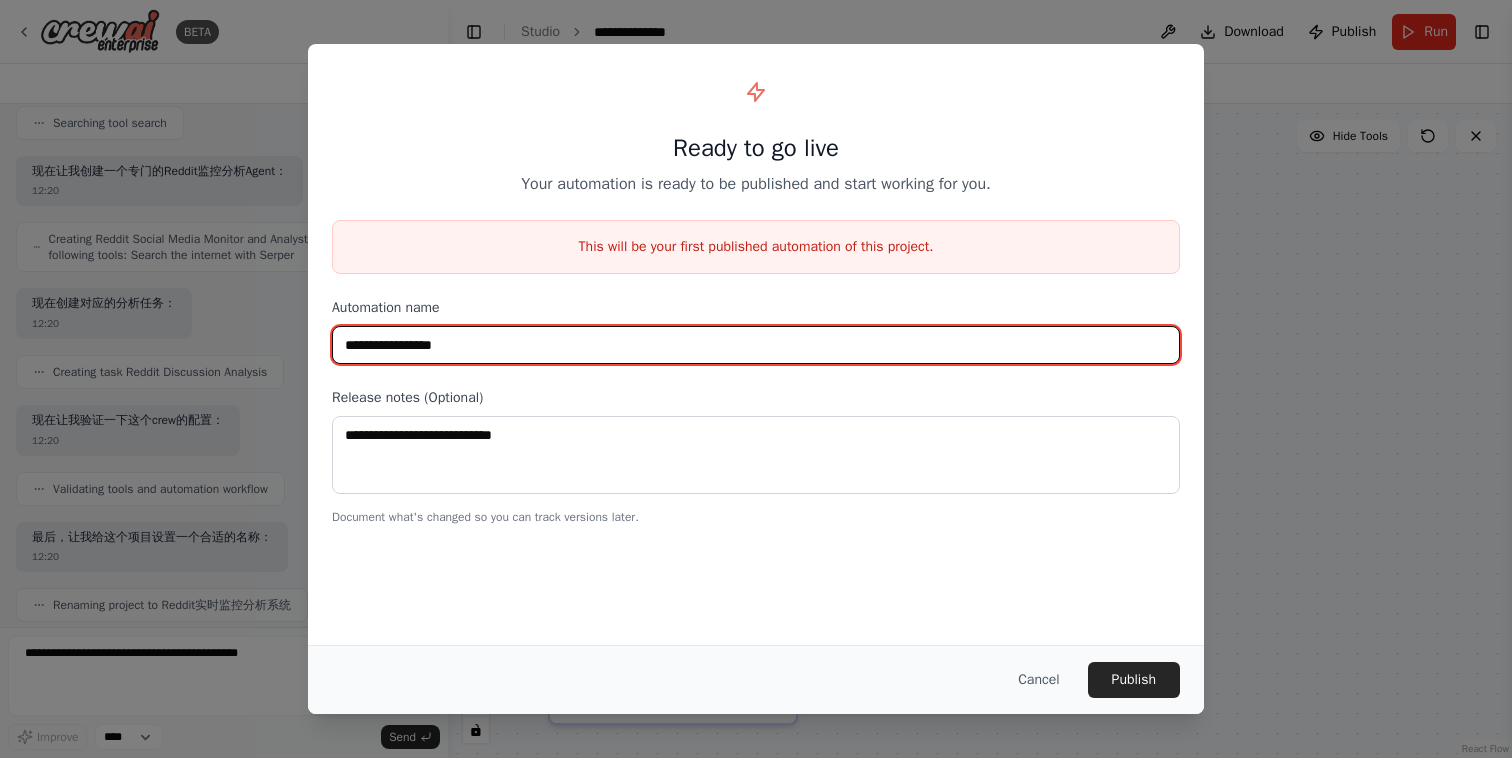 click on "**********" at bounding box center (756, 345) 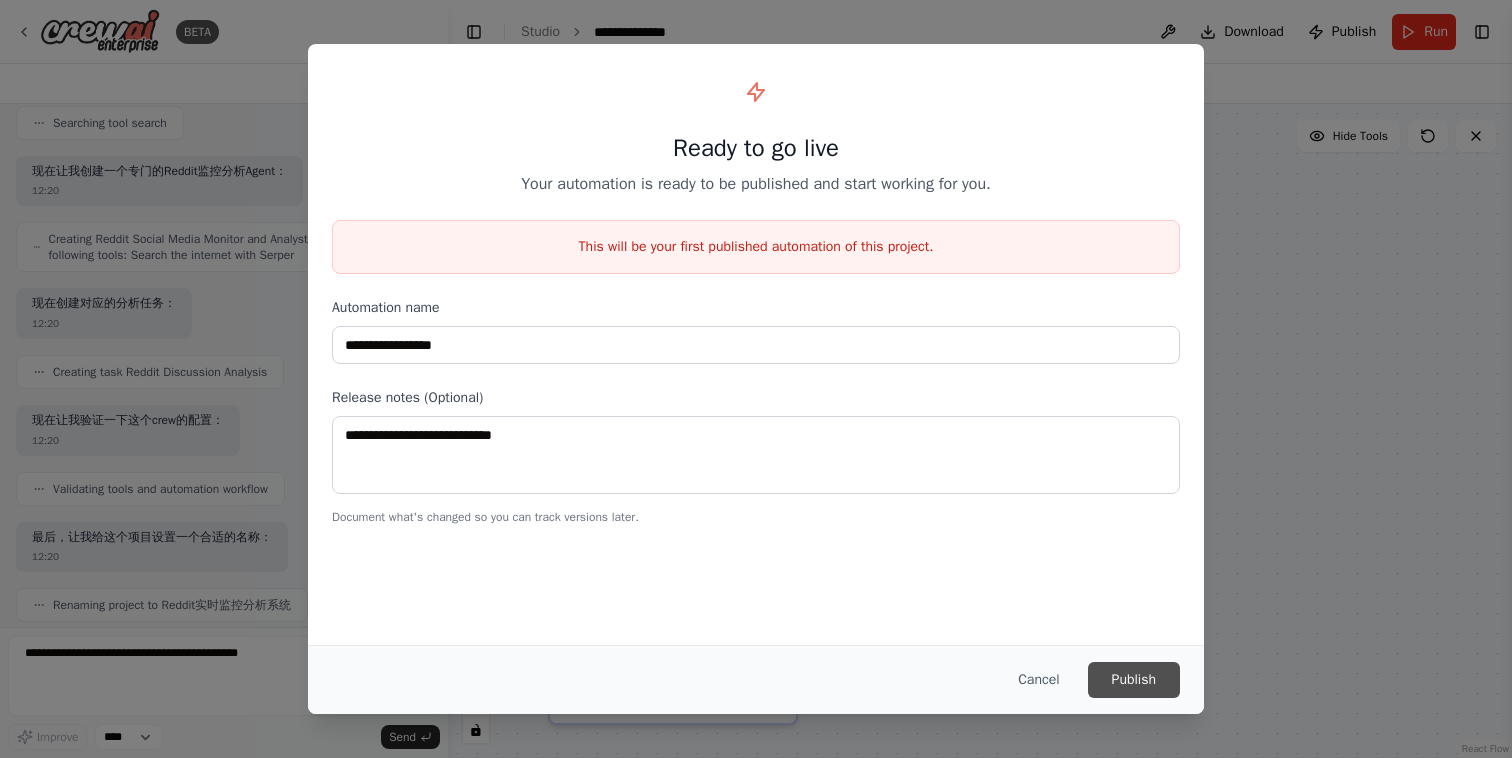 click on "Publish" at bounding box center (1134, 680) 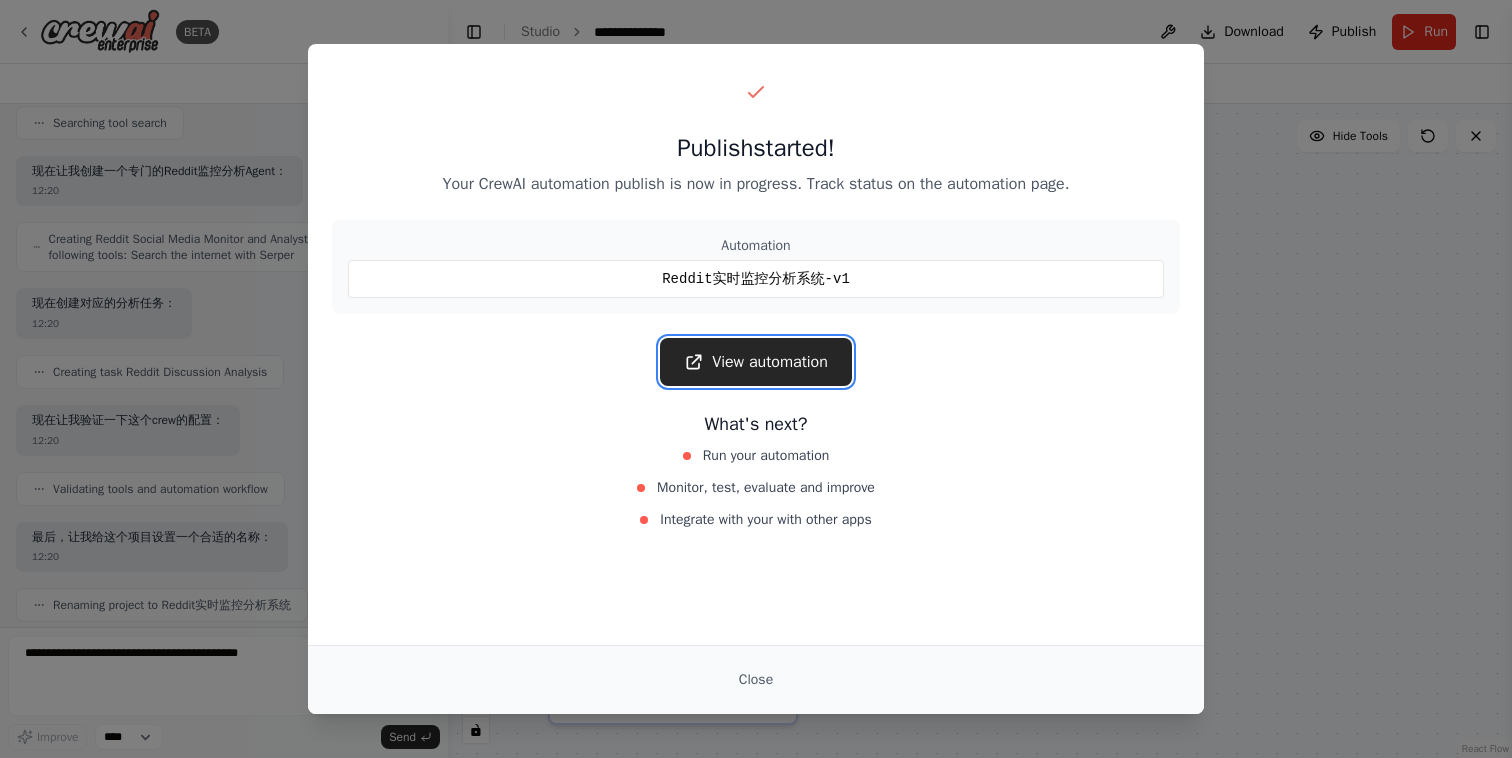 click on "View automation" at bounding box center [756, 362] 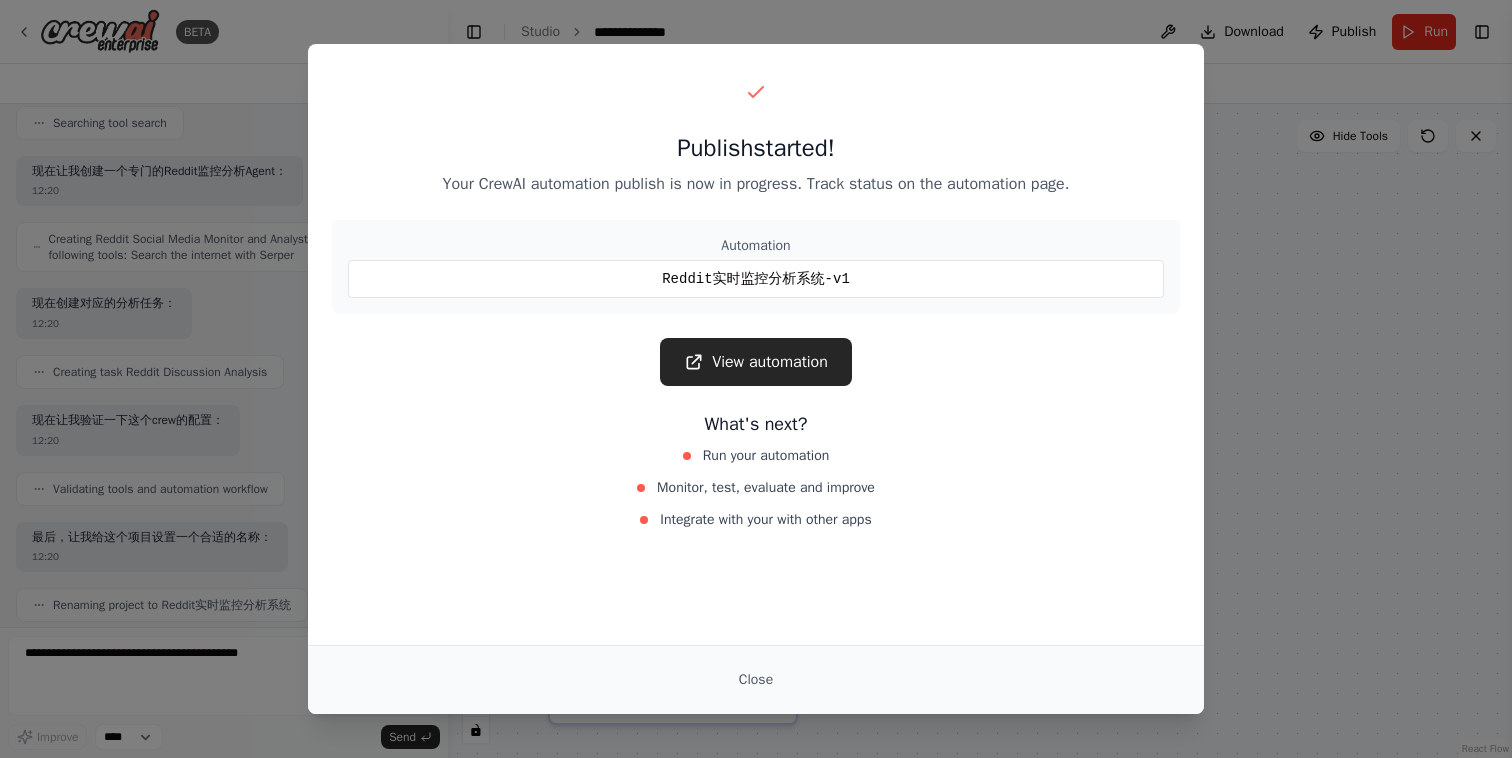 click on "Publish  started! Your CrewAI automation publish is now in progress. Track status on the automation page. Automation Reddit实时监控分析系统-v1 View automation What's next? Run your automation Monitor, test, evaluate and improve Integrate with your with other apps Close" at bounding box center [756, 379] 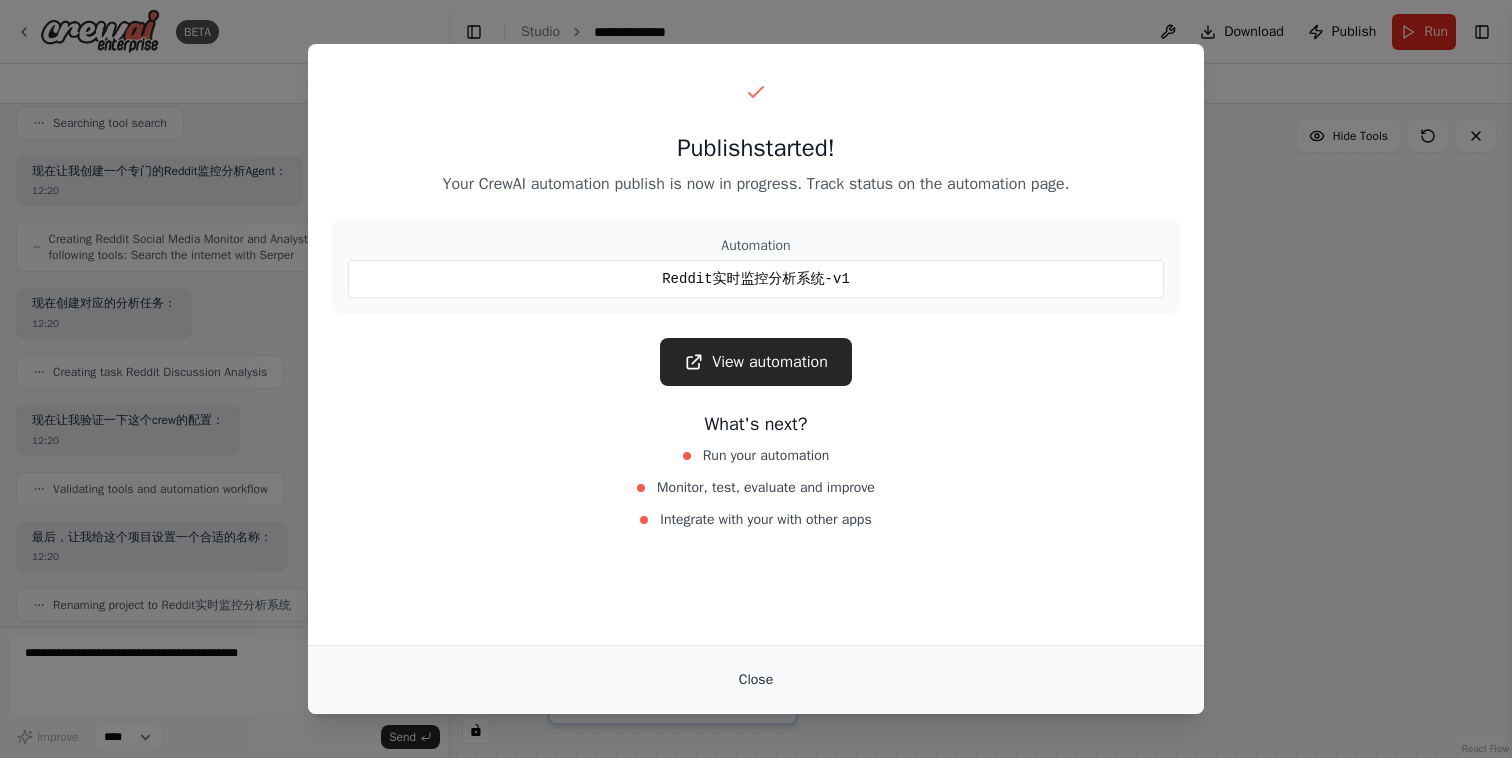 click on "Close" at bounding box center [756, 680] 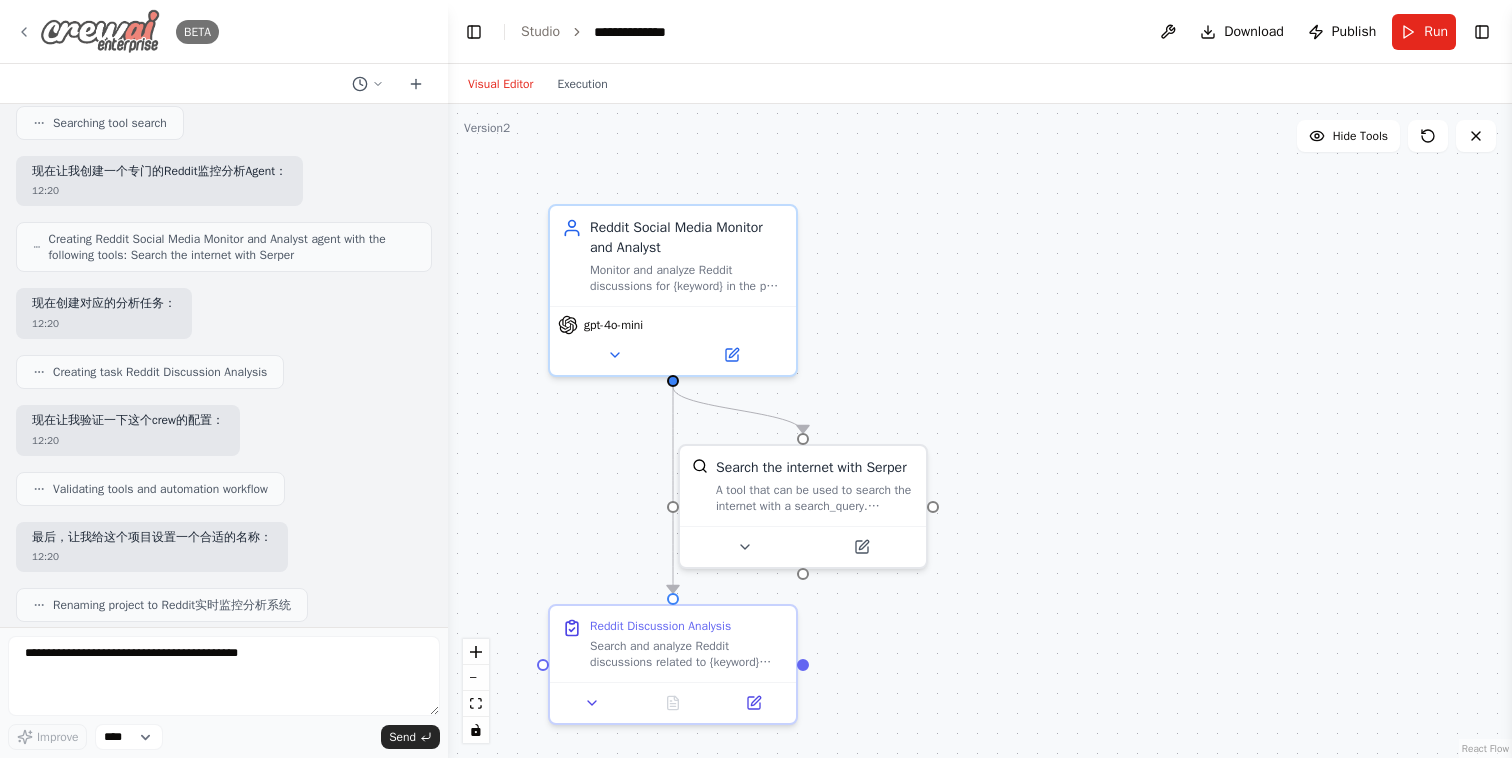 click on "BETA" at bounding box center [117, 31] 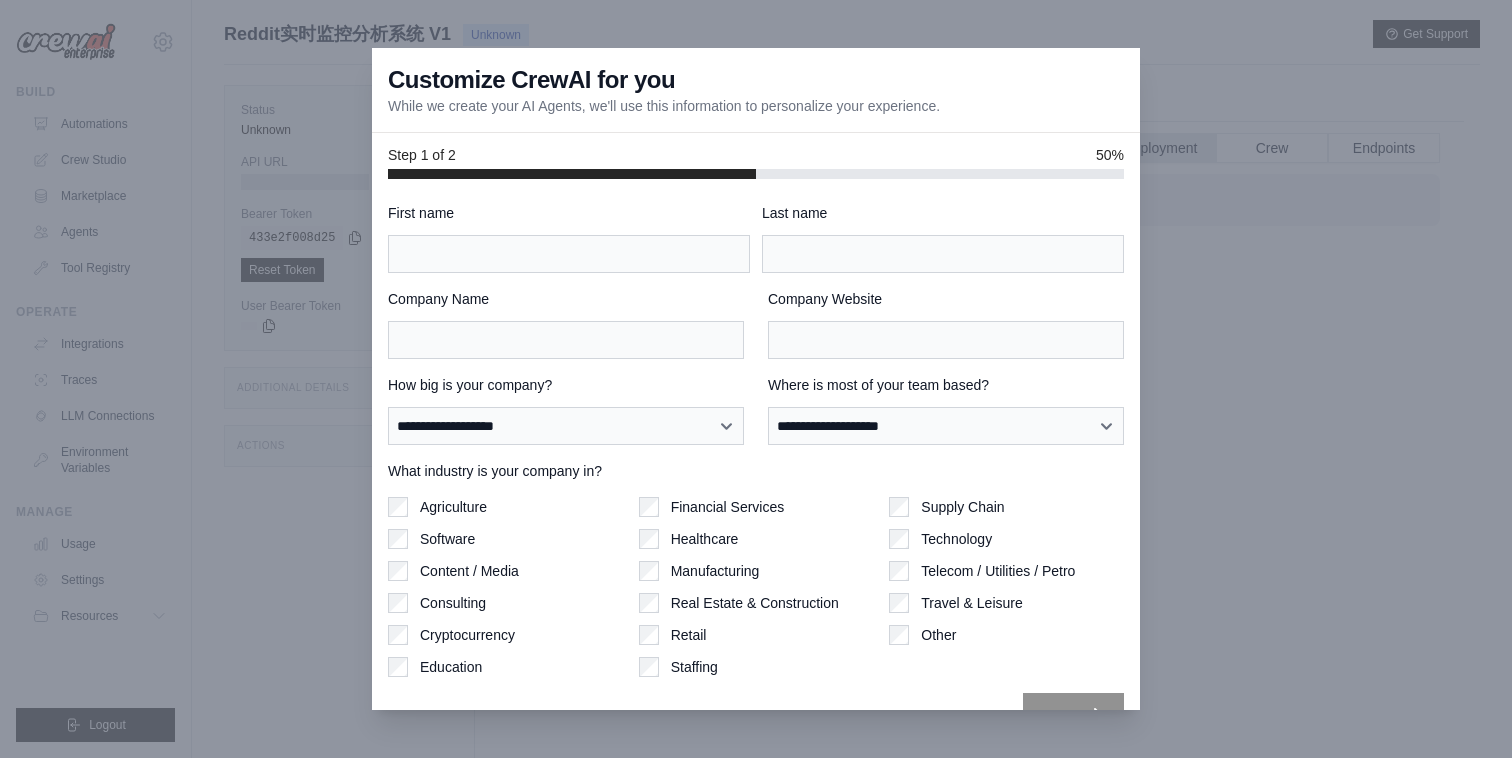scroll, scrollTop: 85, scrollLeft: 0, axis: vertical 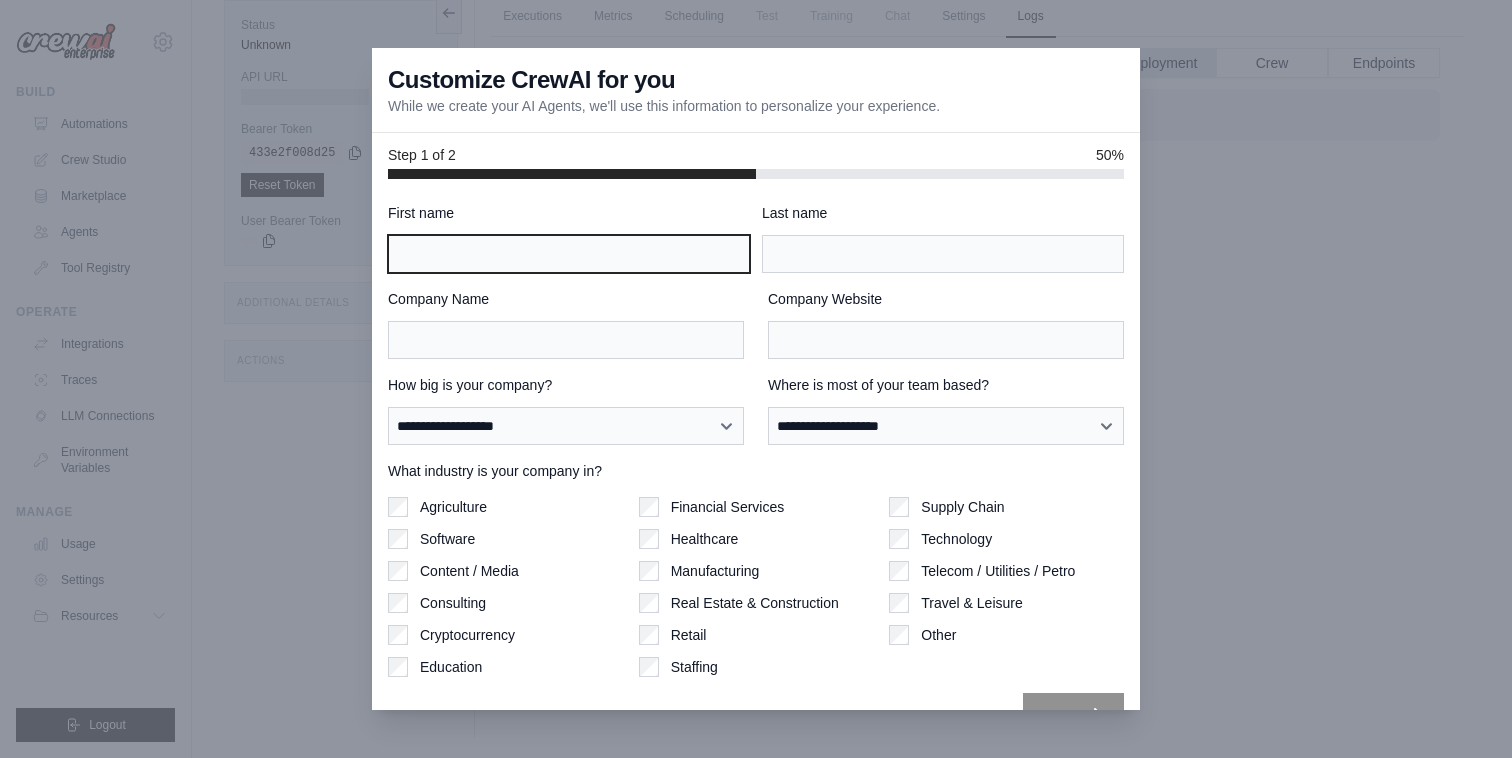 click on "First name" at bounding box center (569, 254) 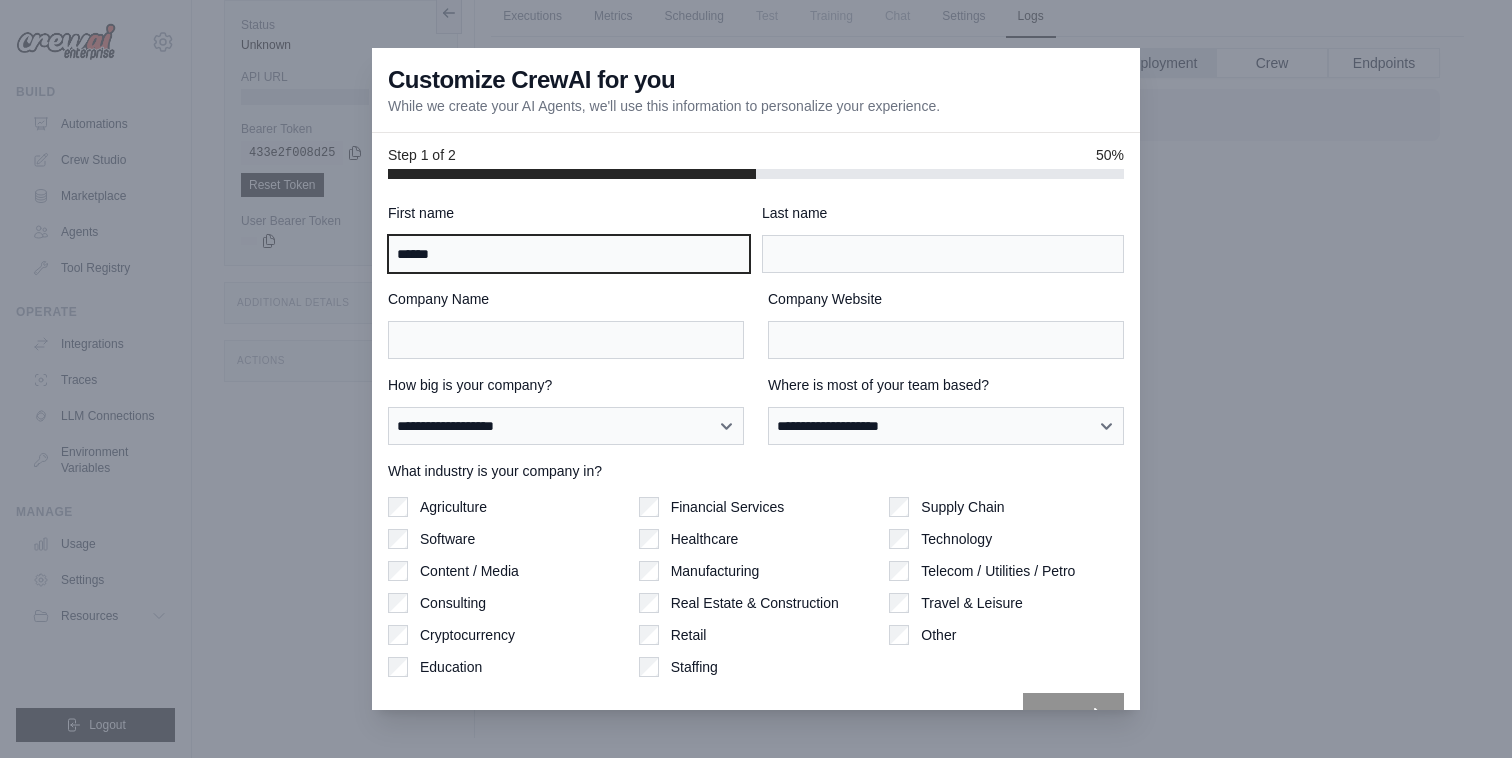 type on "*****" 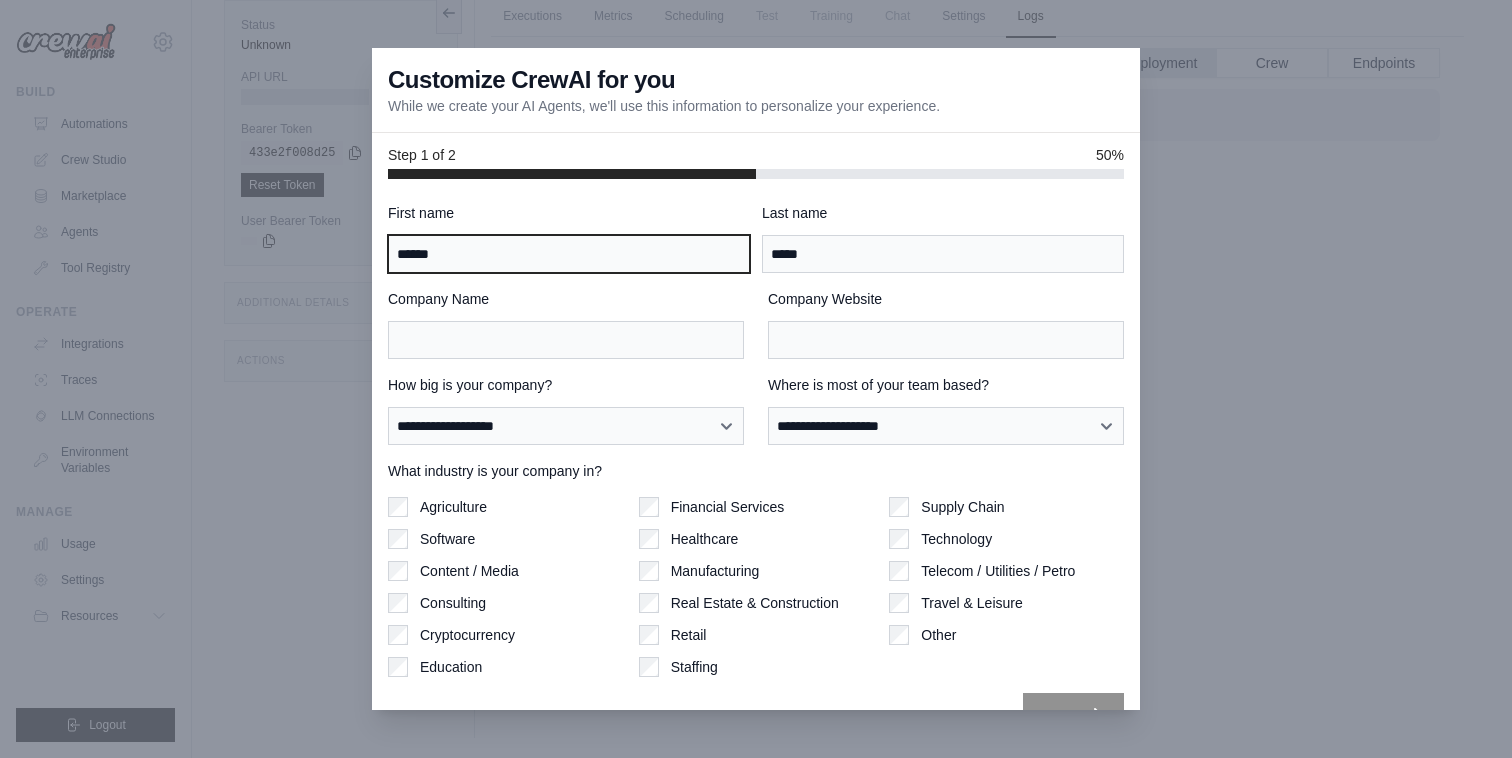 scroll, scrollTop: 43, scrollLeft: 0, axis: vertical 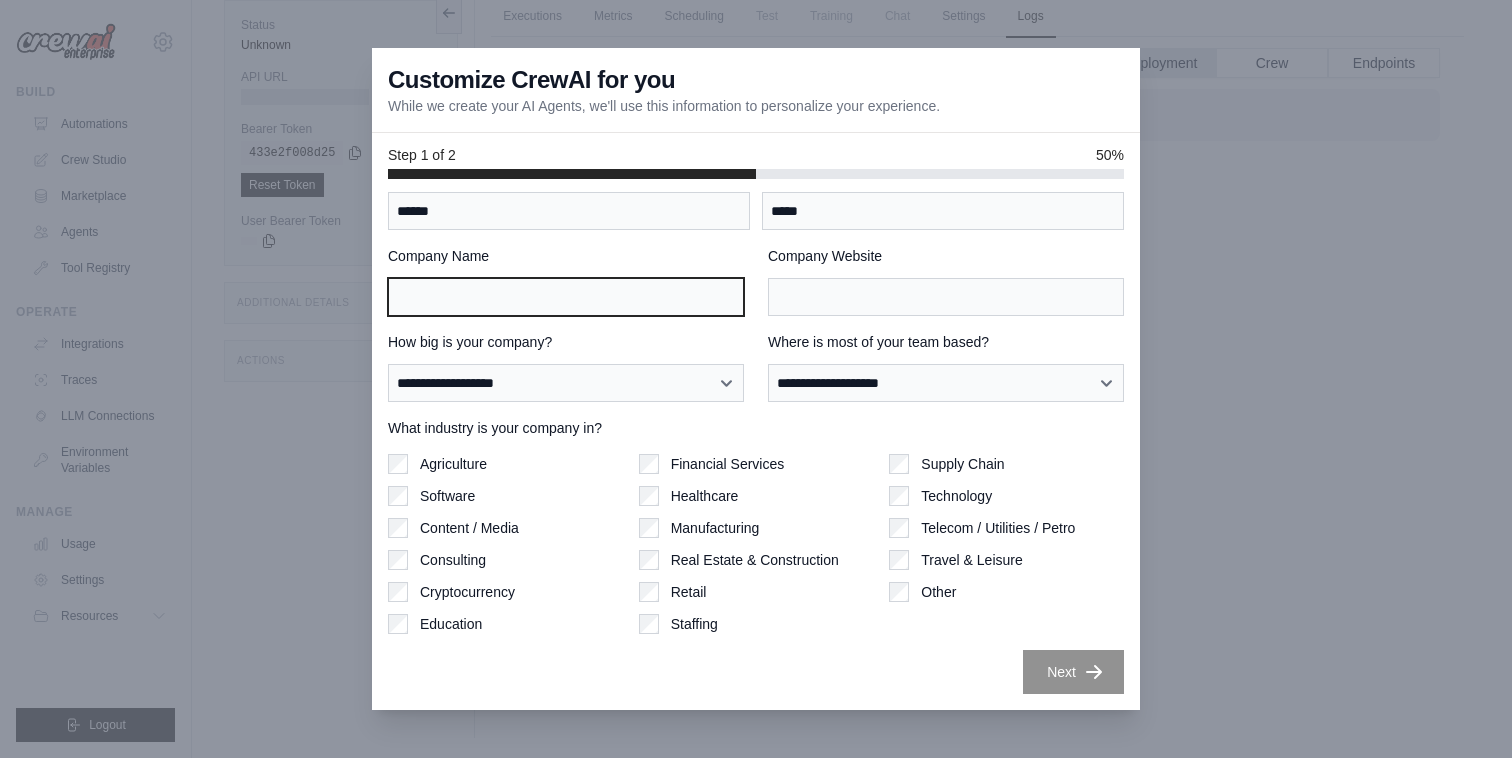 click on "Company Name" at bounding box center [566, 297] 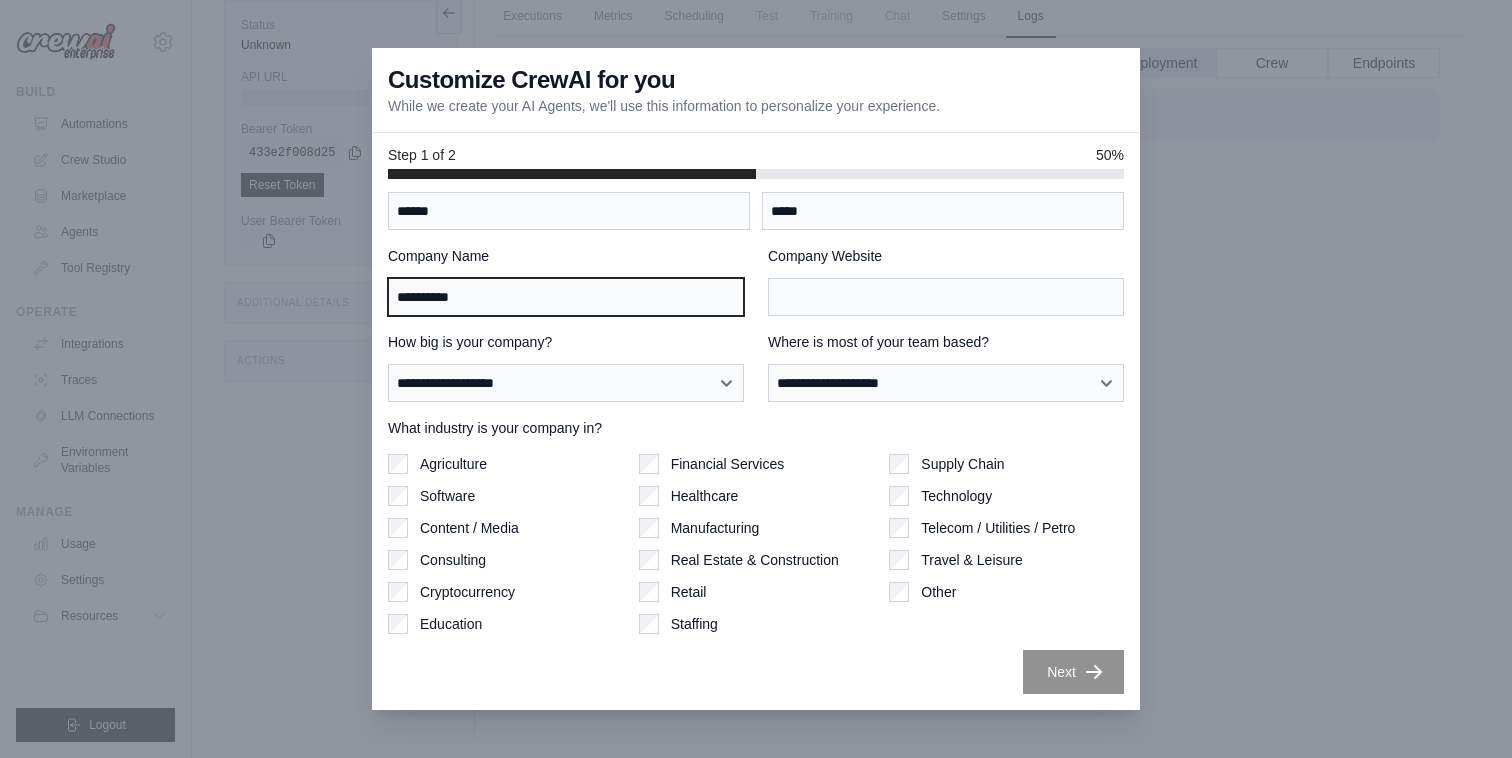 type on "**********" 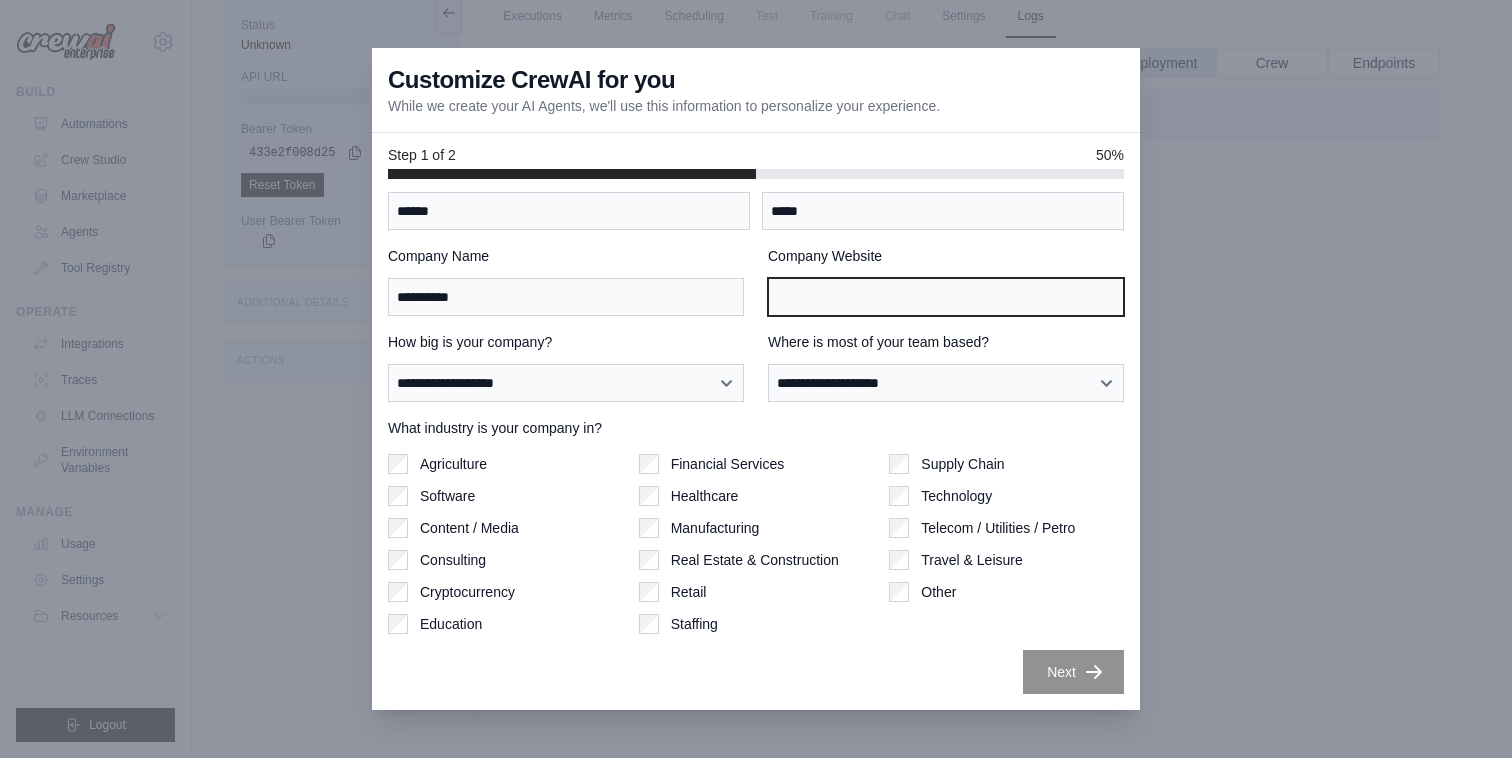 click on "Company Website" at bounding box center [946, 297] 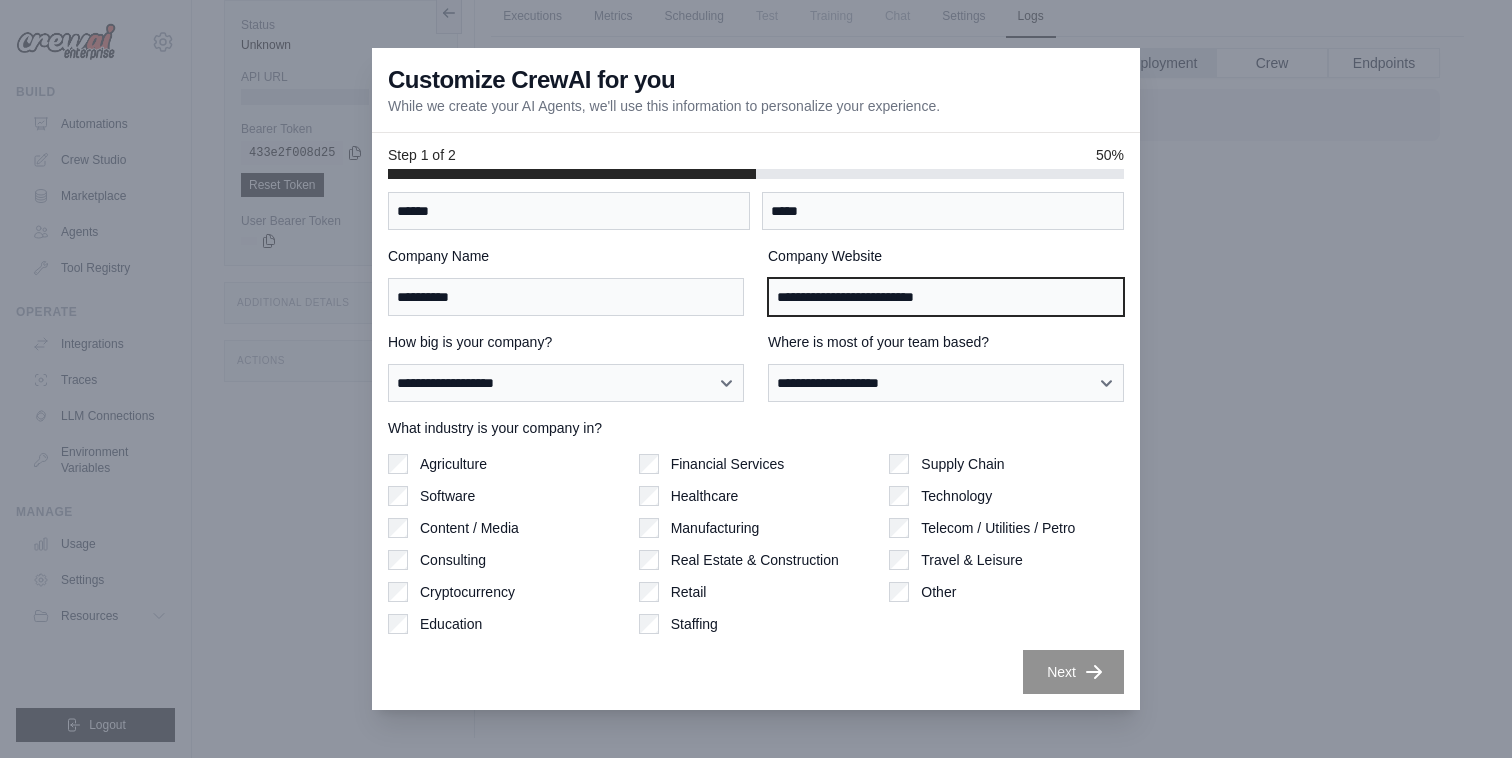 type on "**********" 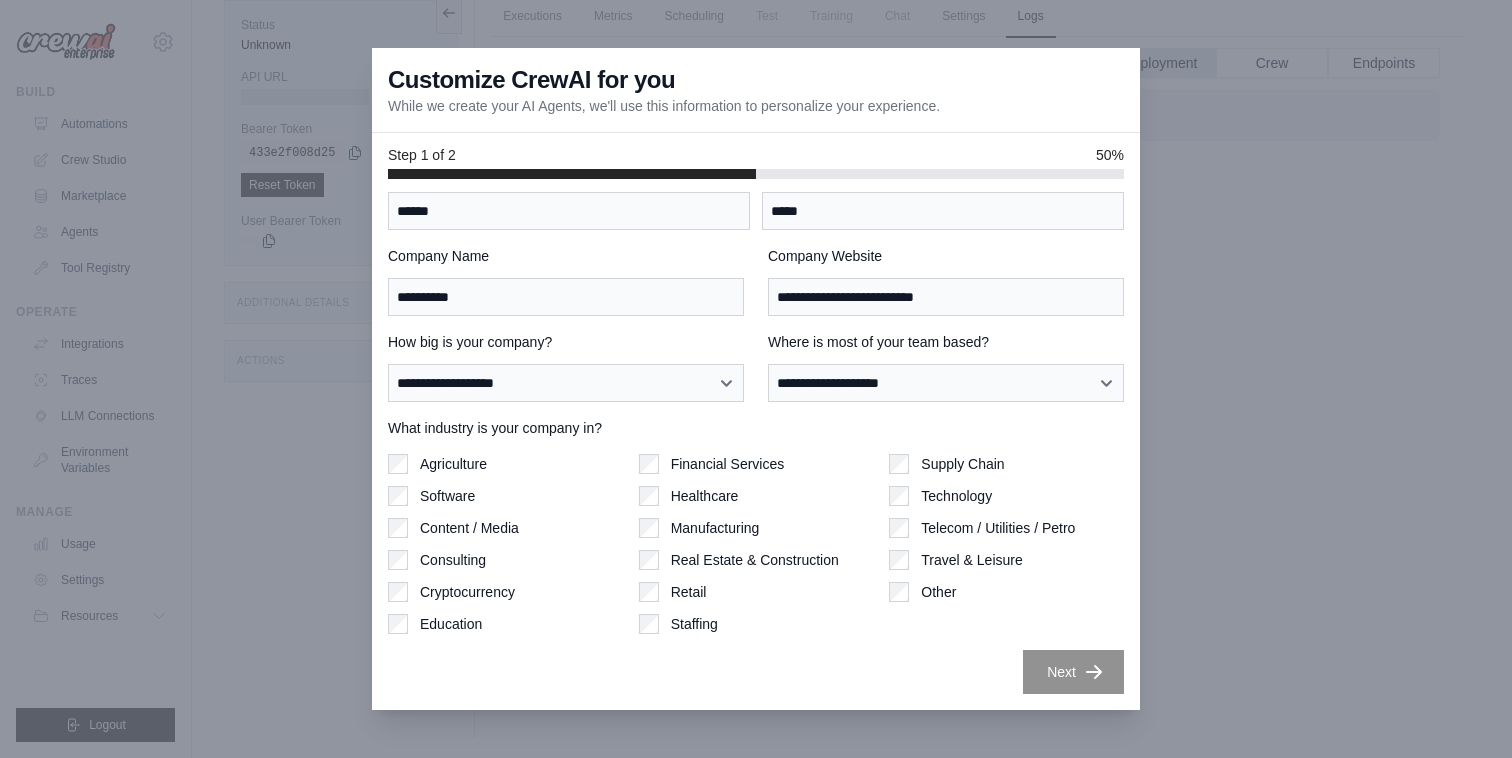 click on "Supply Chain
Technology
Telecom / Utilities / Petro
Travel & Leisure
Other" at bounding box center (1006, 544) 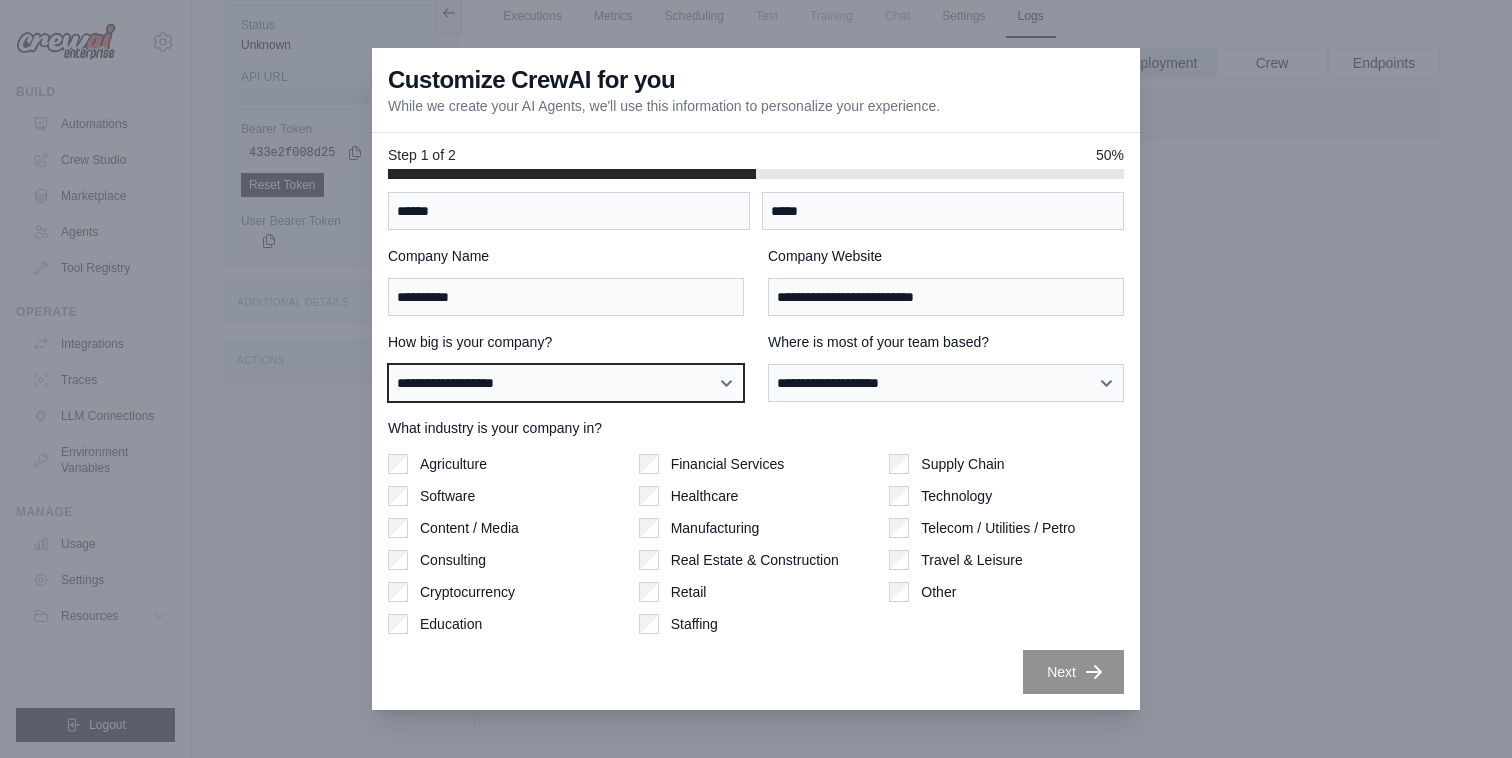 click on "**********" at bounding box center [566, 383] 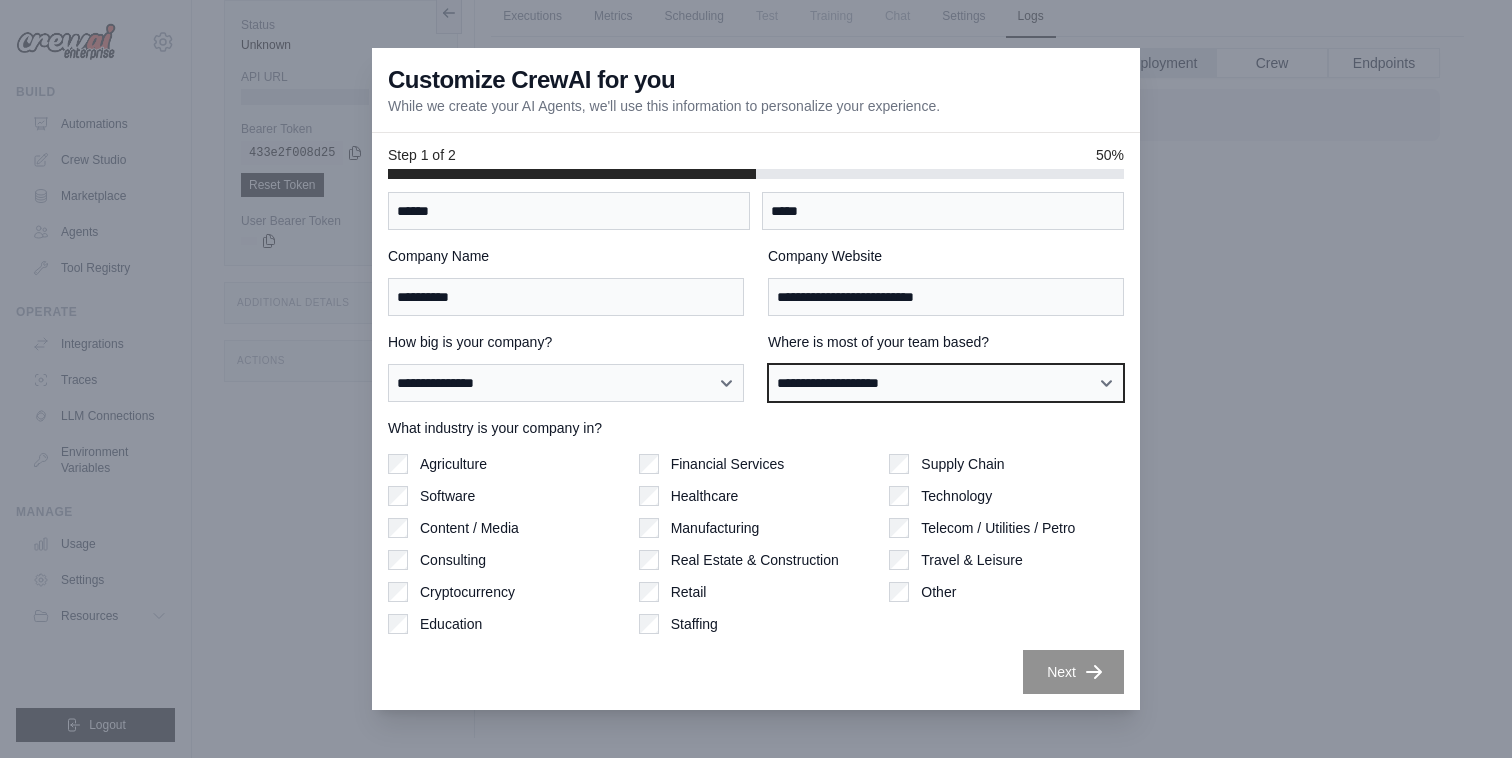 click on "**********" at bounding box center (946, 383) 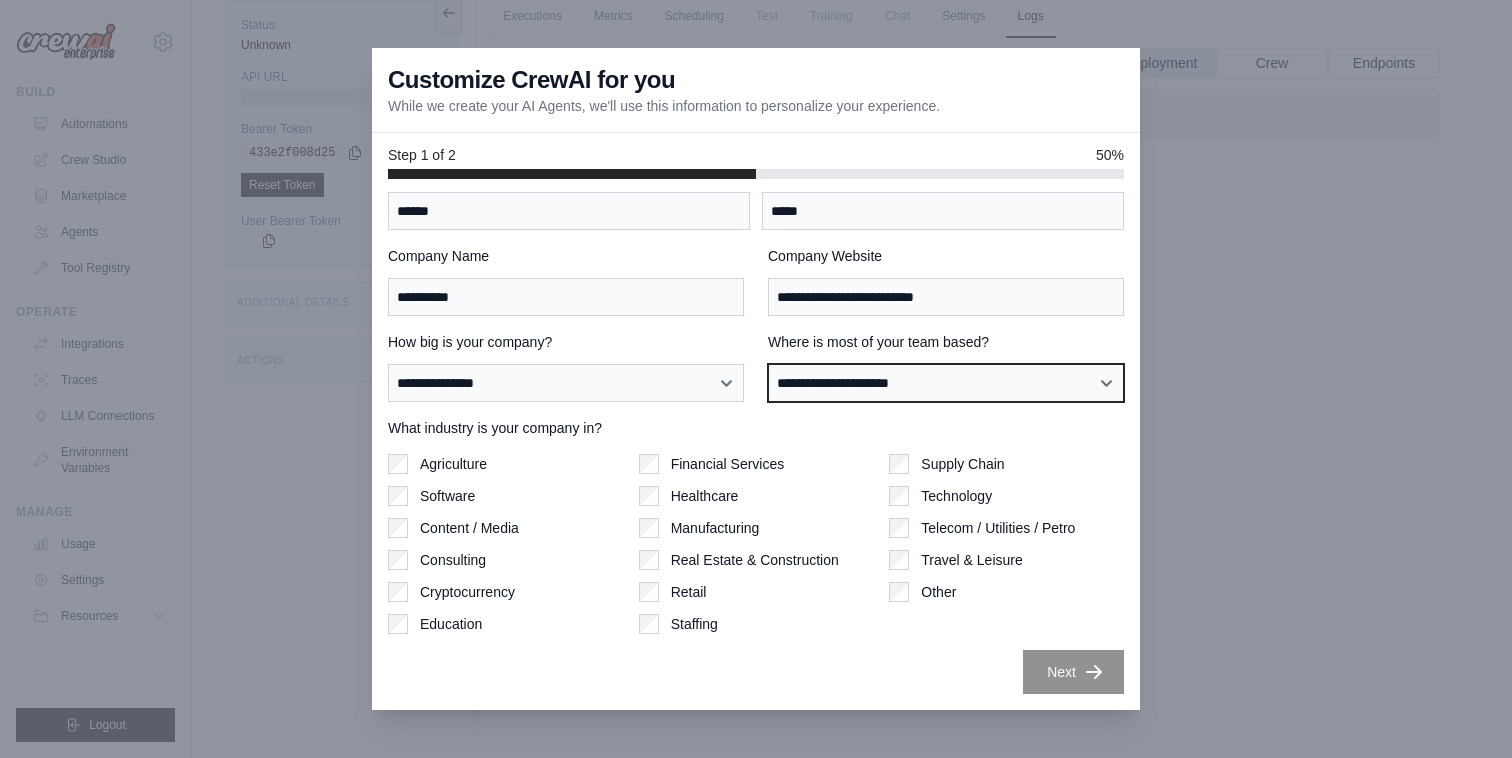 click on "**********" at bounding box center (946, 383) 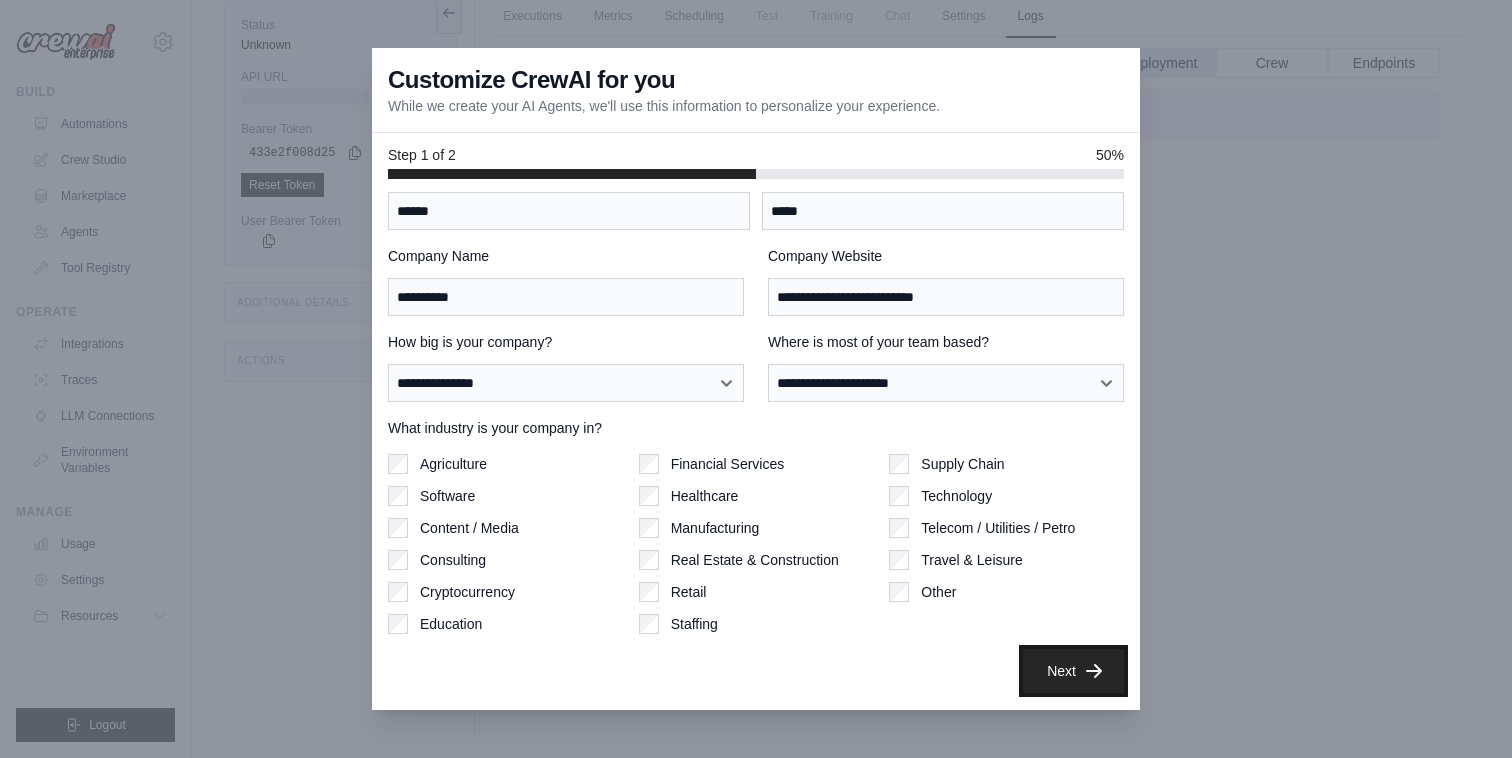 click 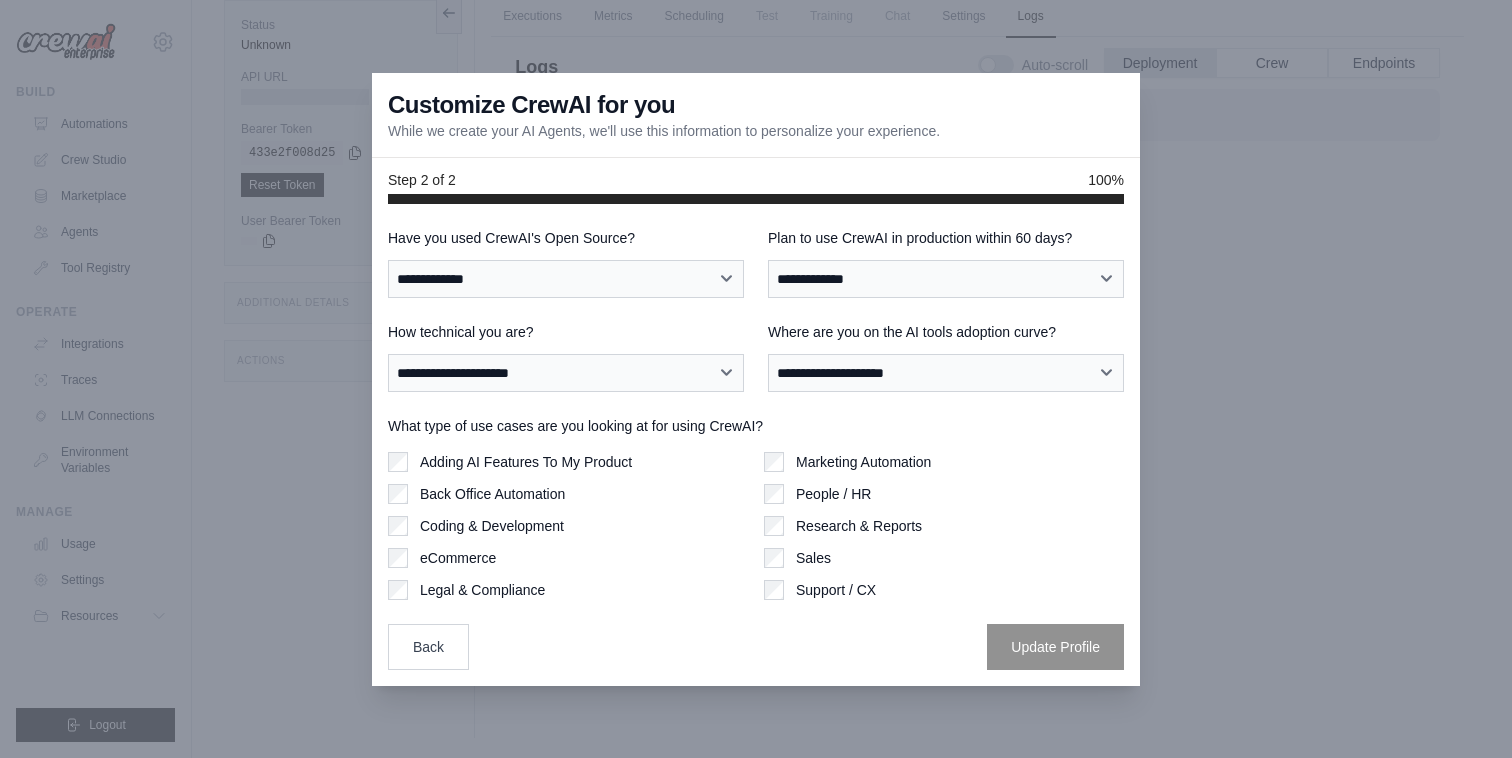 scroll, scrollTop: 0, scrollLeft: 0, axis: both 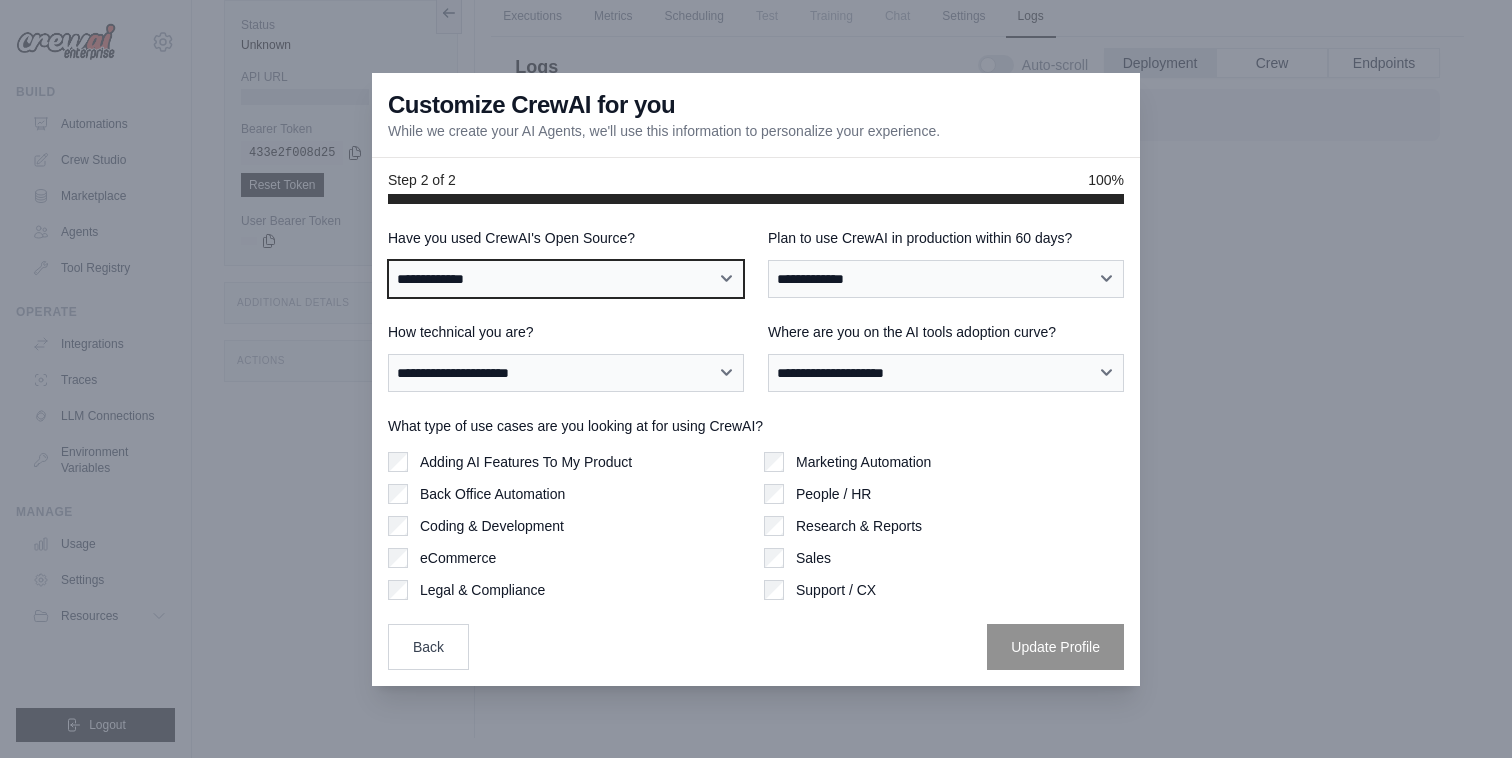 click on "**********" at bounding box center [566, 279] 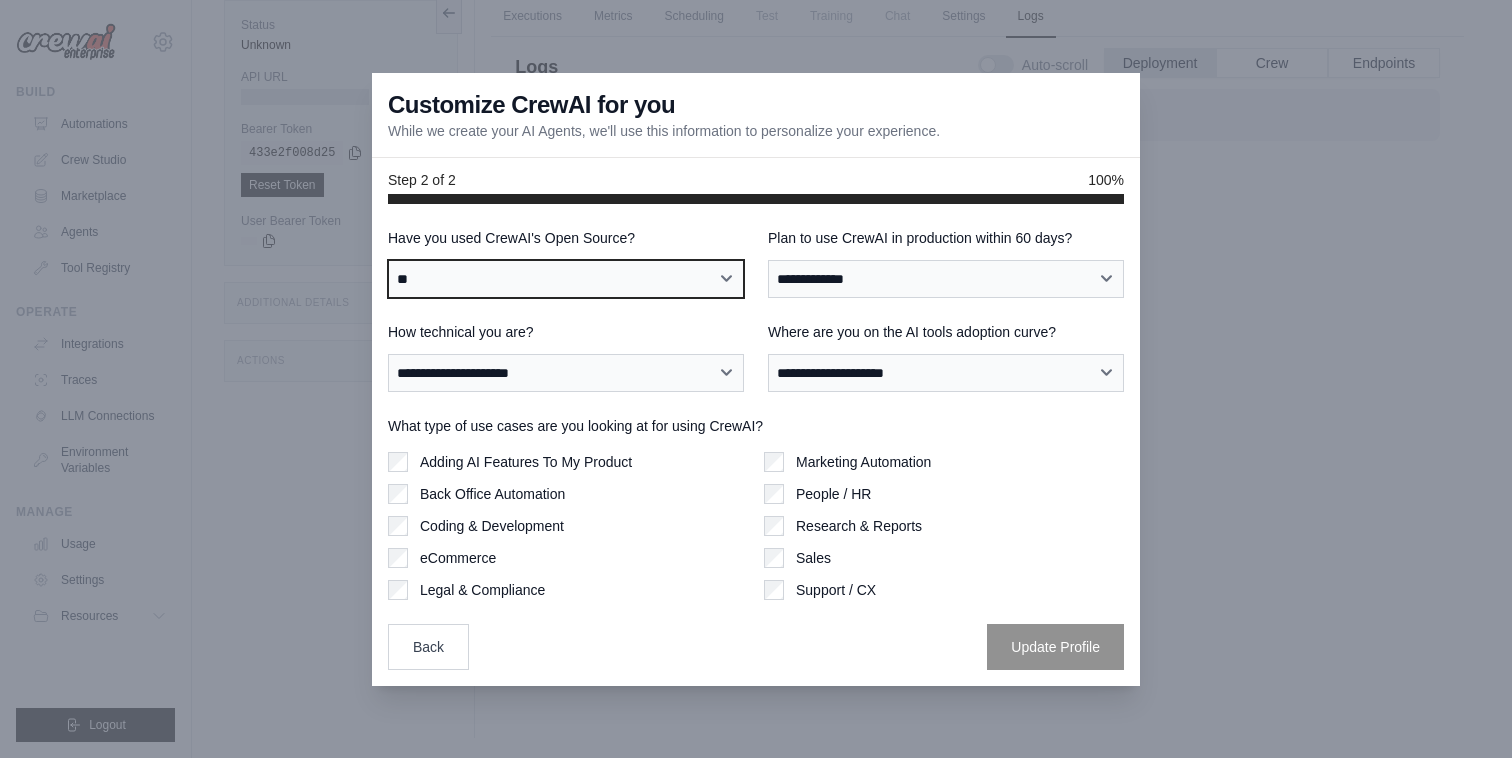 click on "**********" at bounding box center [566, 279] 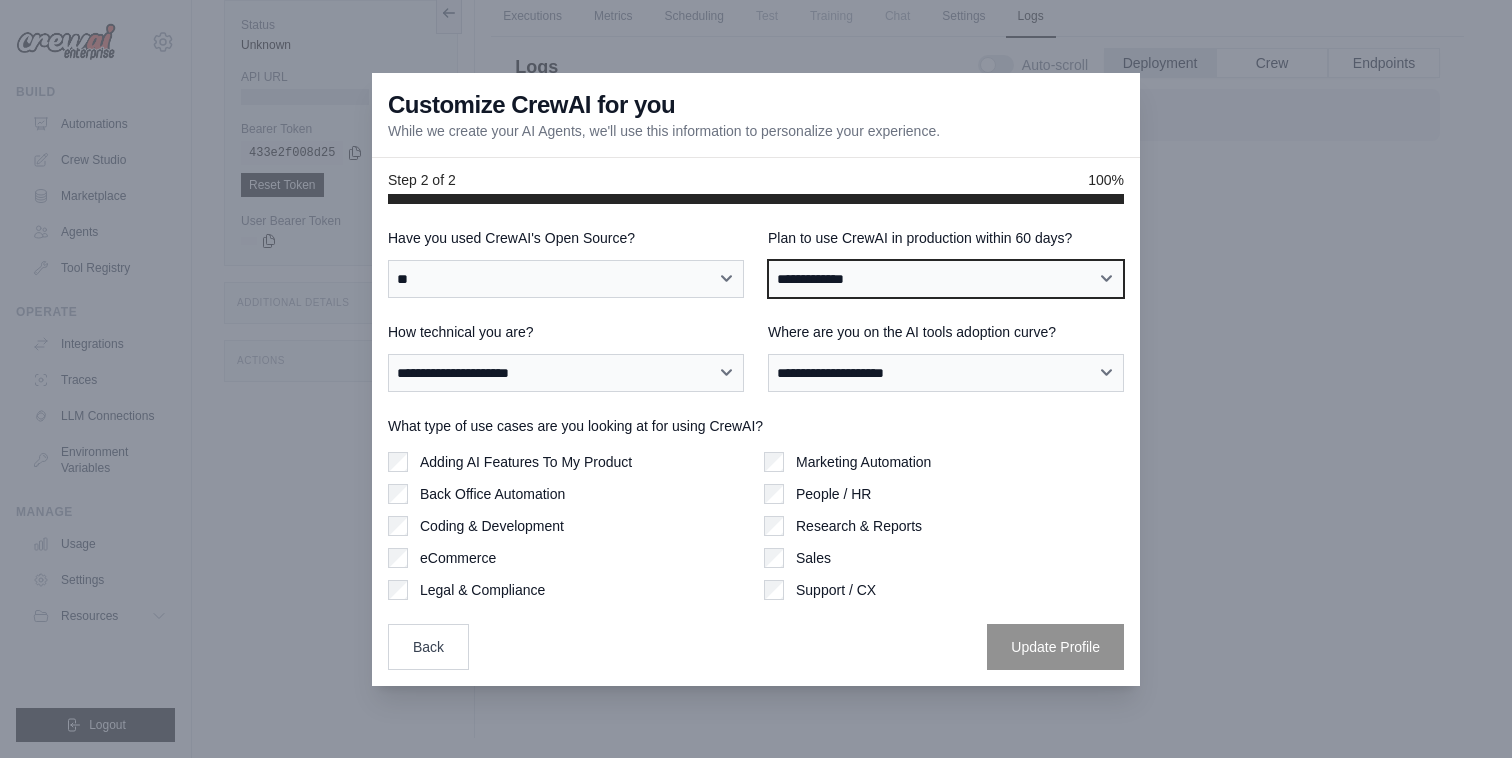 click on "**********" at bounding box center (946, 279) 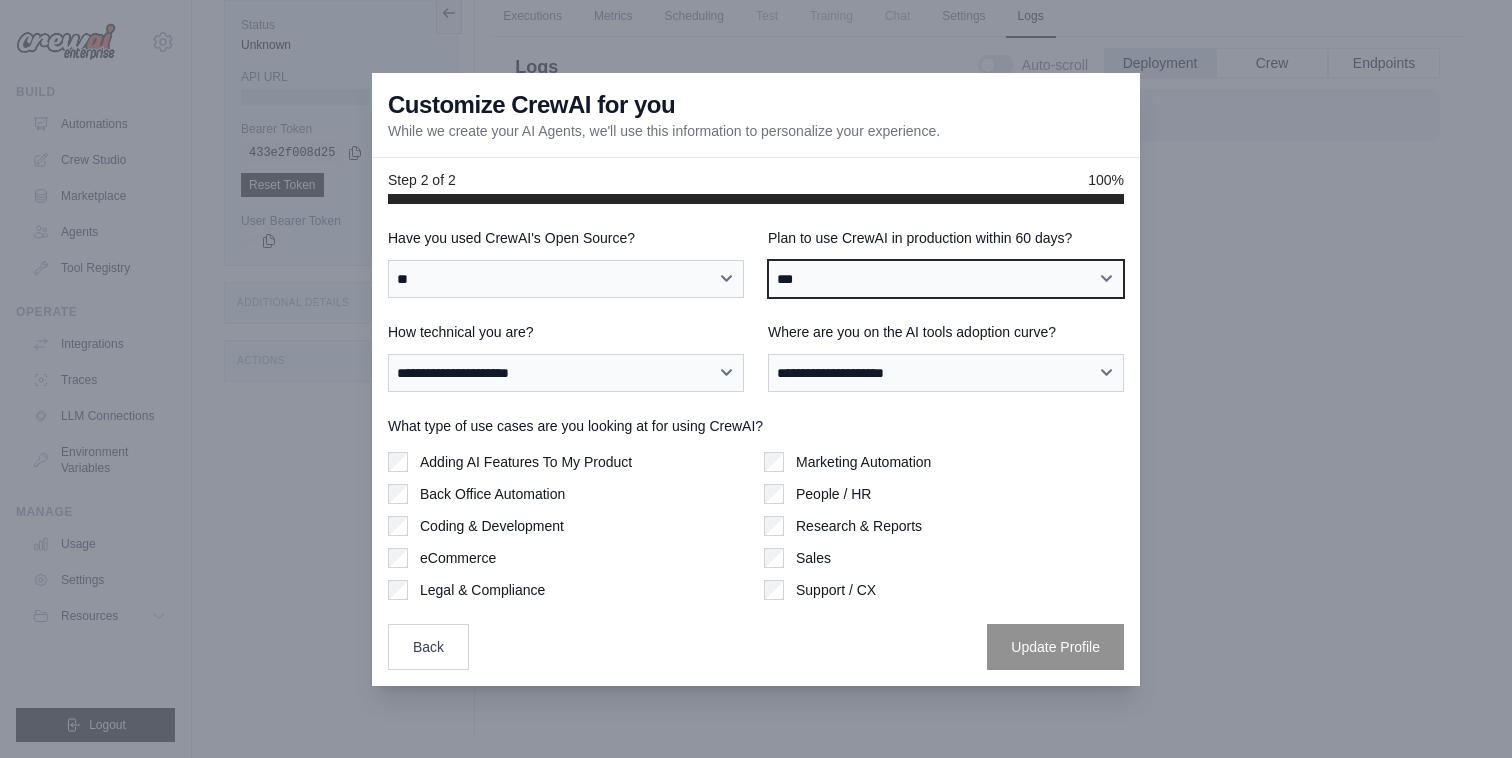 click on "**********" at bounding box center [946, 279] 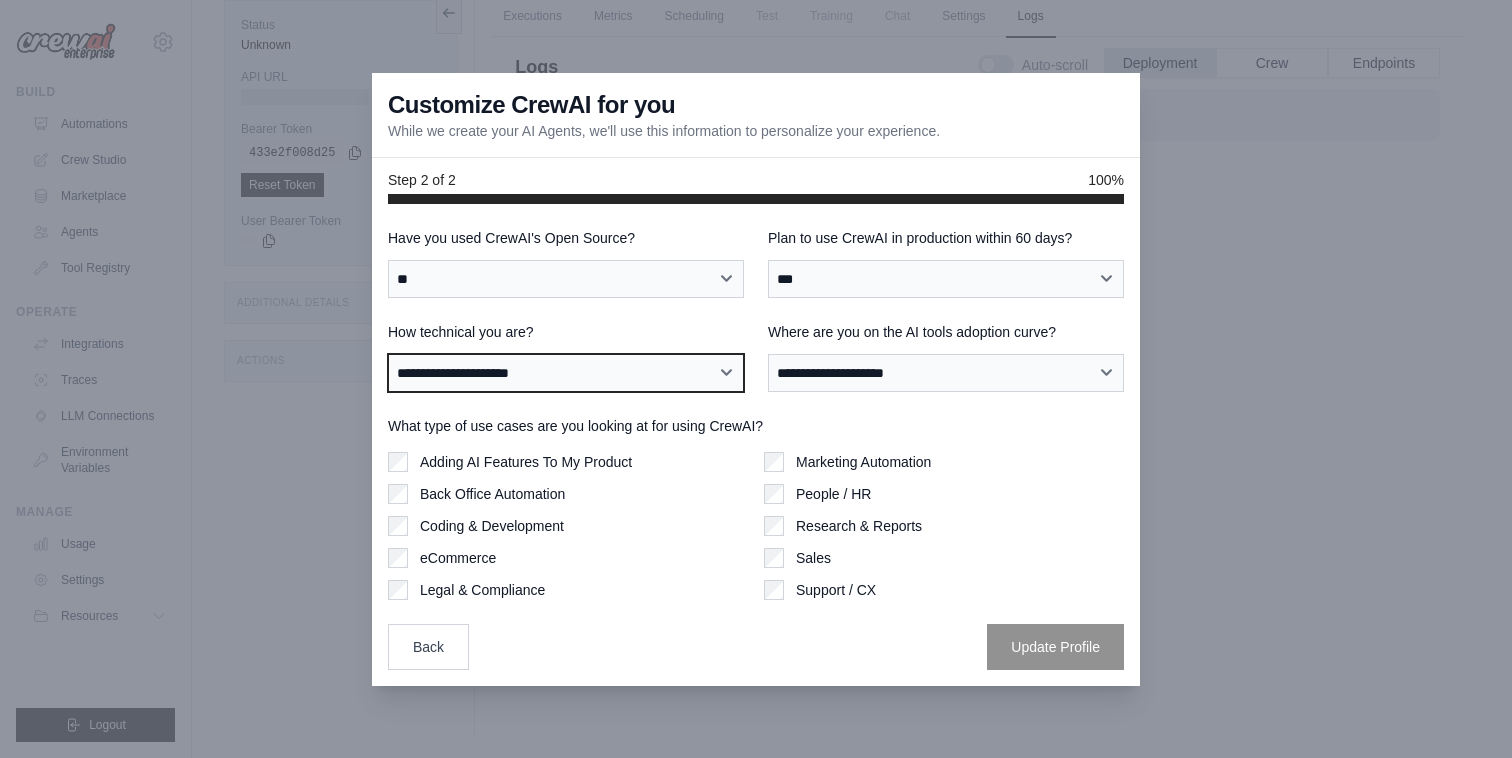 click on "**********" at bounding box center [566, 373] 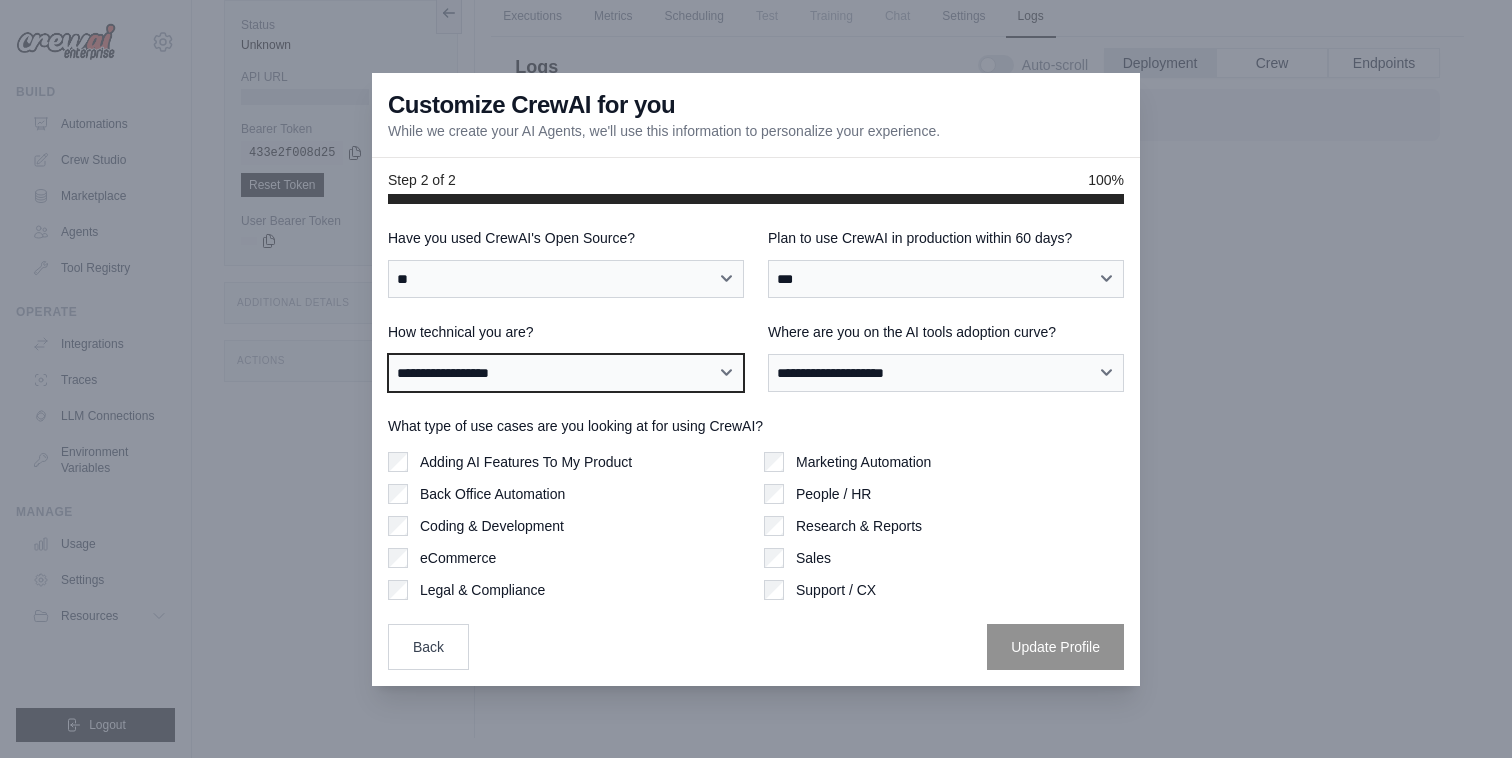 click on "**********" at bounding box center (566, 373) 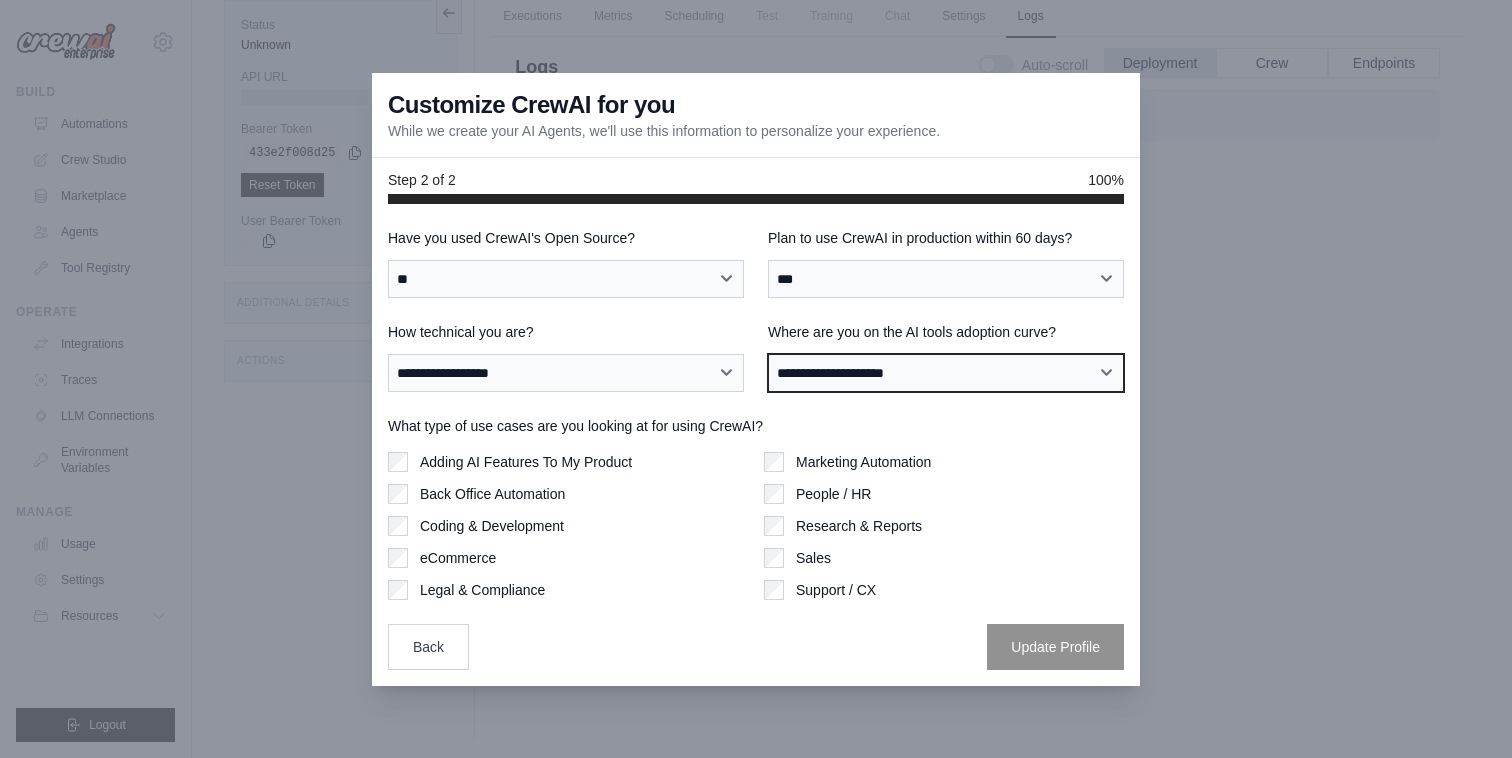 click on "**********" at bounding box center (946, 373) 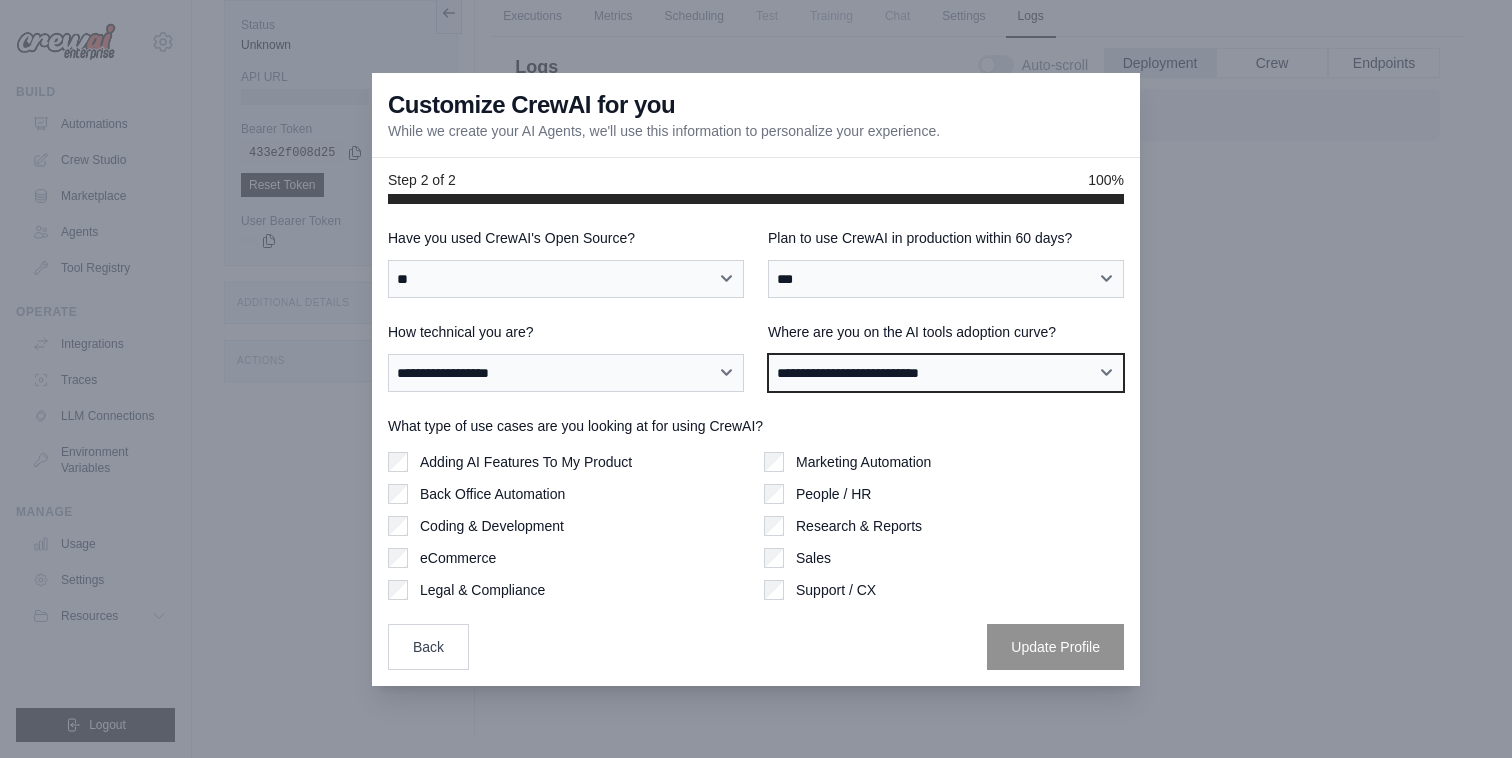 click on "**********" at bounding box center [946, 373] 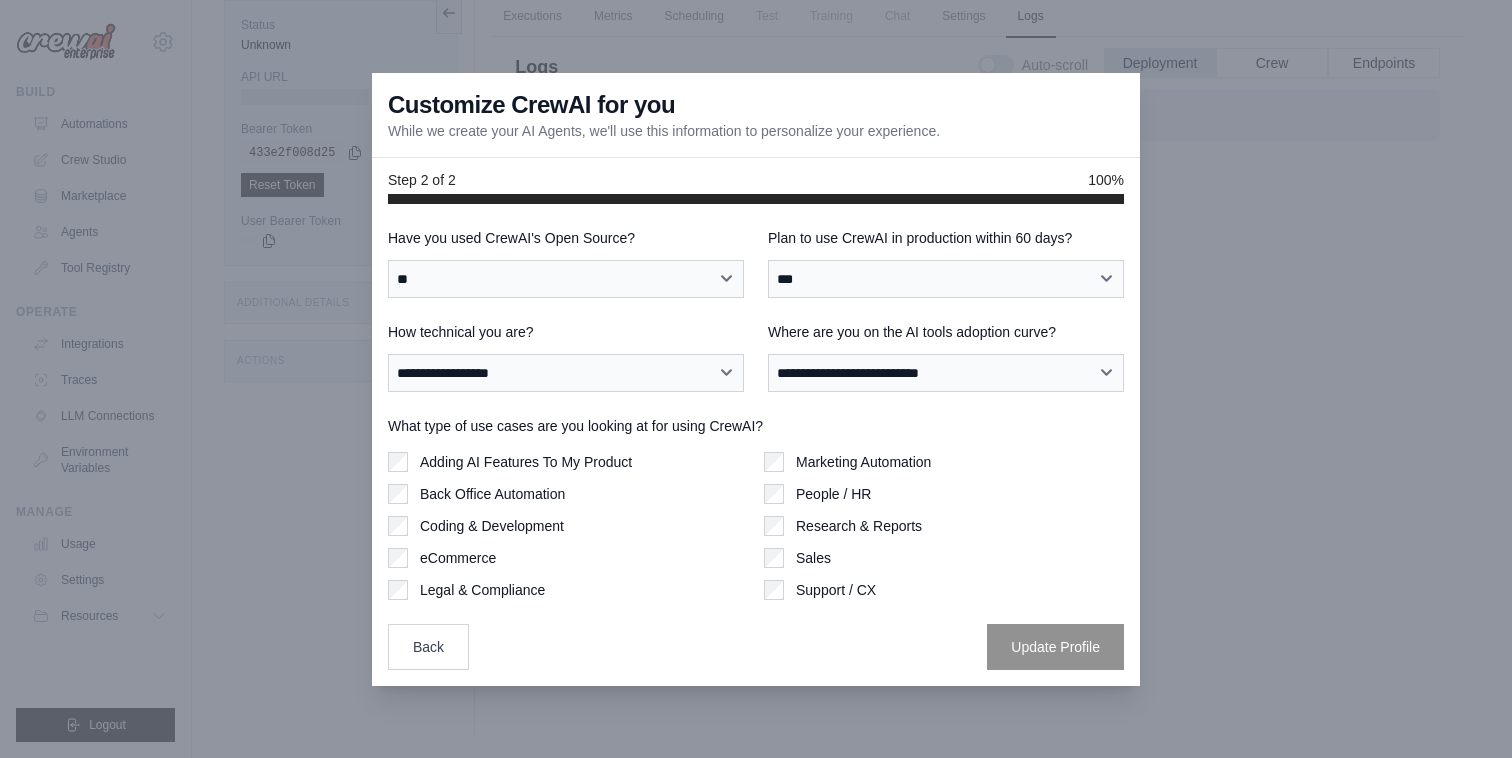click on "Adding AI Features To My Product" at bounding box center (526, 462) 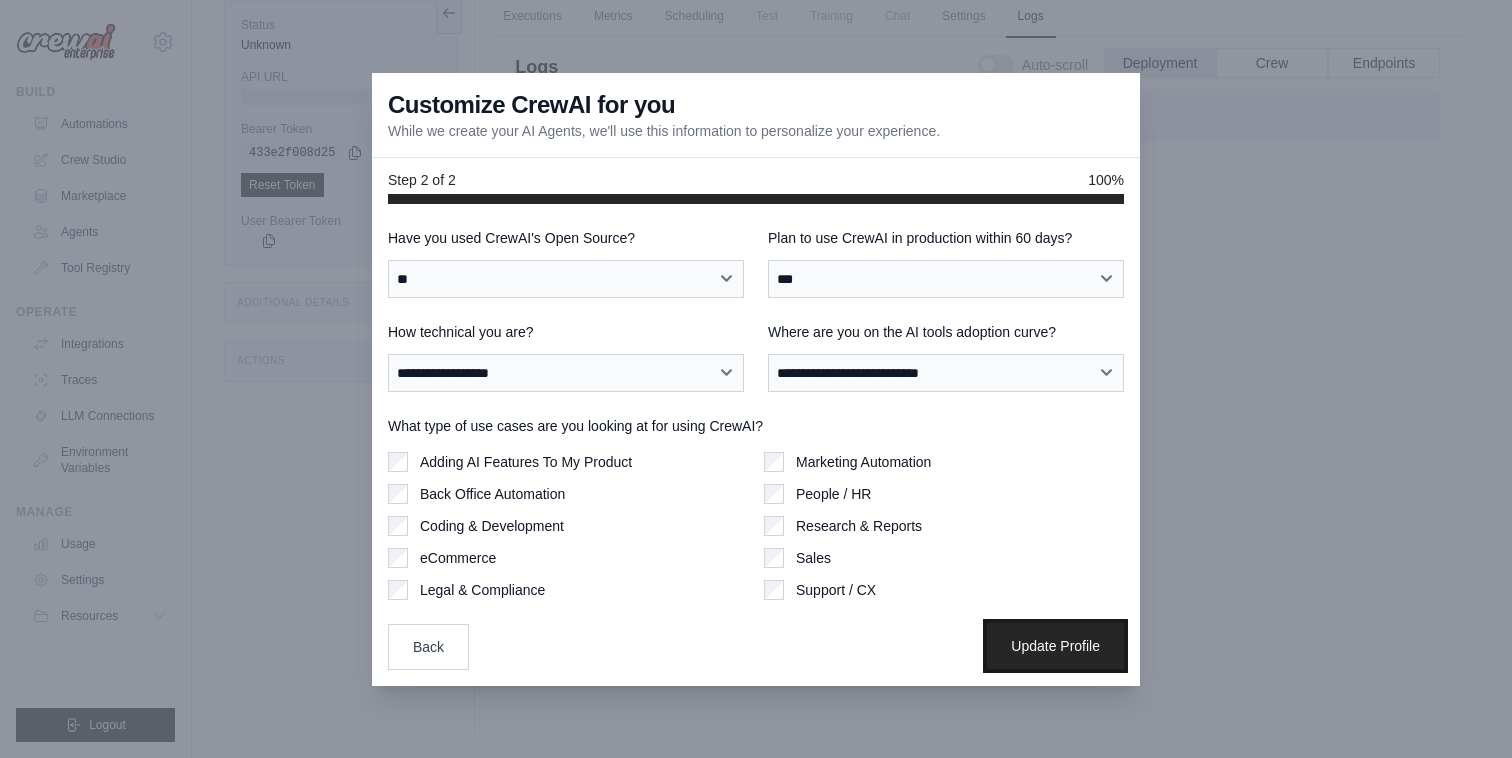 click on "Update Profile" at bounding box center [1055, 646] 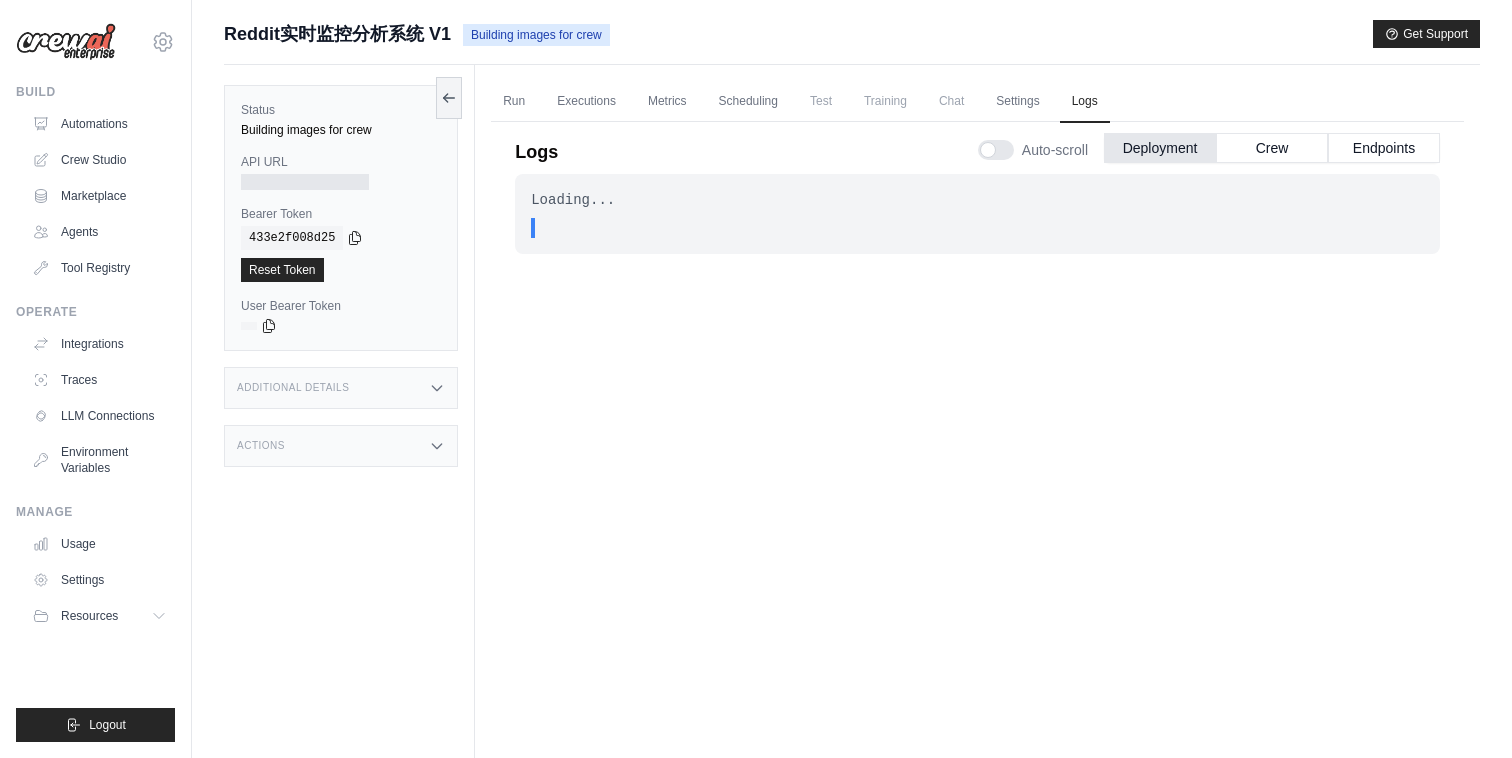 scroll, scrollTop: 85, scrollLeft: 0, axis: vertical 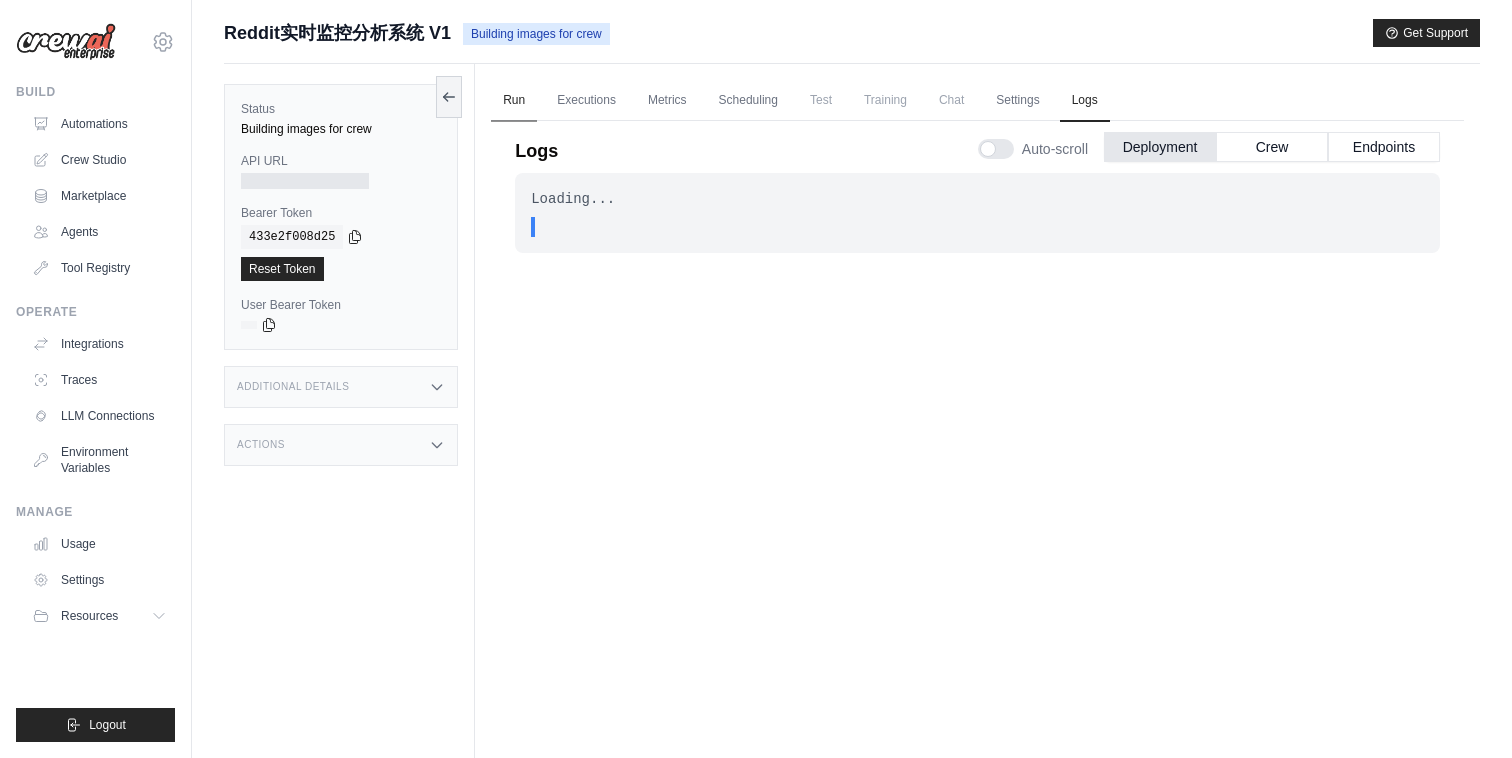click on "Run" at bounding box center [514, 101] 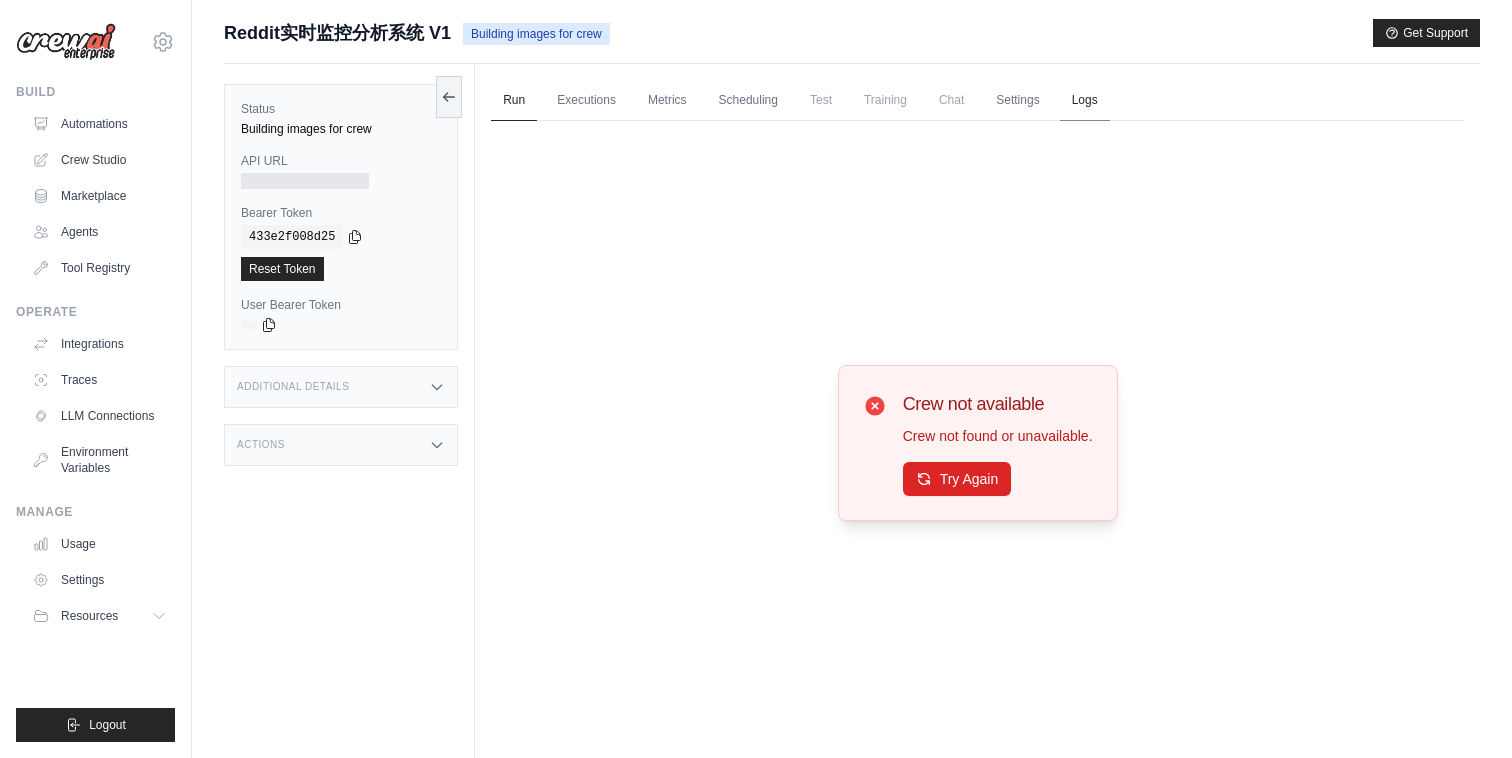 click on "Logs" at bounding box center [1085, 101] 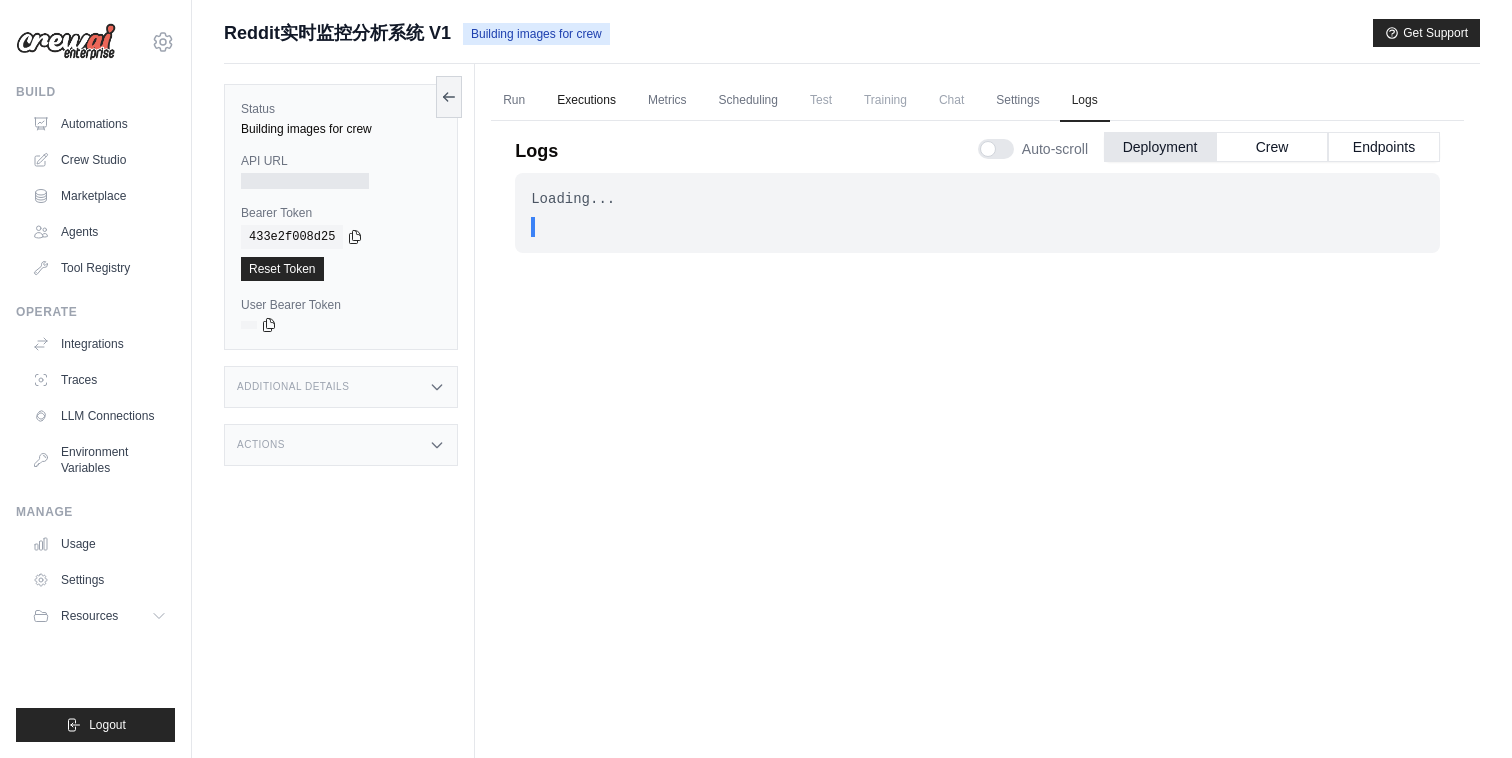click on "Executions" at bounding box center [586, 101] 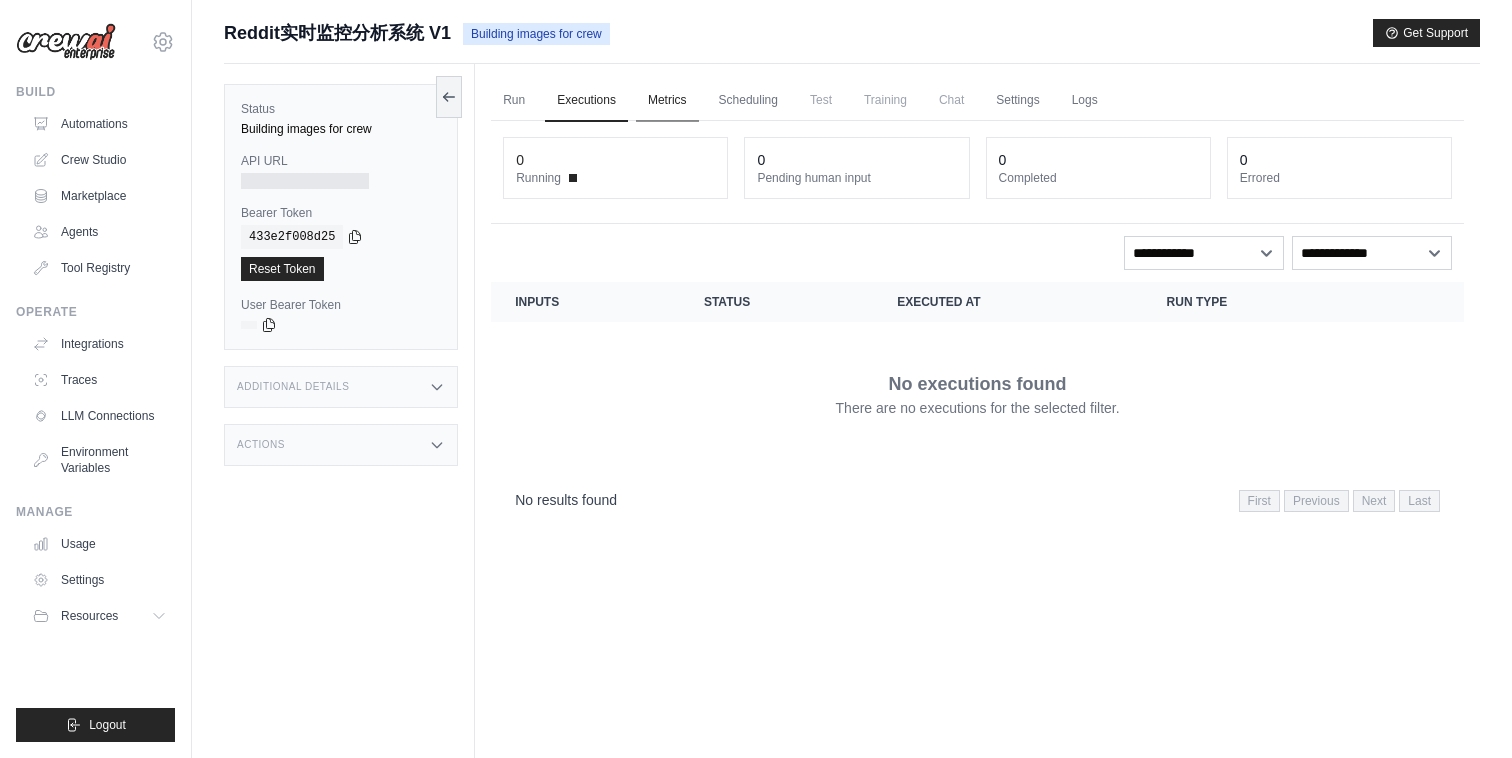 click on "Metrics" at bounding box center [667, 101] 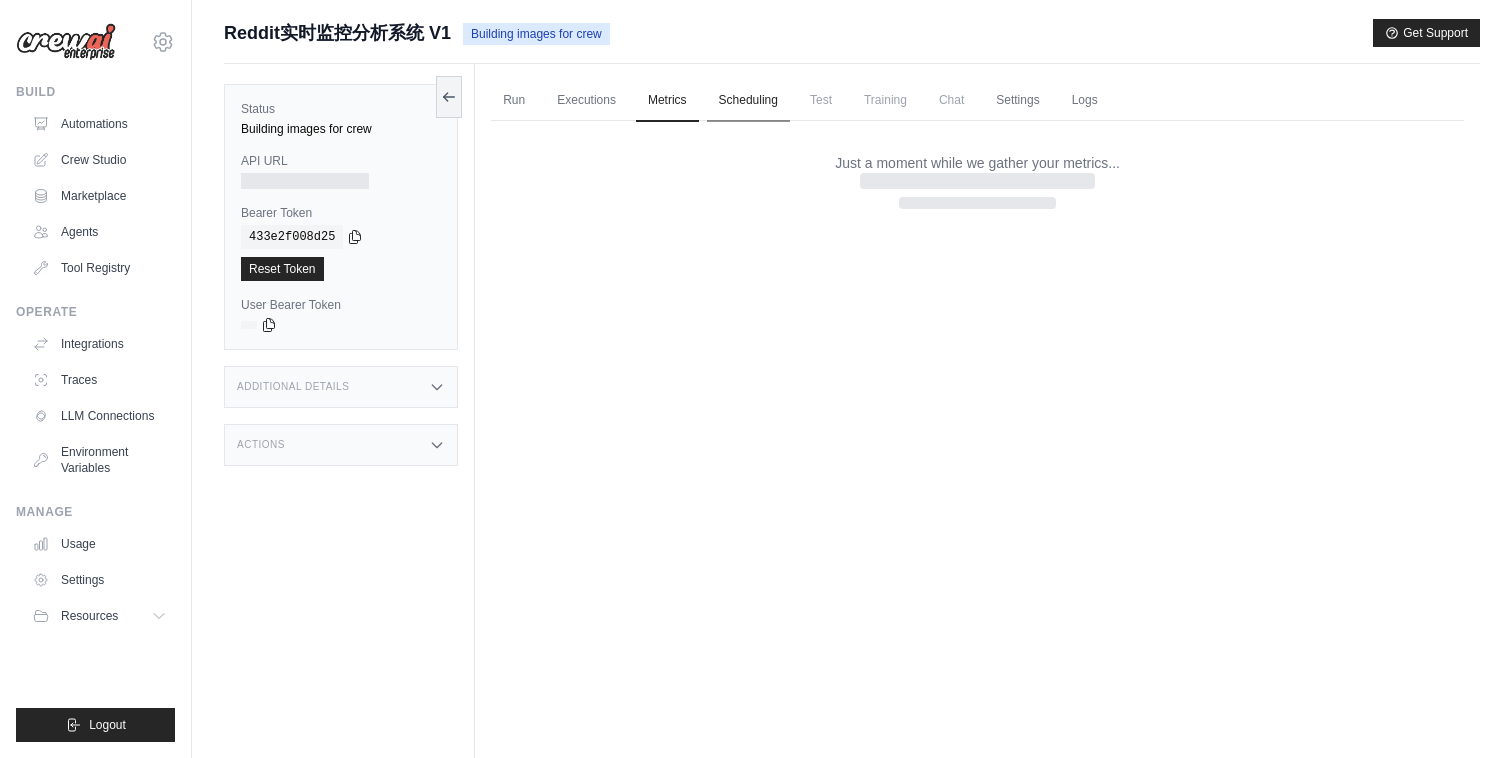 click on "Scheduling" at bounding box center (748, 101) 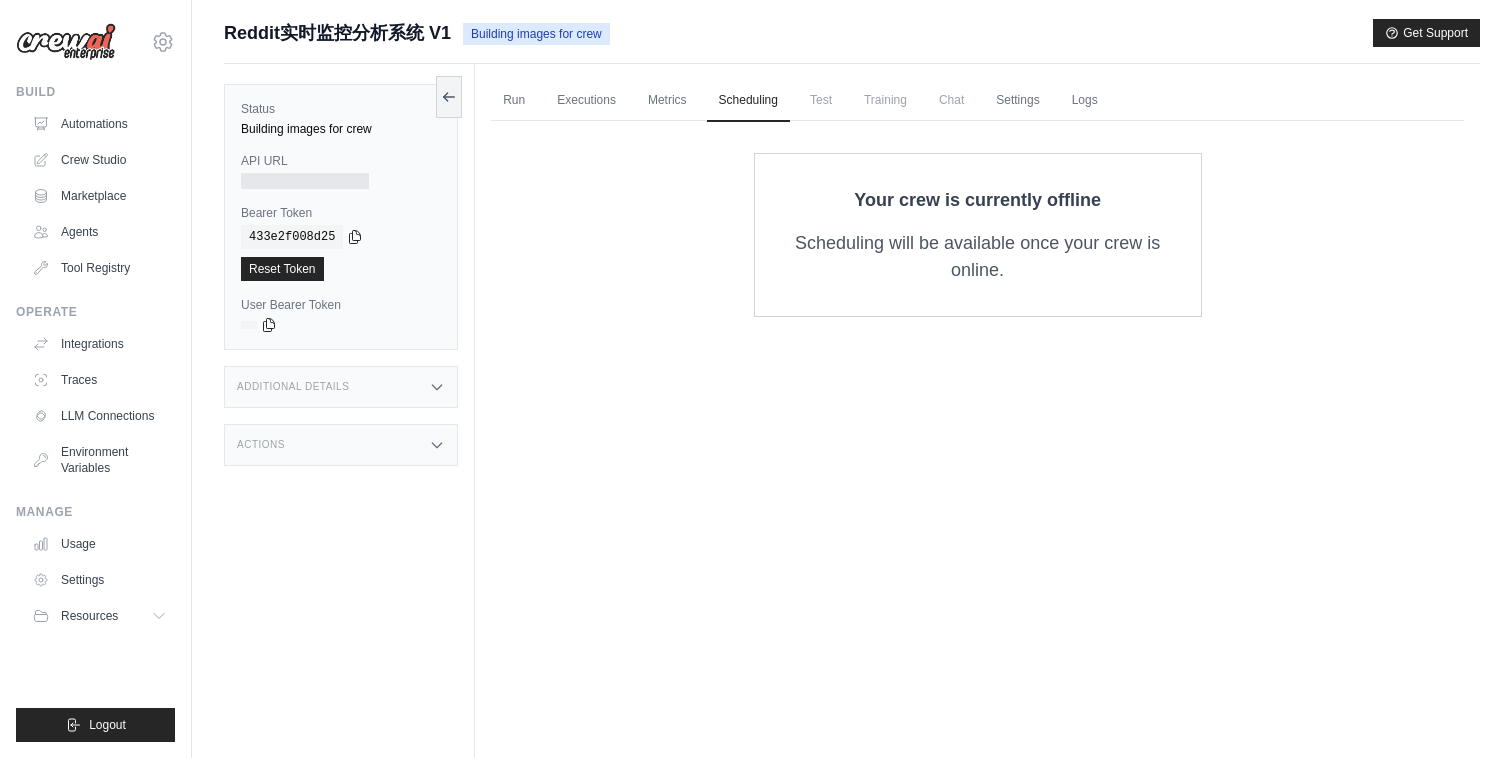 click on "Test" at bounding box center (821, 100) 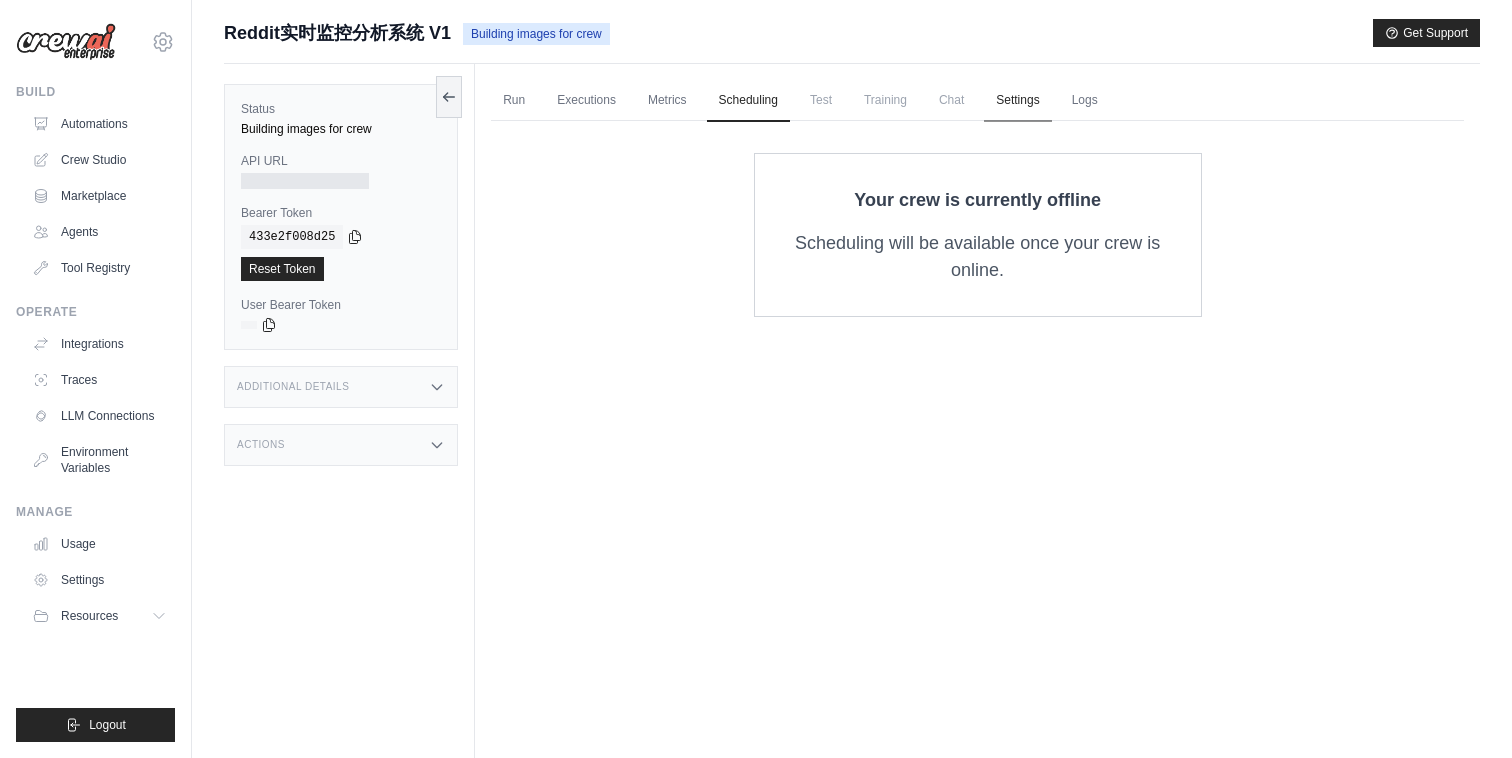 click on "Settings" at bounding box center (1017, 101) 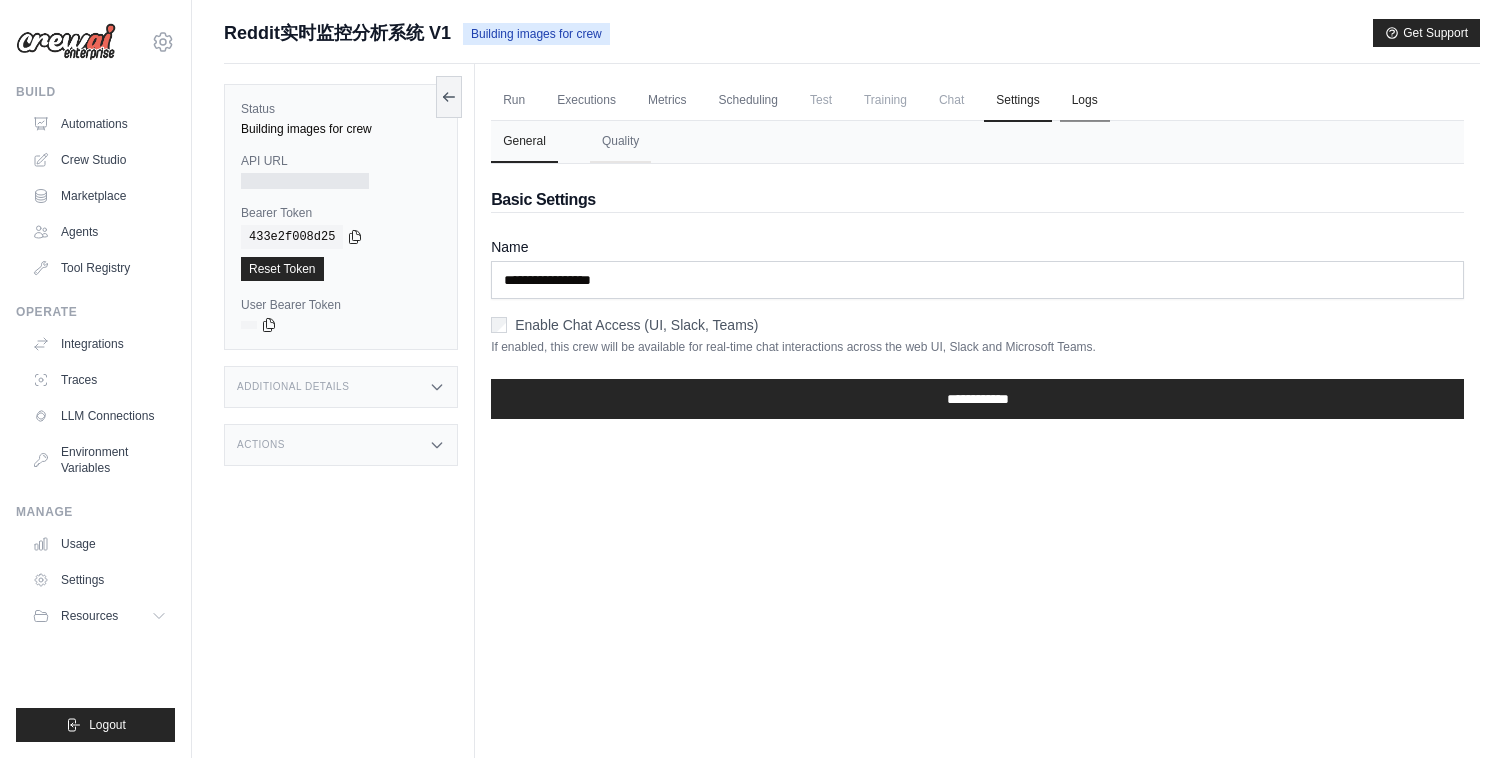 click on "Logs" at bounding box center [1085, 101] 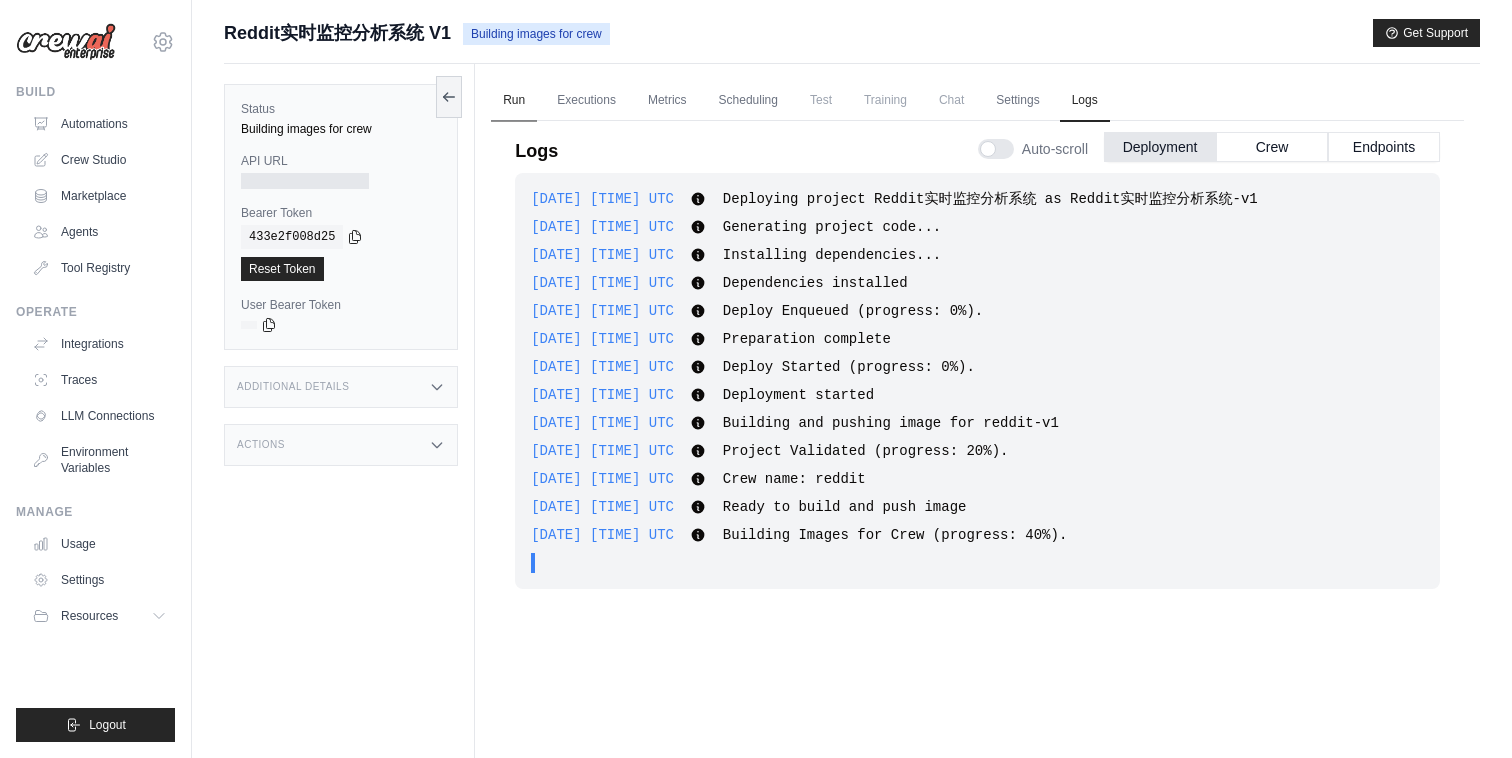 click on "Run" at bounding box center (514, 101) 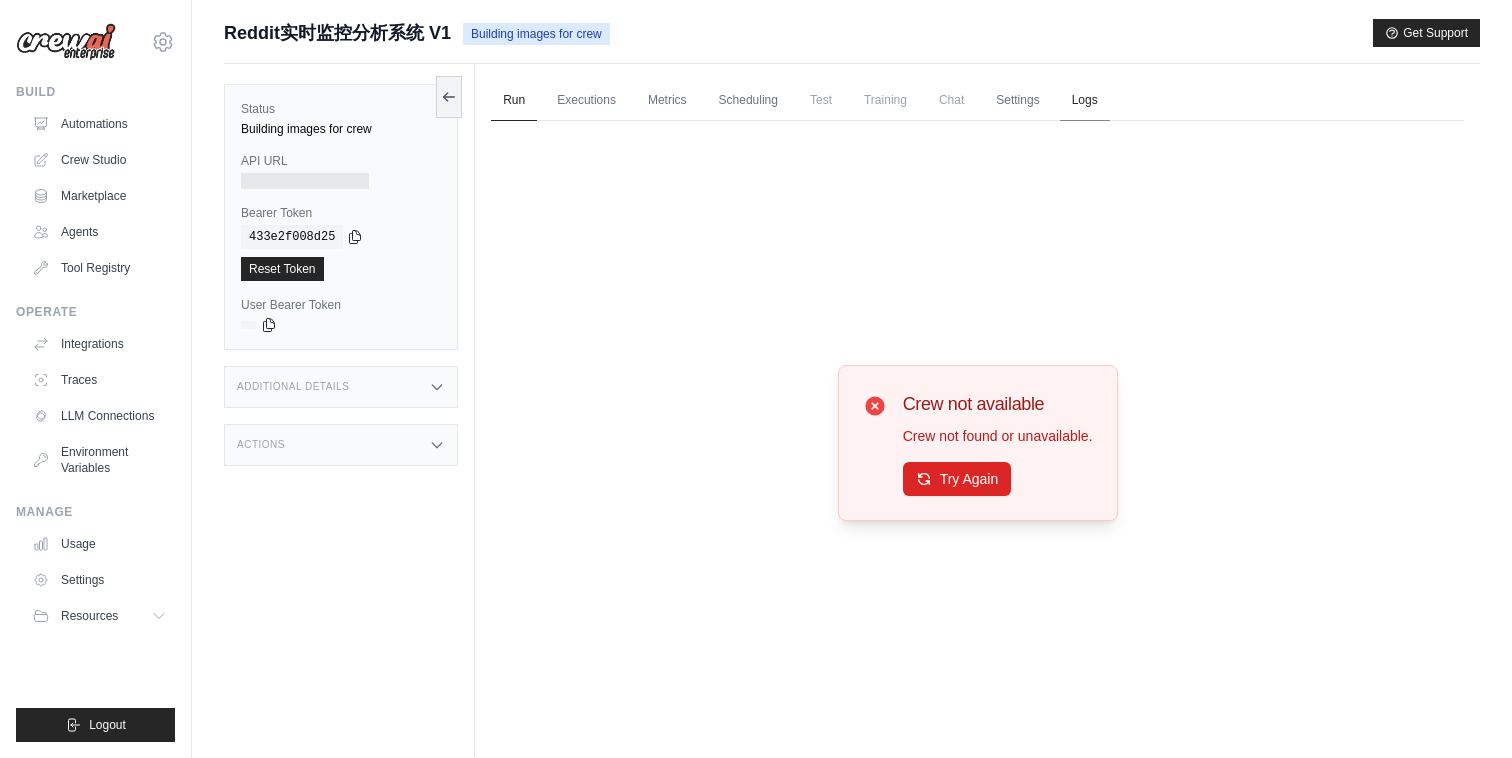 click on "Logs" at bounding box center [1085, 101] 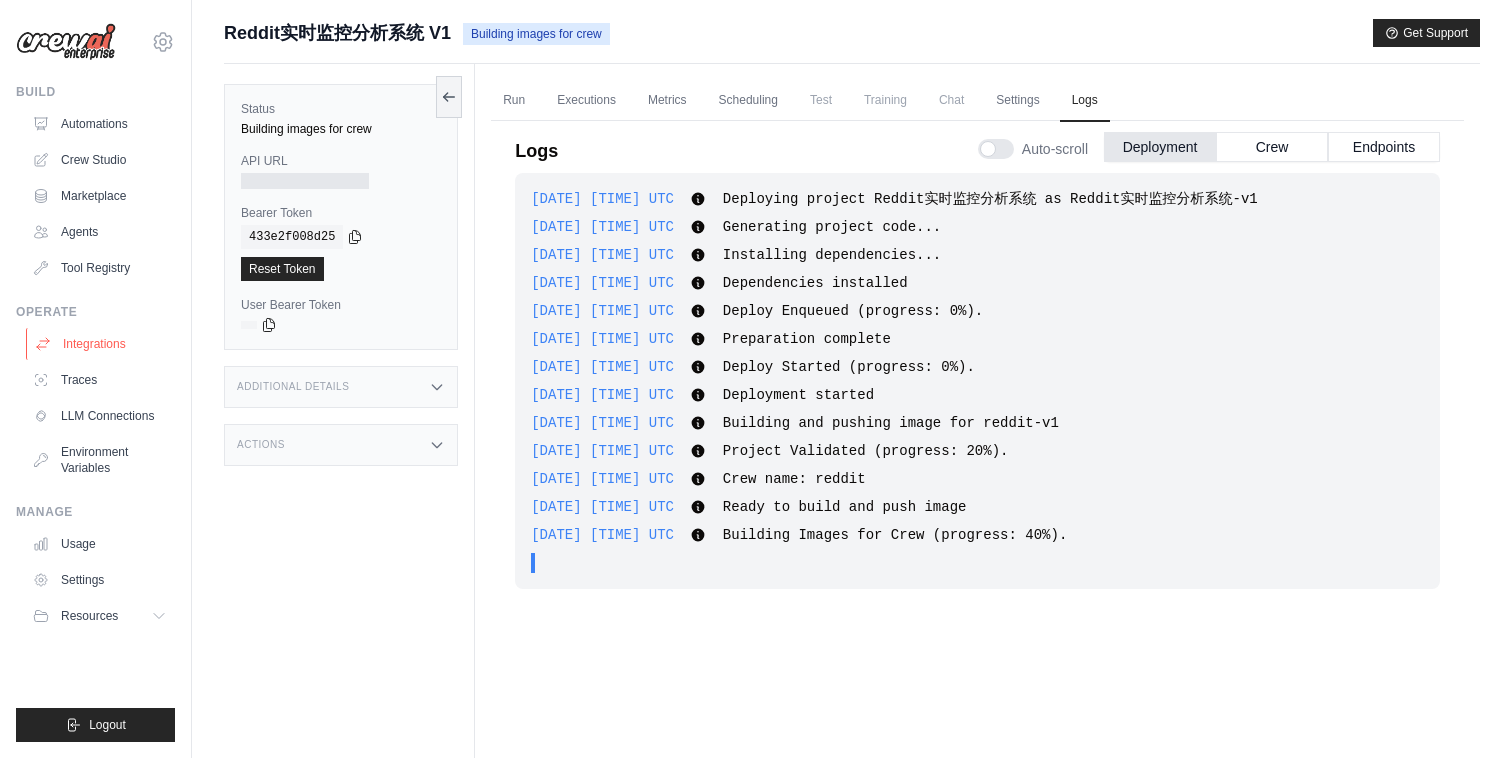 scroll, scrollTop: 0, scrollLeft: 0, axis: both 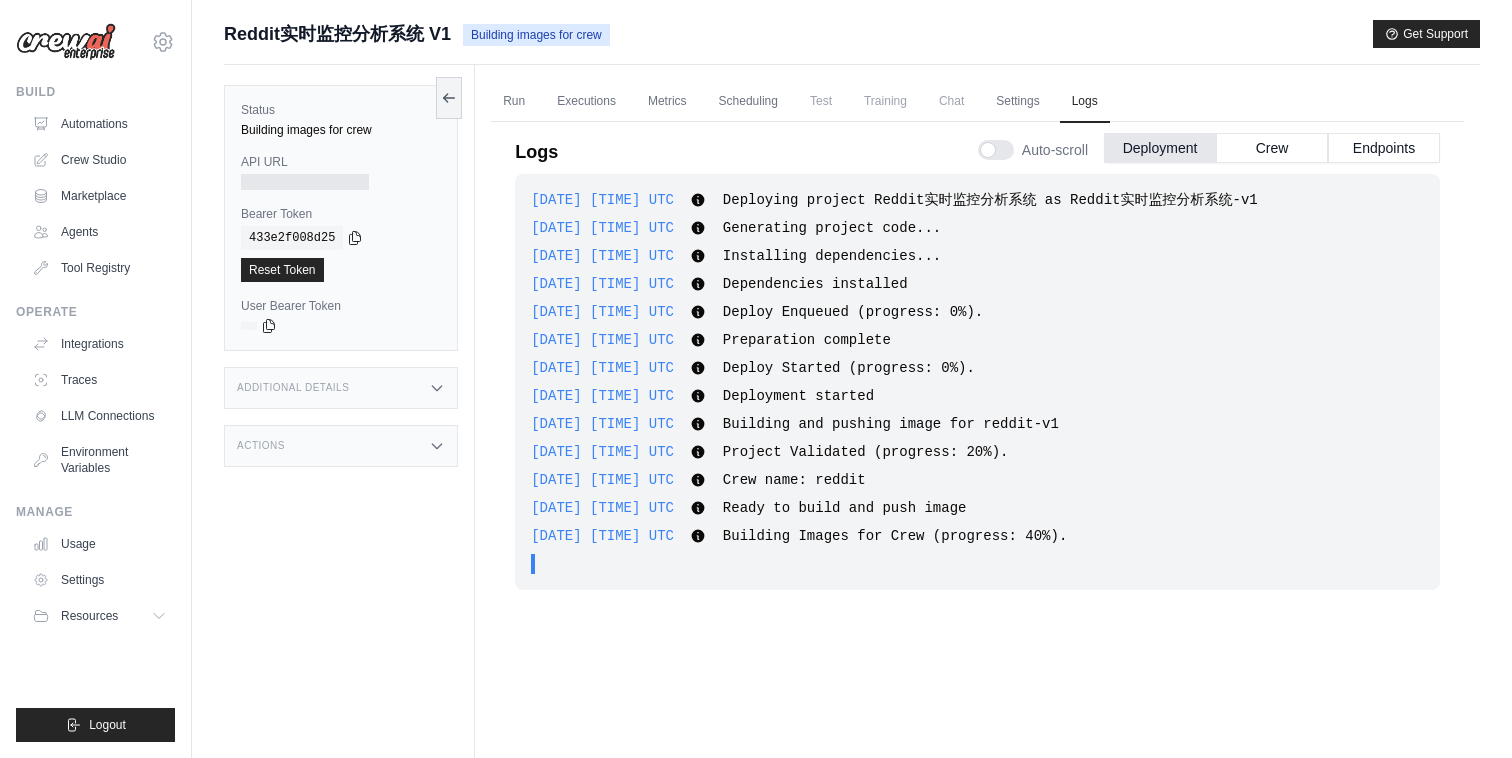 click on "Additional Details" at bounding box center [341, 388] 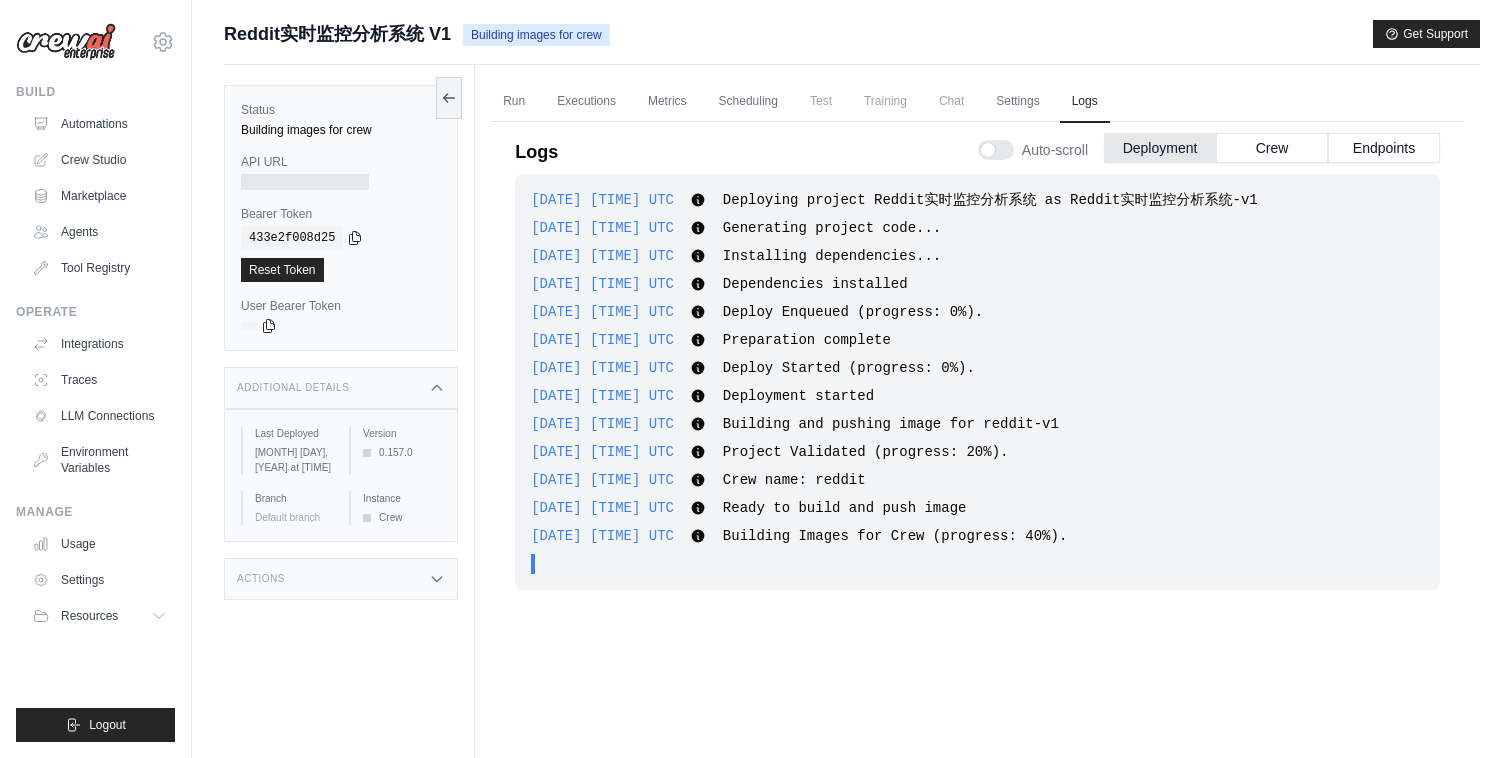 click on "Actions" at bounding box center (341, 579) 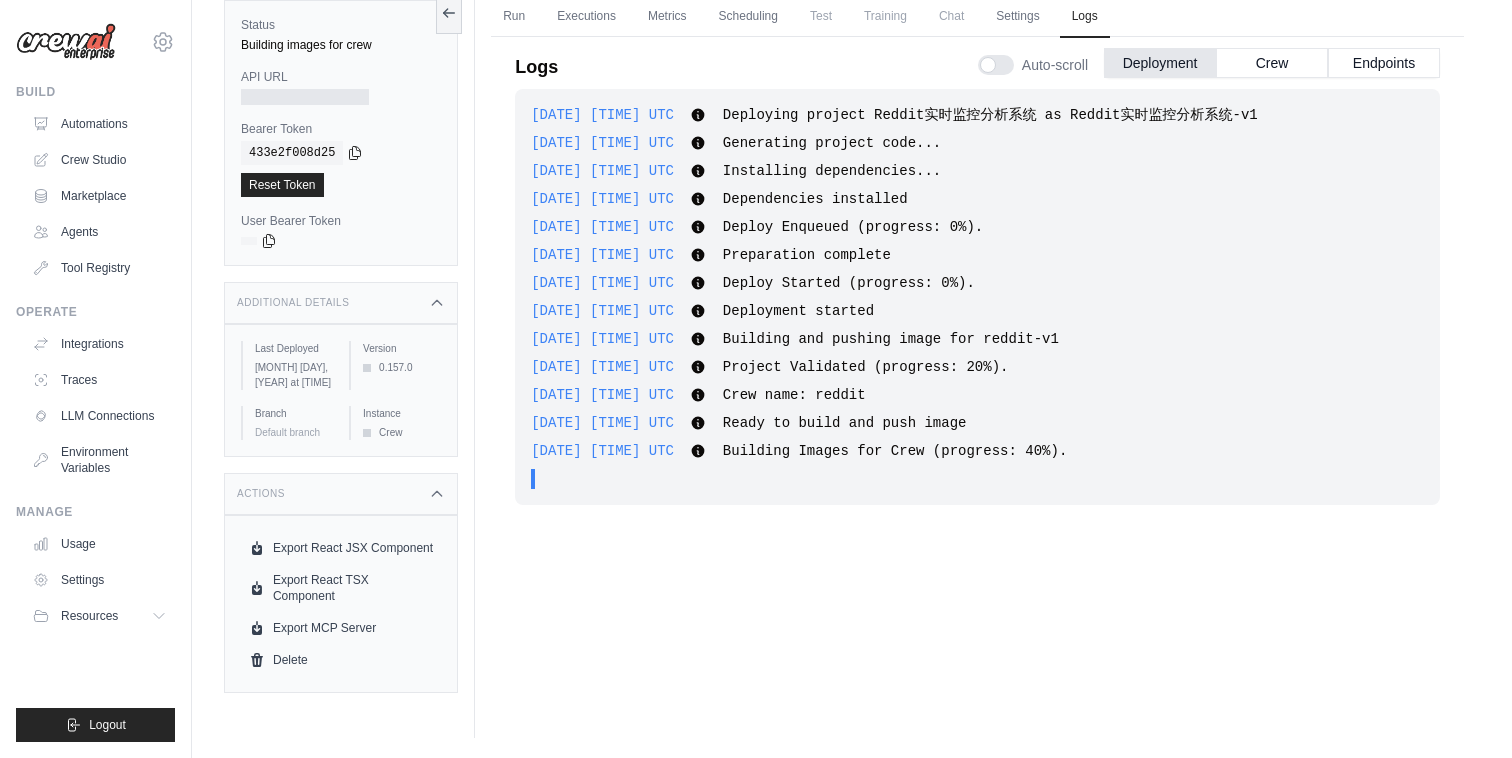 scroll, scrollTop: 0, scrollLeft: 0, axis: both 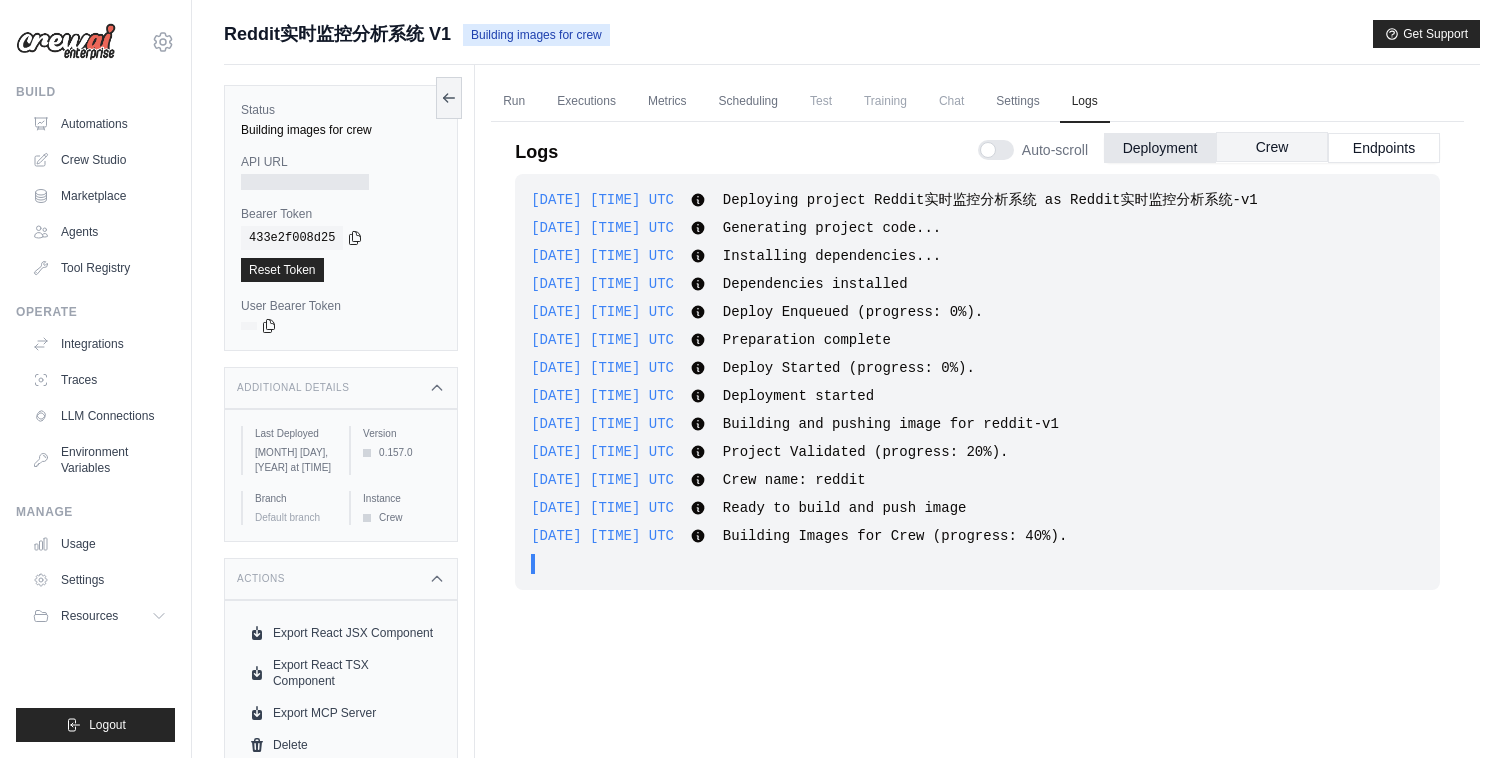 click on "Crew" at bounding box center [1272, 147] 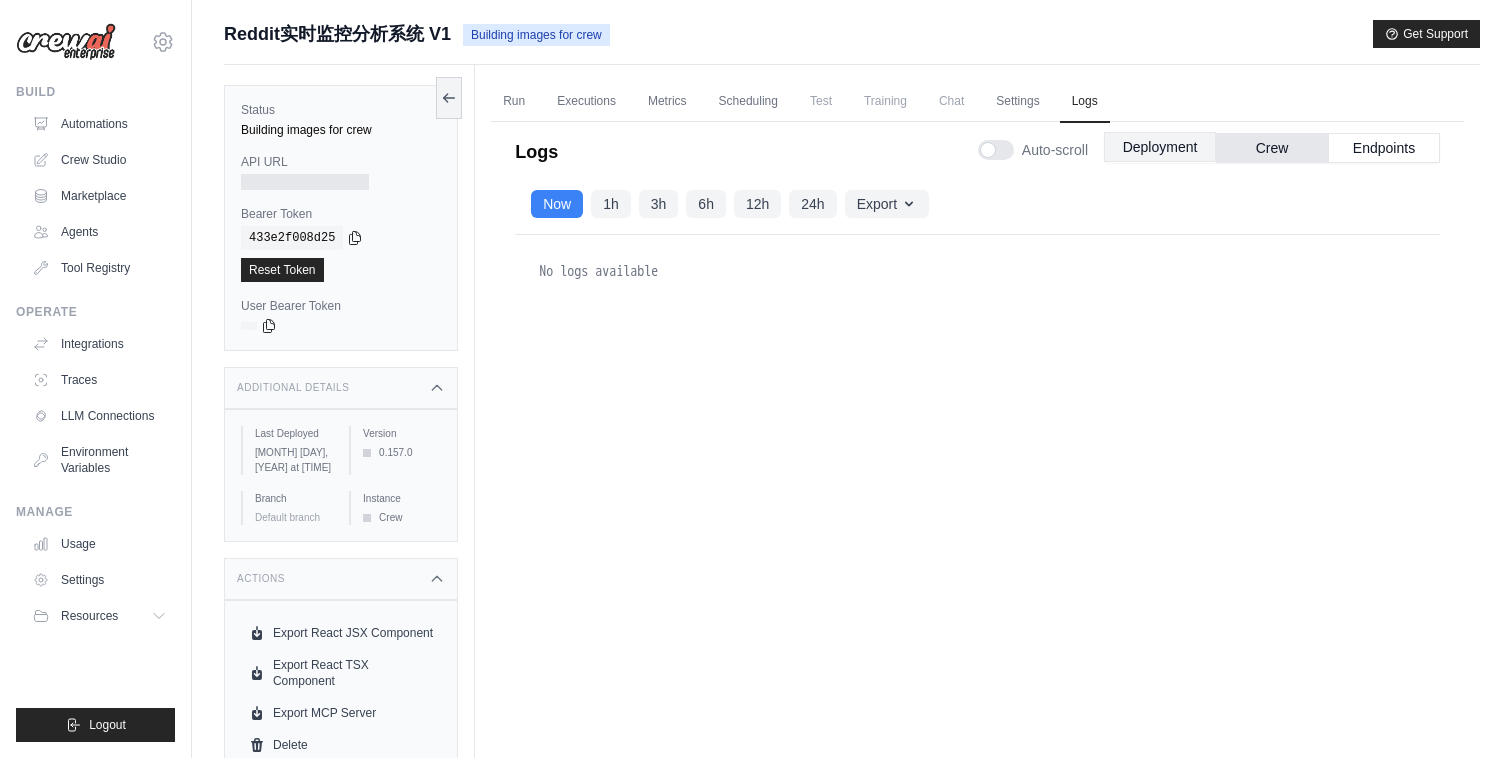 click on "Deployment" at bounding box center (1160, 147) 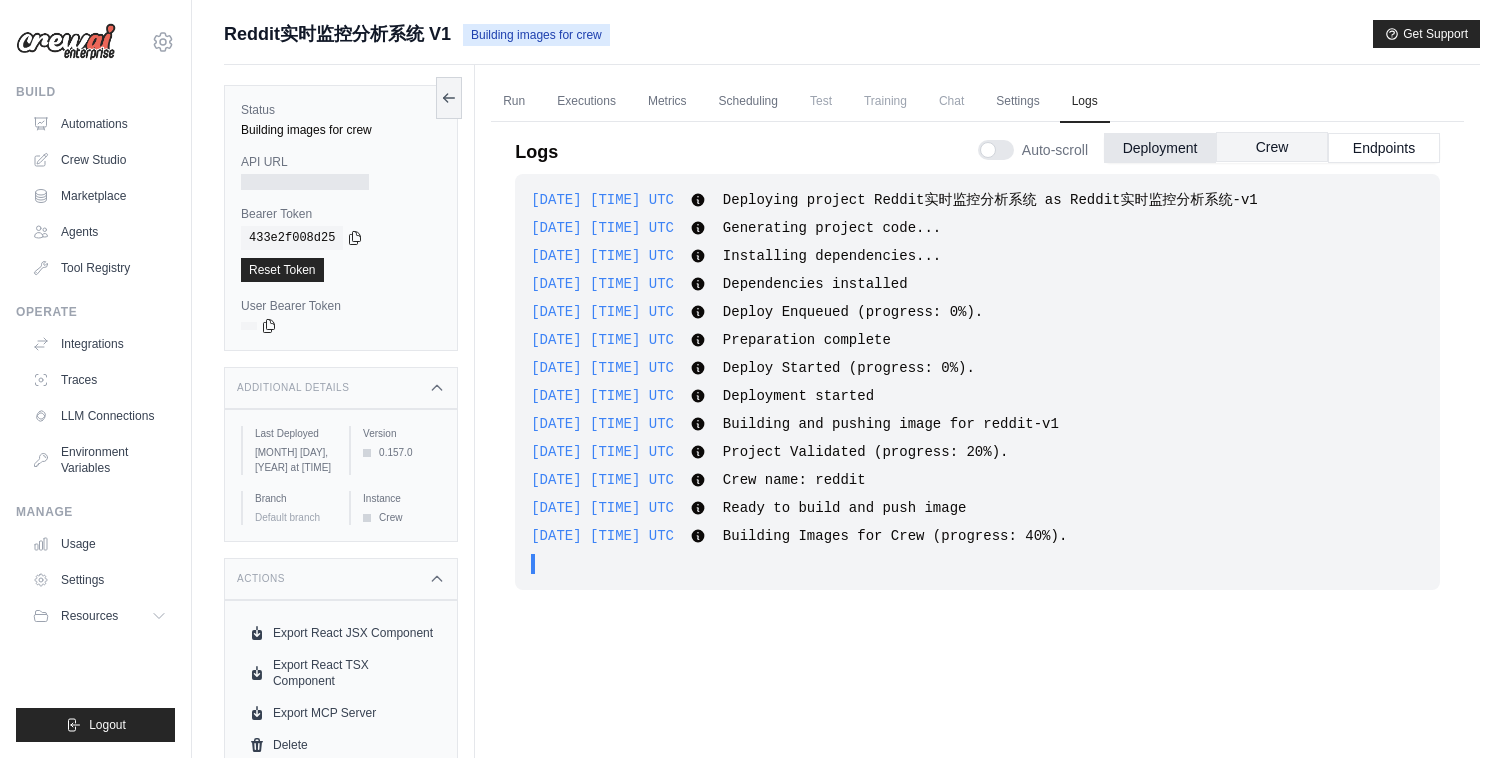 click on "Crew" at bounding box center (1272, 147) 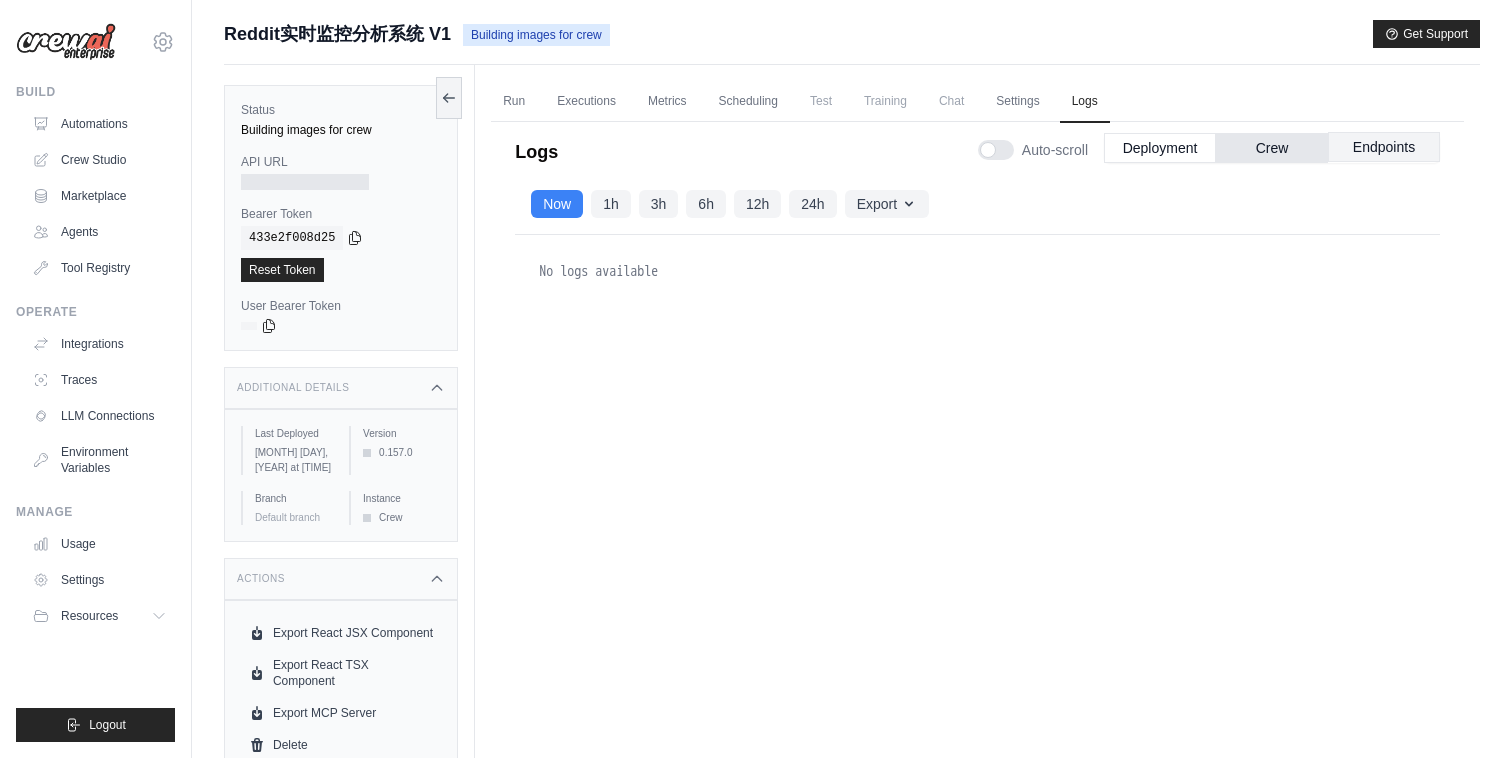 click on "Endpoints" at bounding box center (1384, 147) 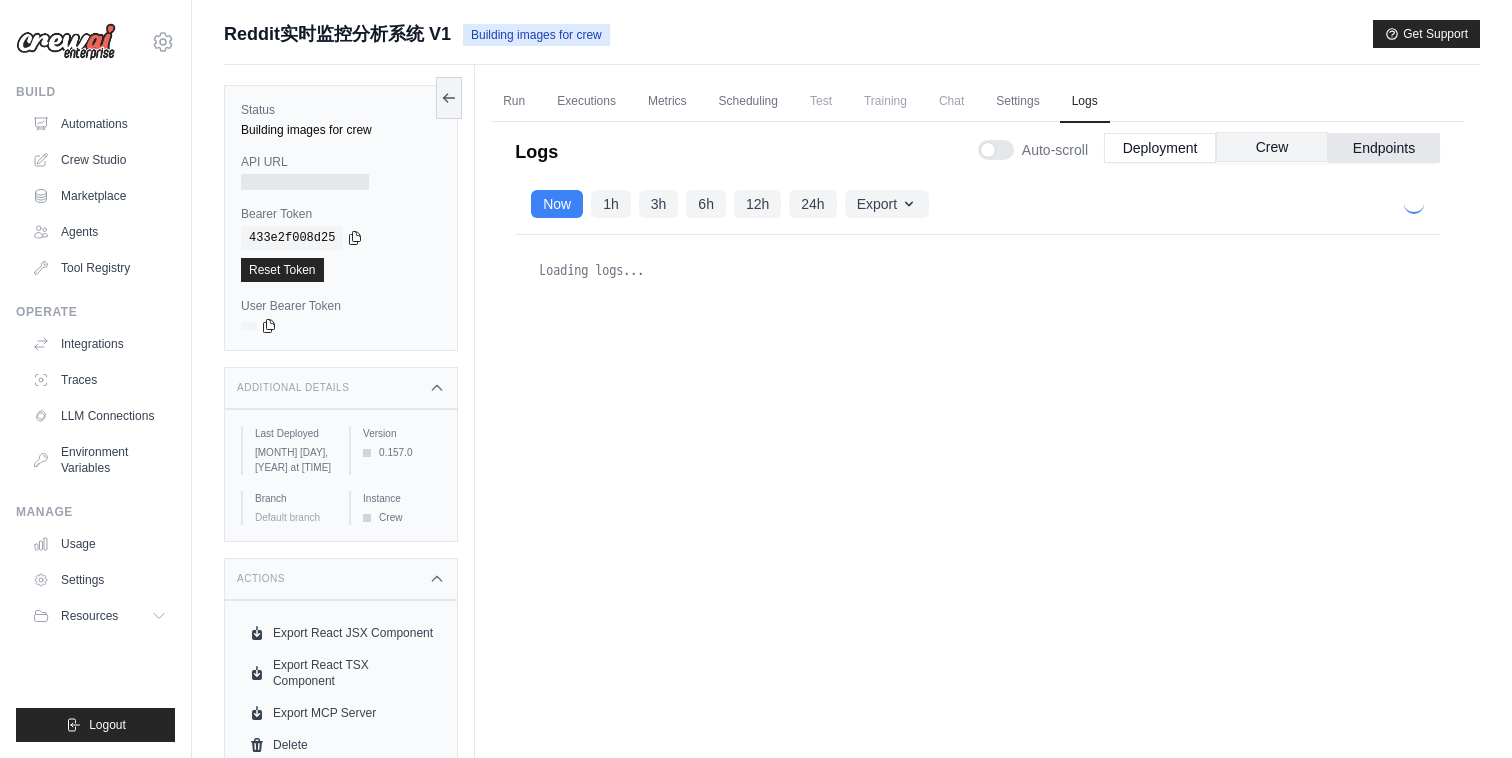 click on "Crew" at bounding box center (1272, 147) 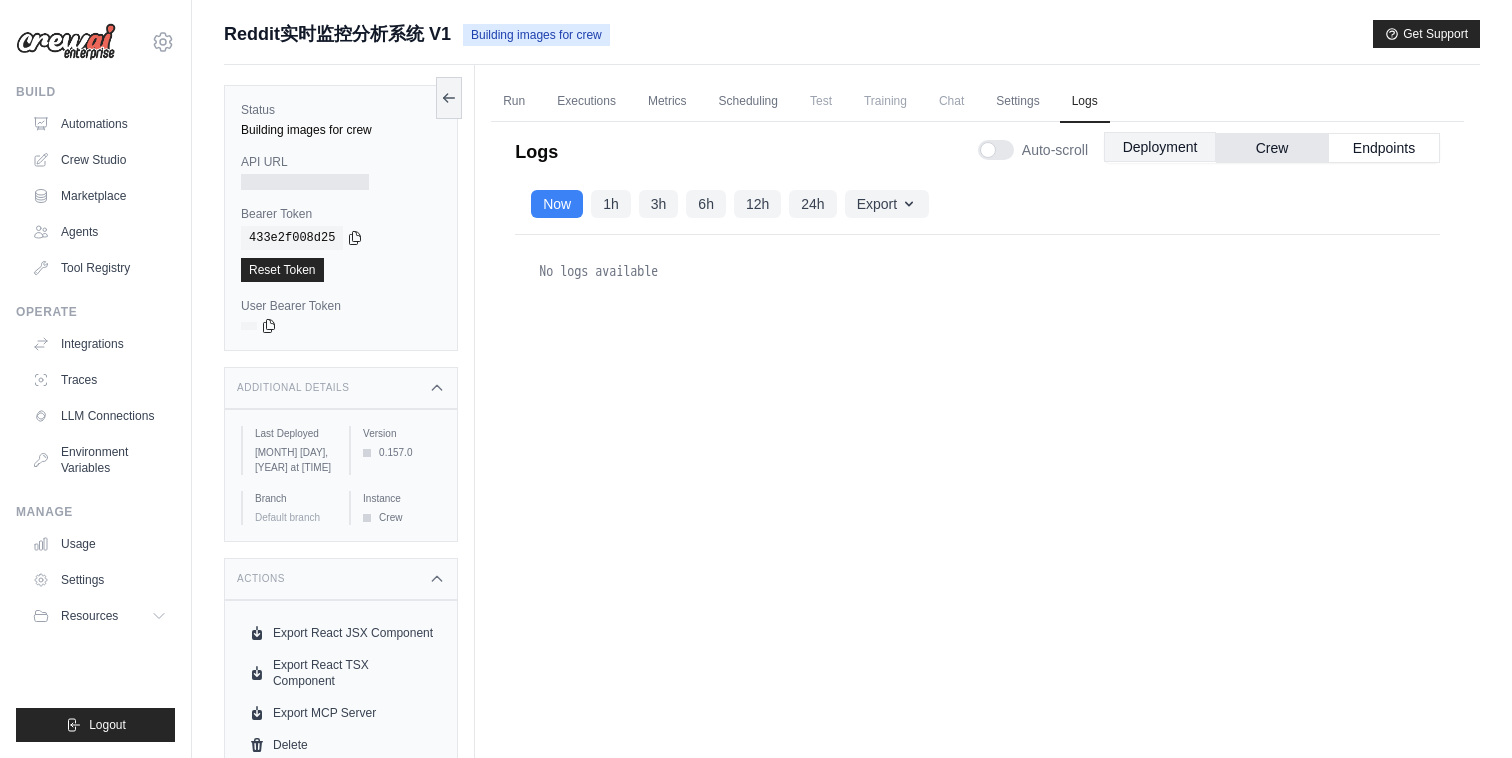 click on "Deployment" at bounding box center (1160, 147) 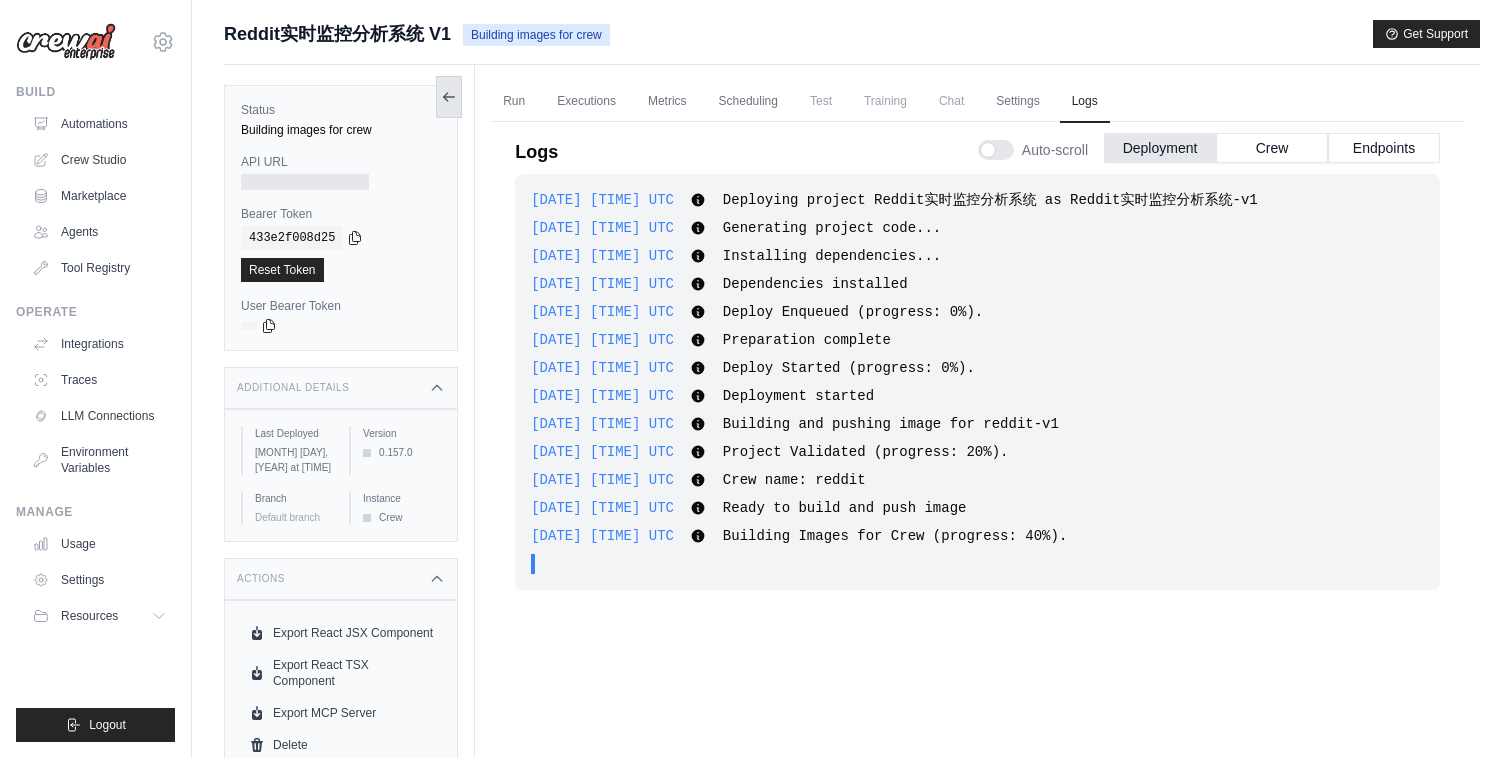 click 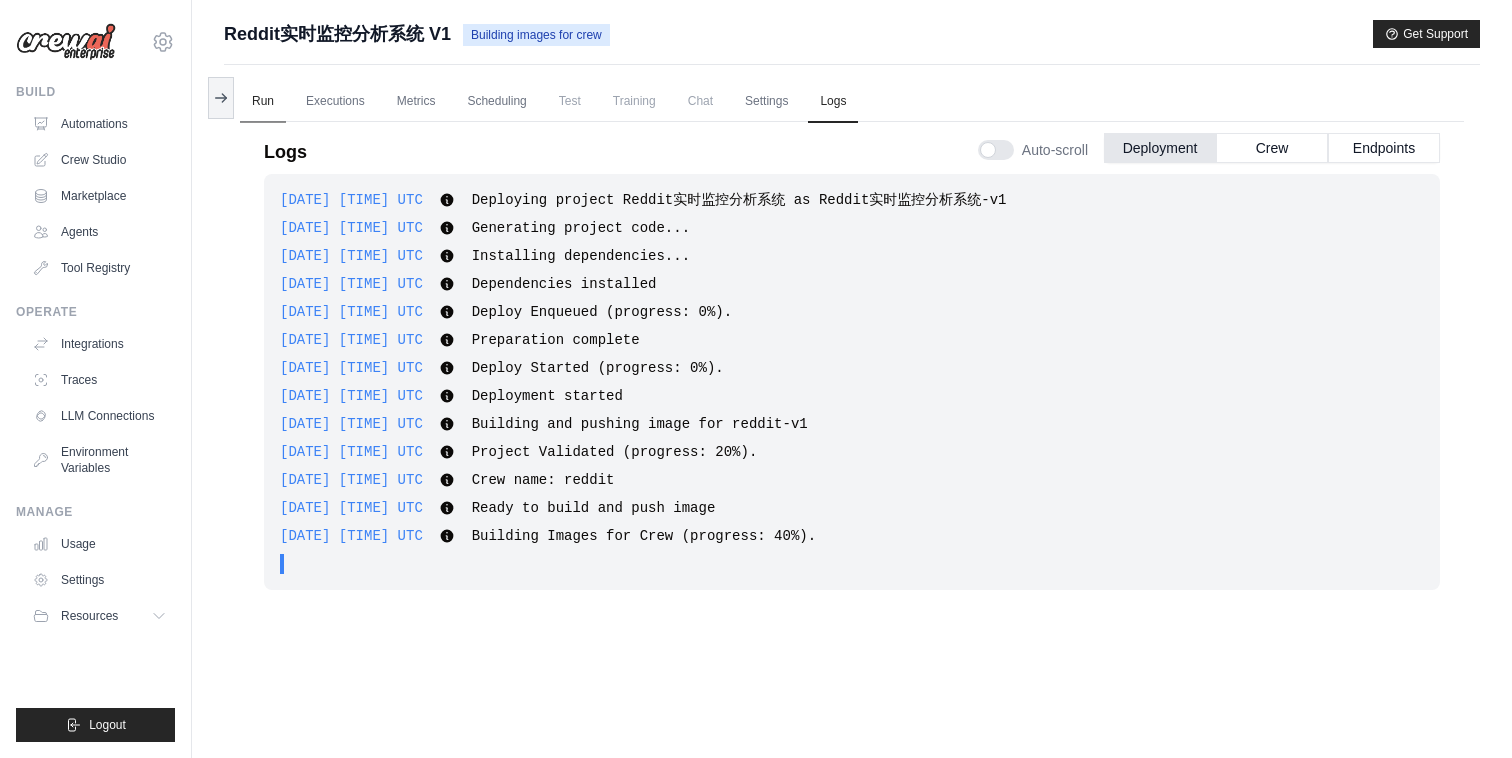 click on "Run" at bounding box center [263, 102] 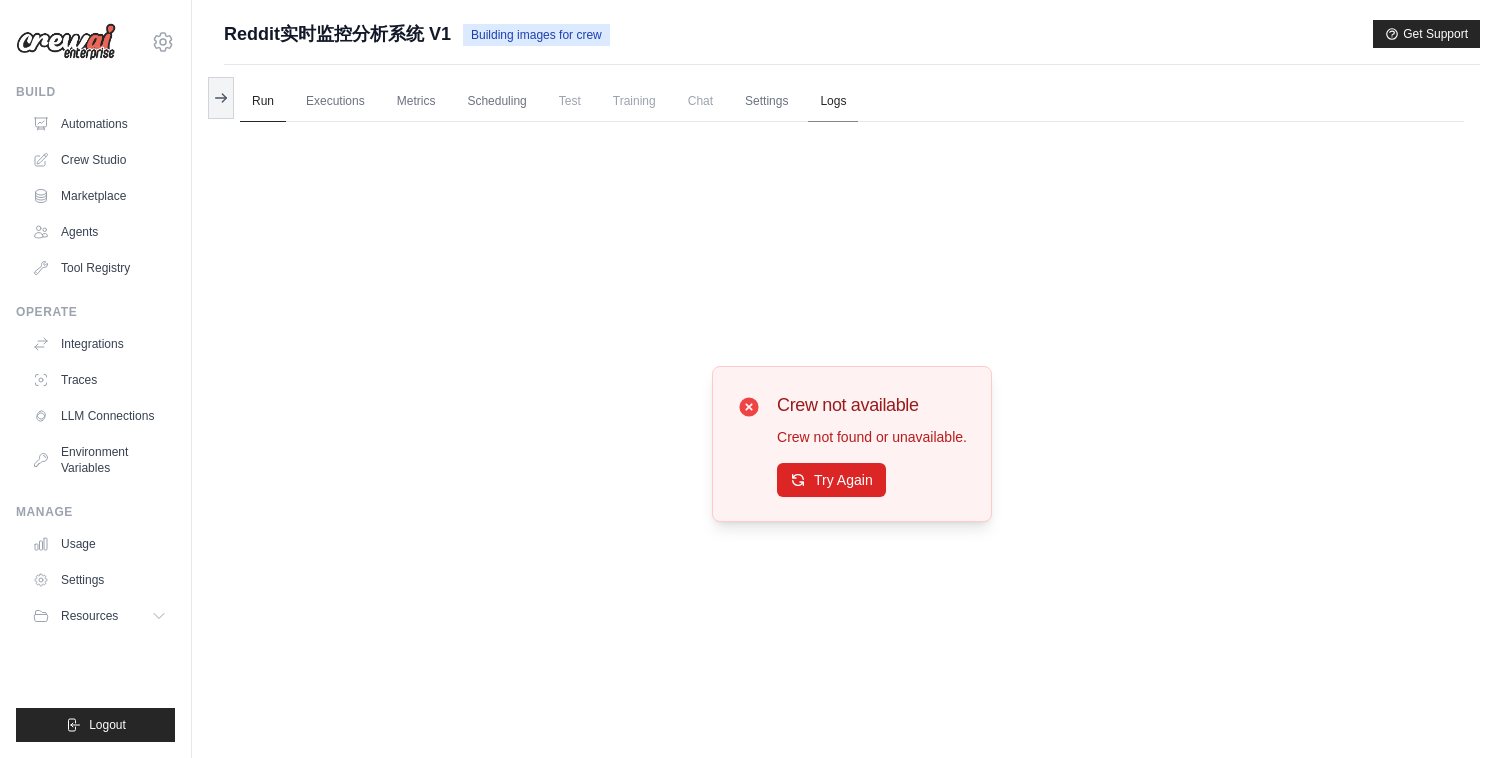 click on "Logs" at bounding box center [833, 102] 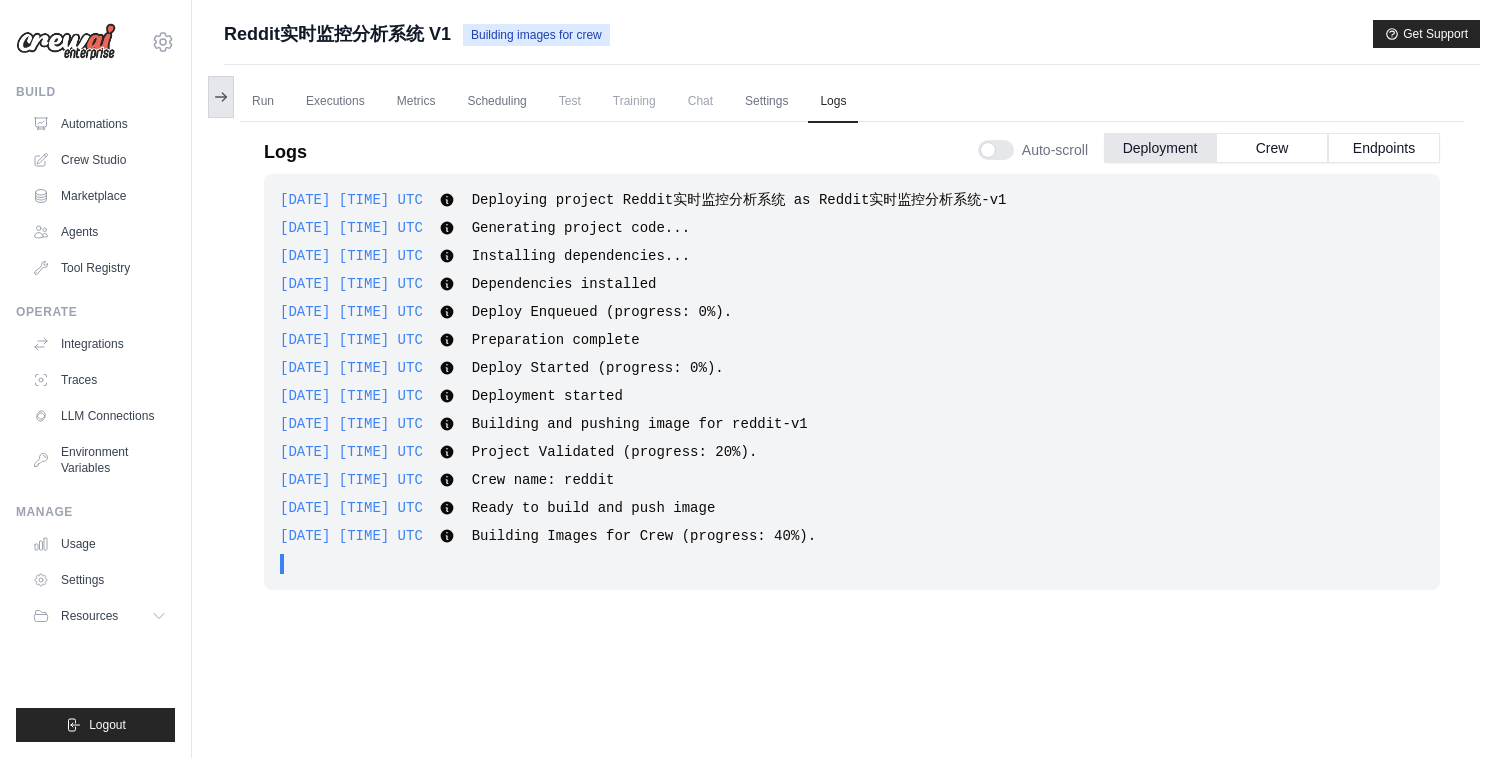 click 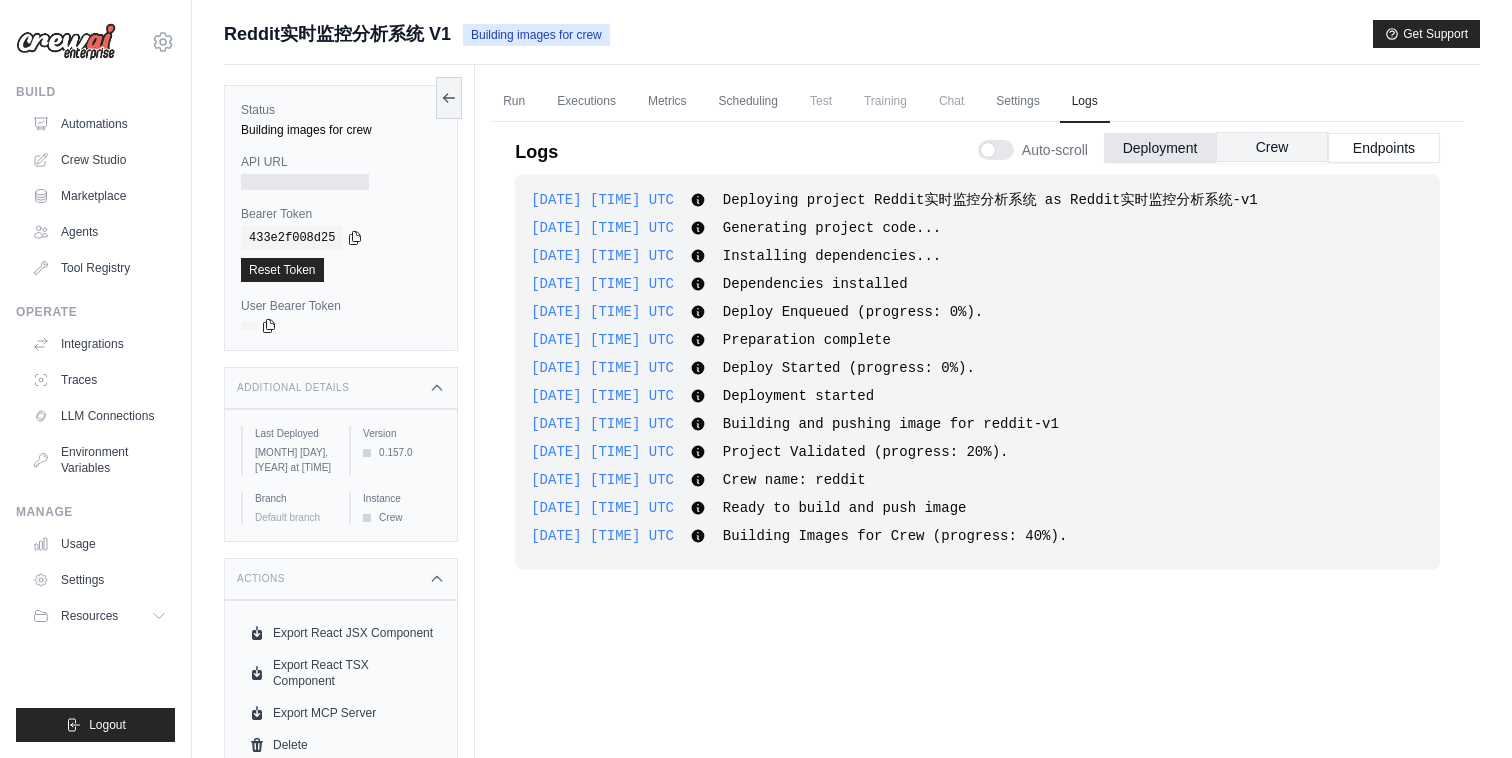 click on "Crew" at bounding box center [1272, 147] 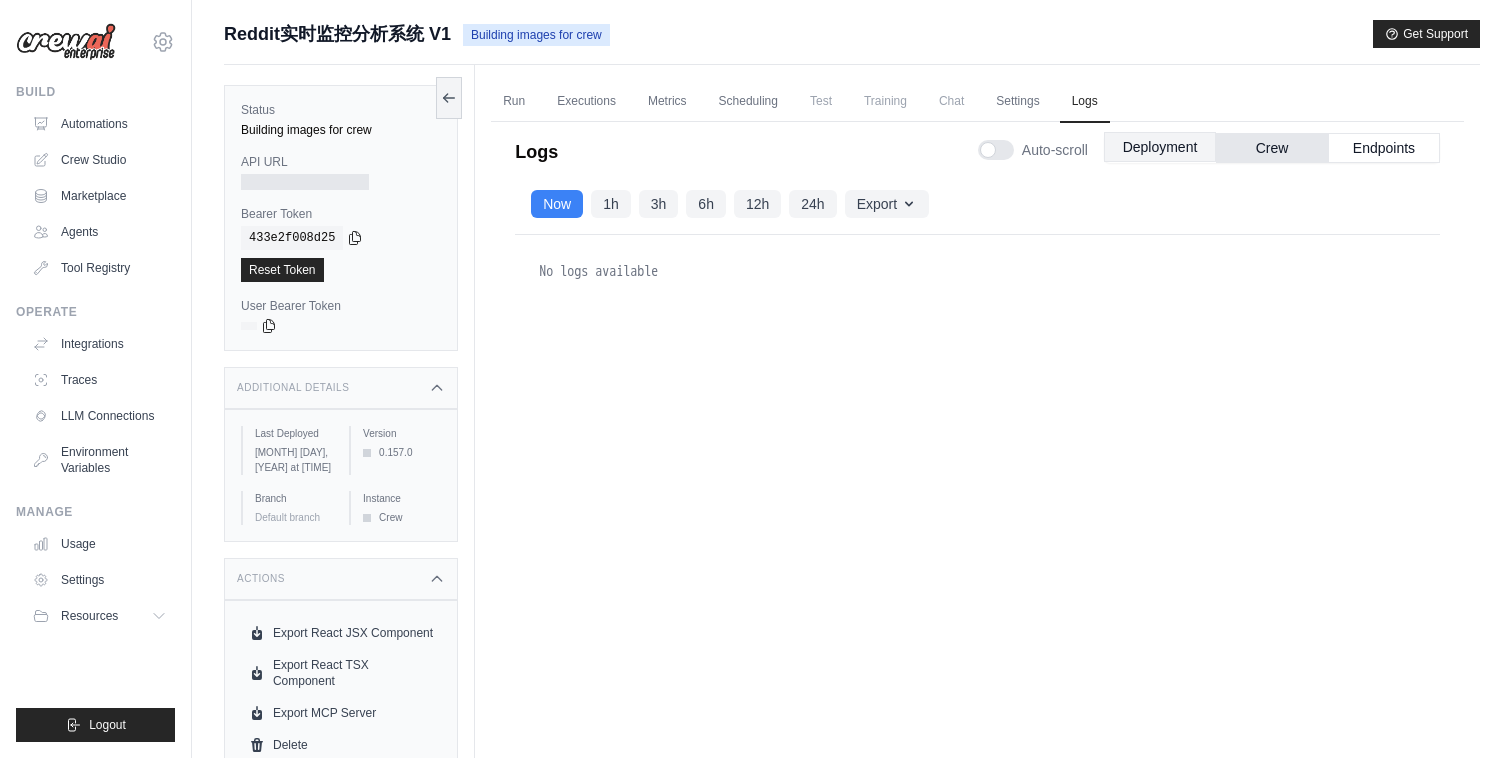 click on "Deployment" at bounding box center (1160, 147) 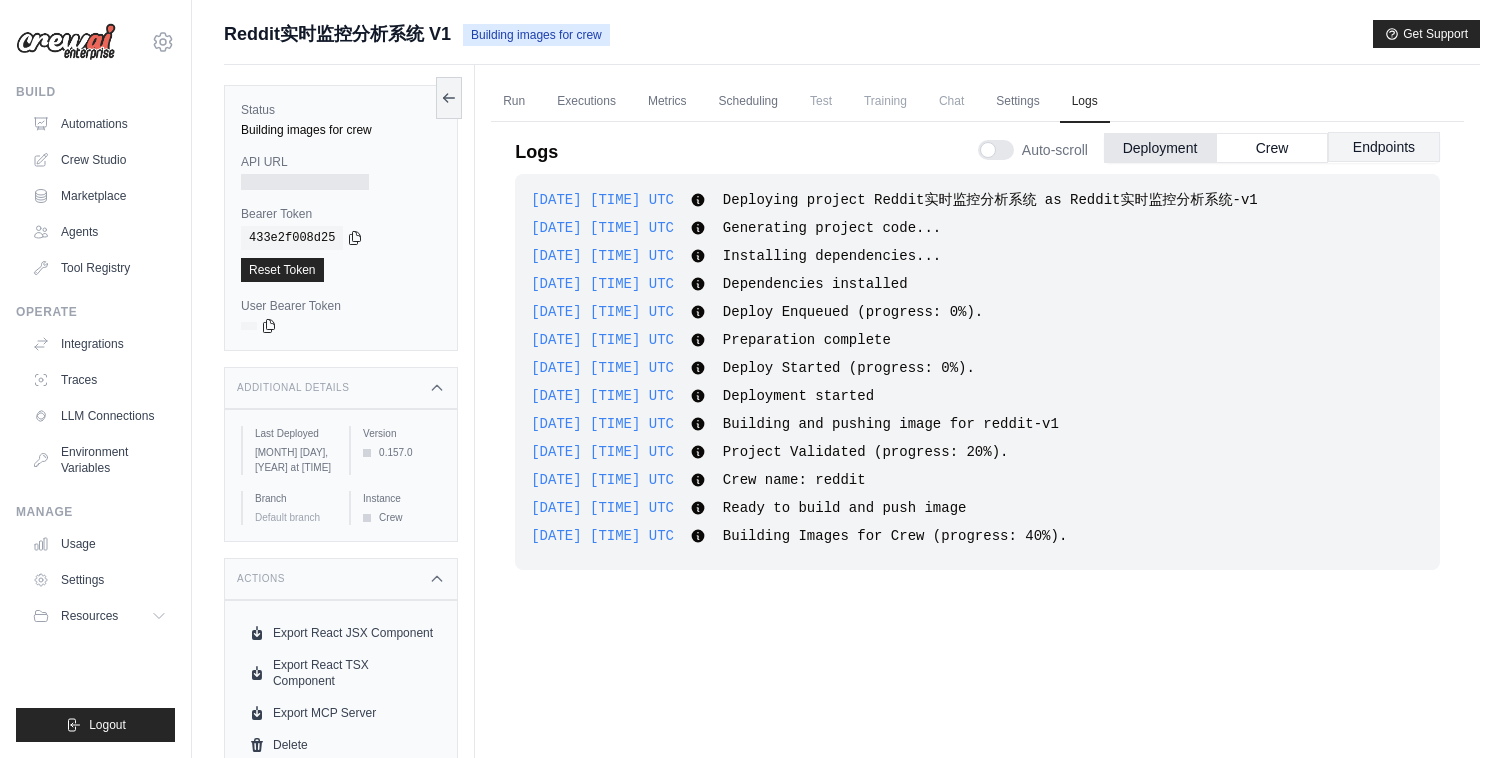 click on "Endpoints" at bounding box center (1384, 147) 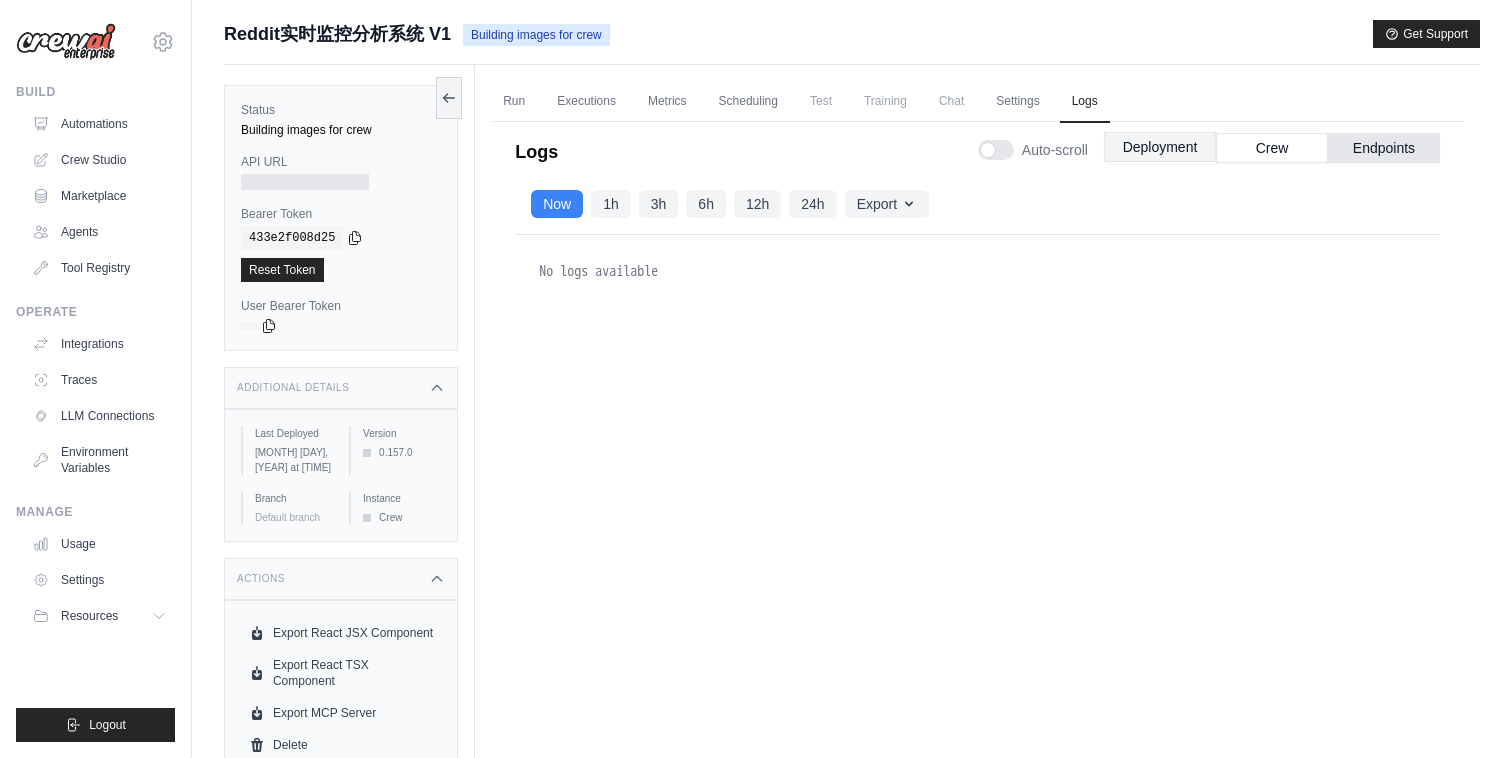 click on "Deployment" at bounding box center [1160, 147] 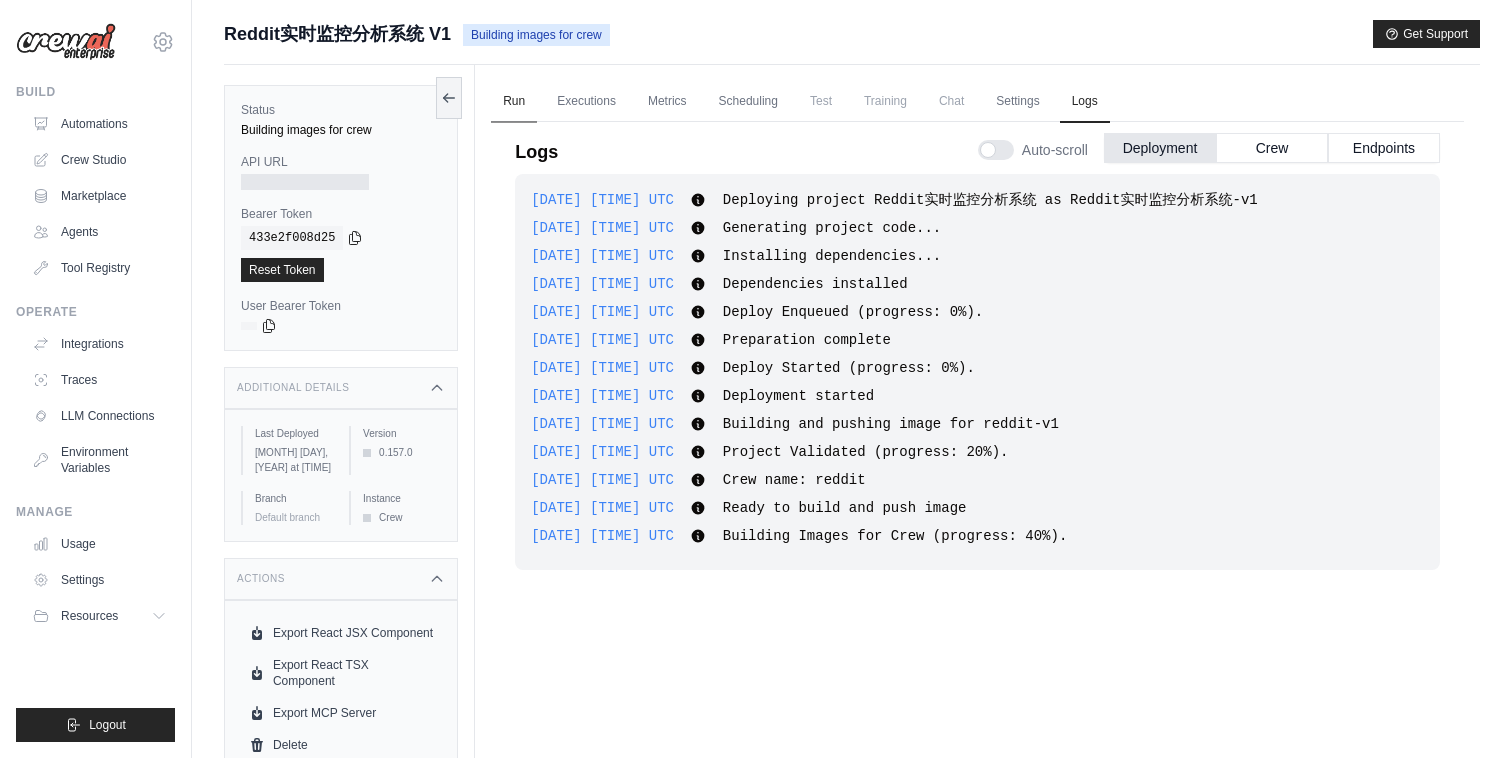 click on "Run" at bounding box center (514, 102) 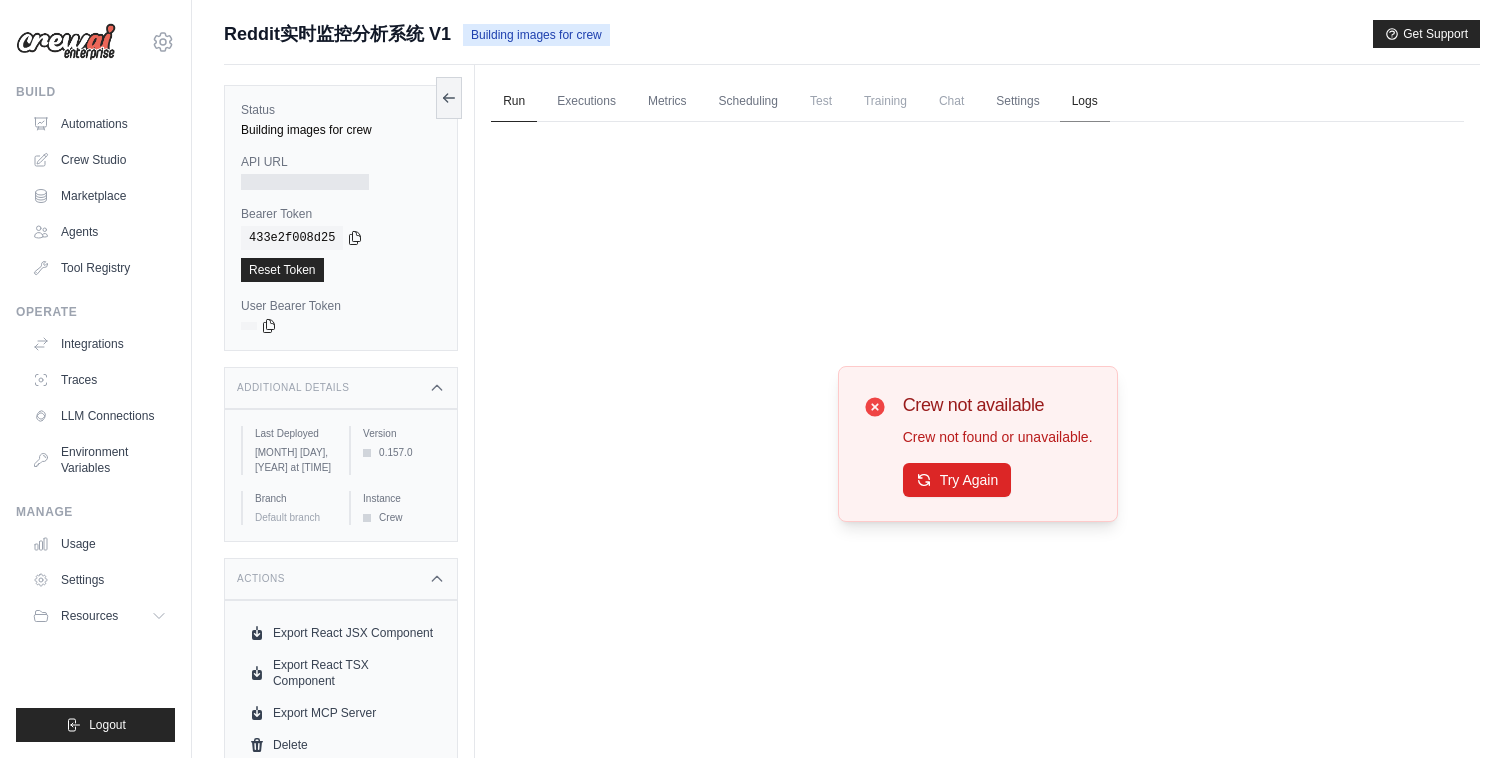 click on "Logs" at bounding box center (1085, 102) 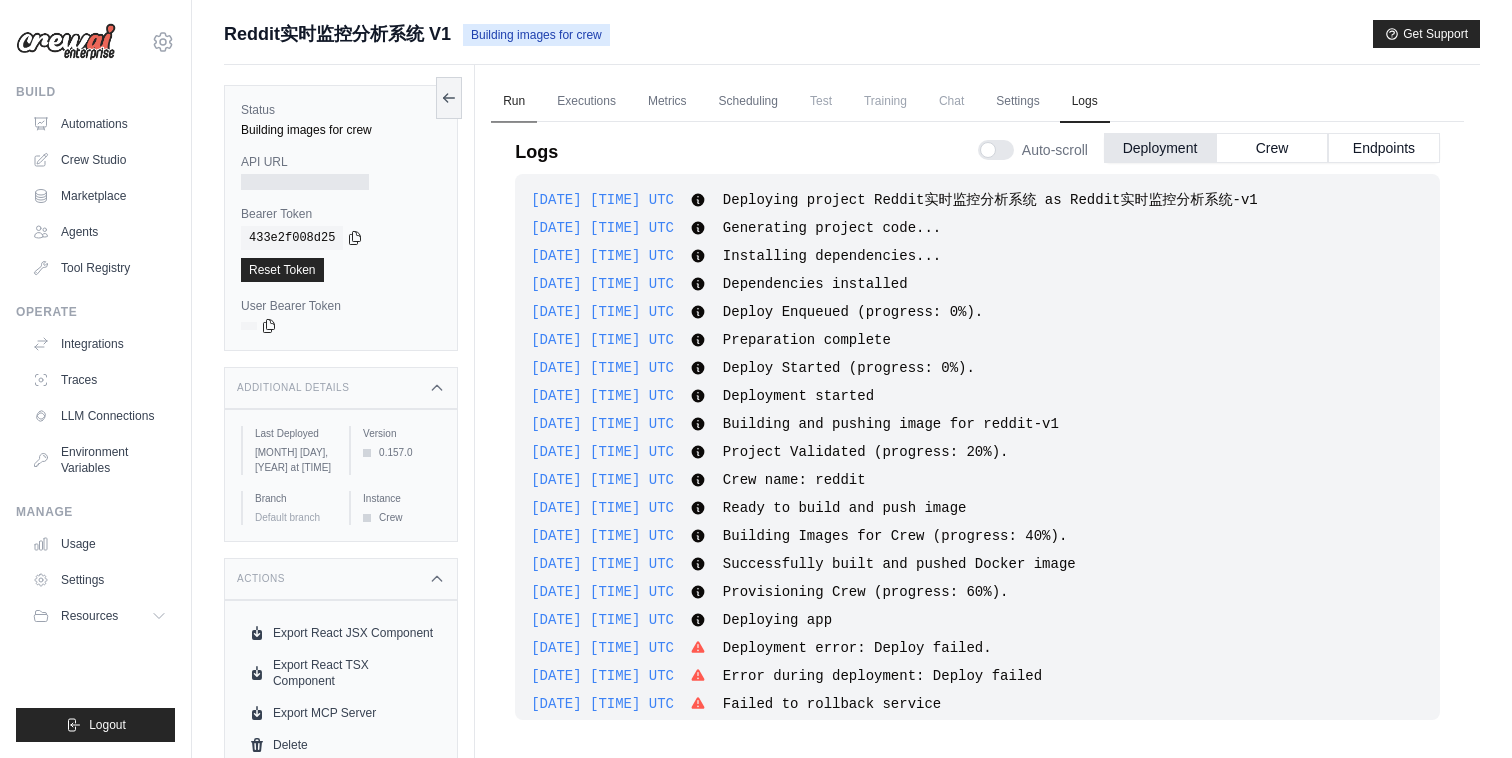 scroll, scrollTop: 46, scrollLeft: 0, axis: vertical 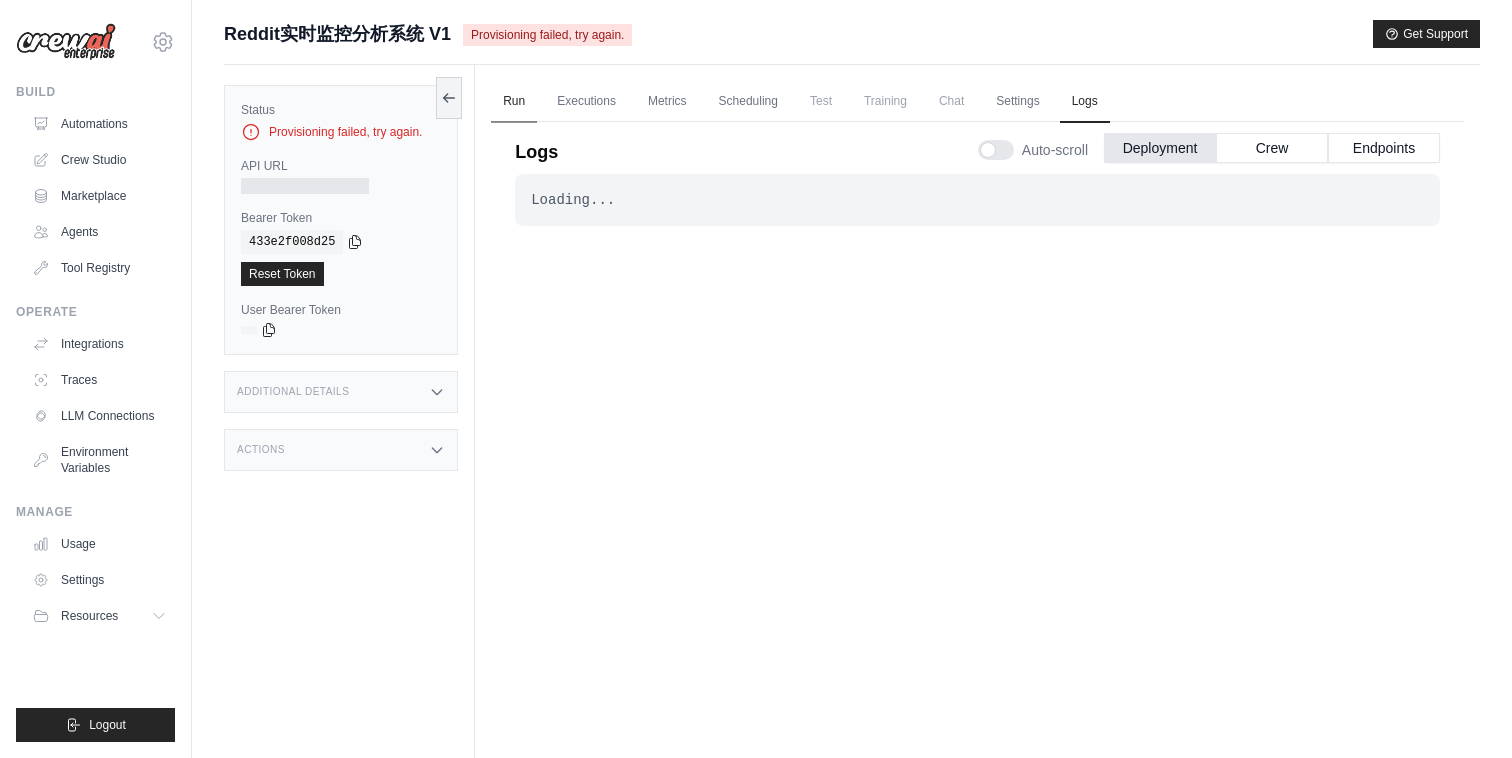 click on "Run" at bounding box center [514, 102] 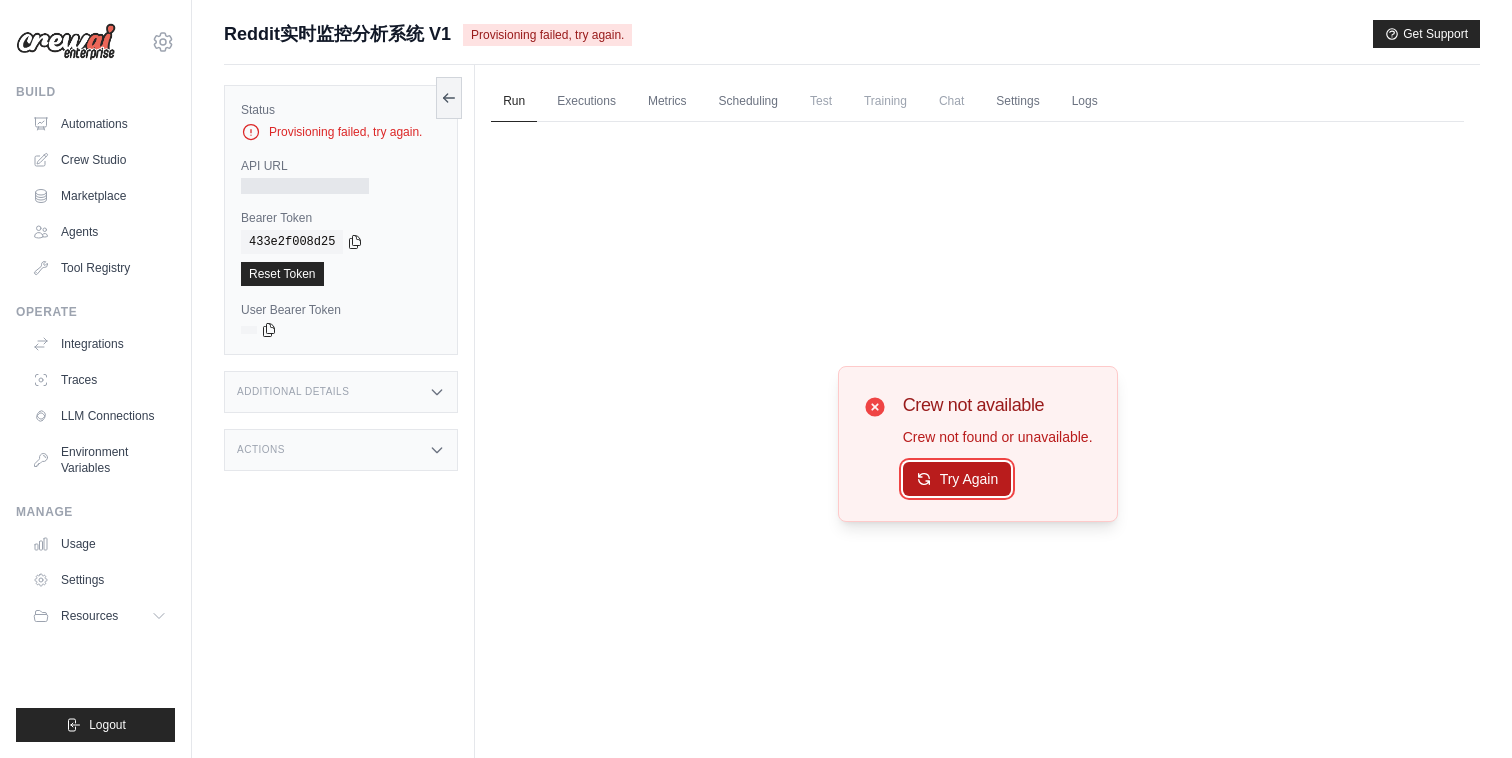 click on "Try Again" at bounding box center [957, 479] 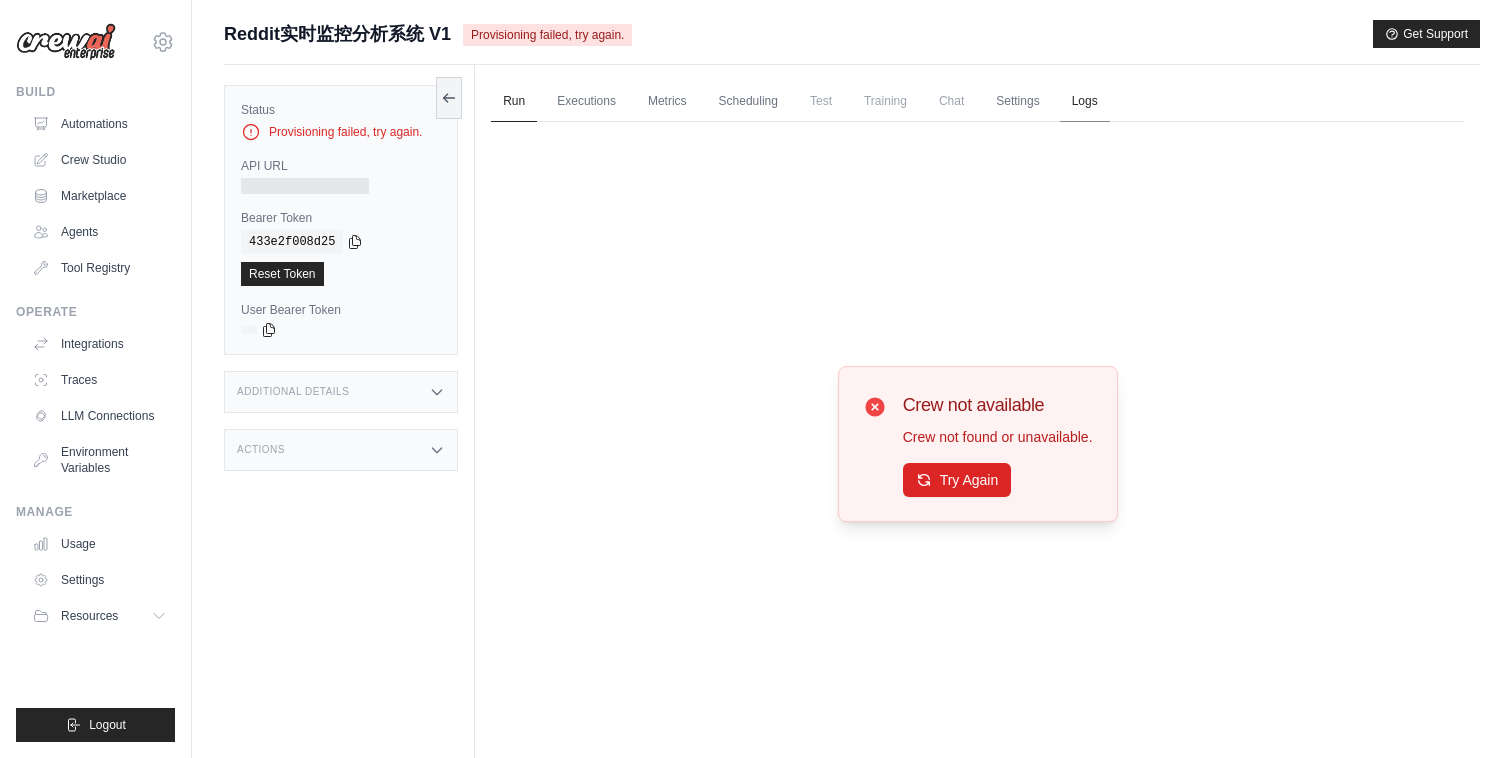 click on "Logs" at bounding box center [1085, 102] 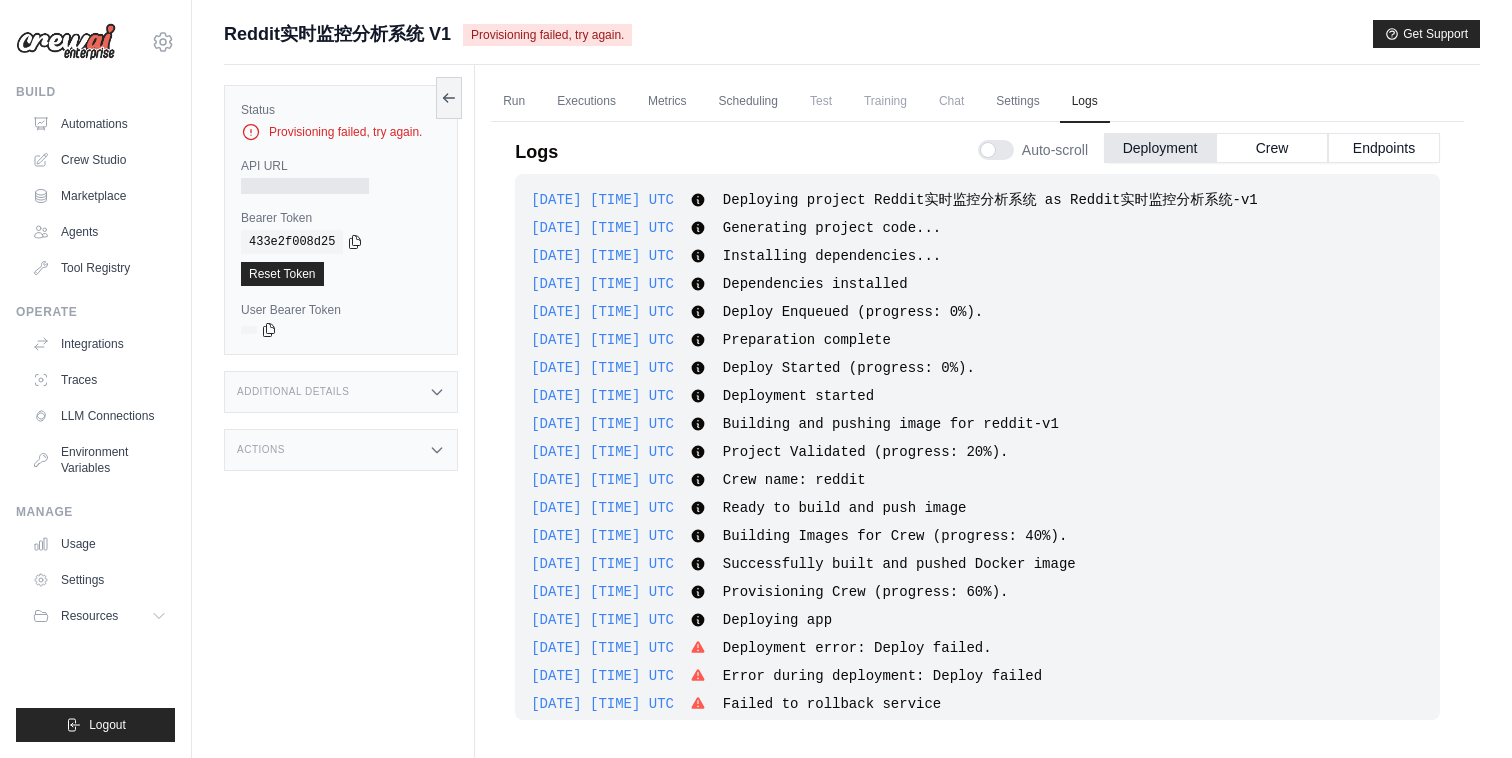 scroll, scrollTop: 46, scrollLeft: 0, axis: vertical 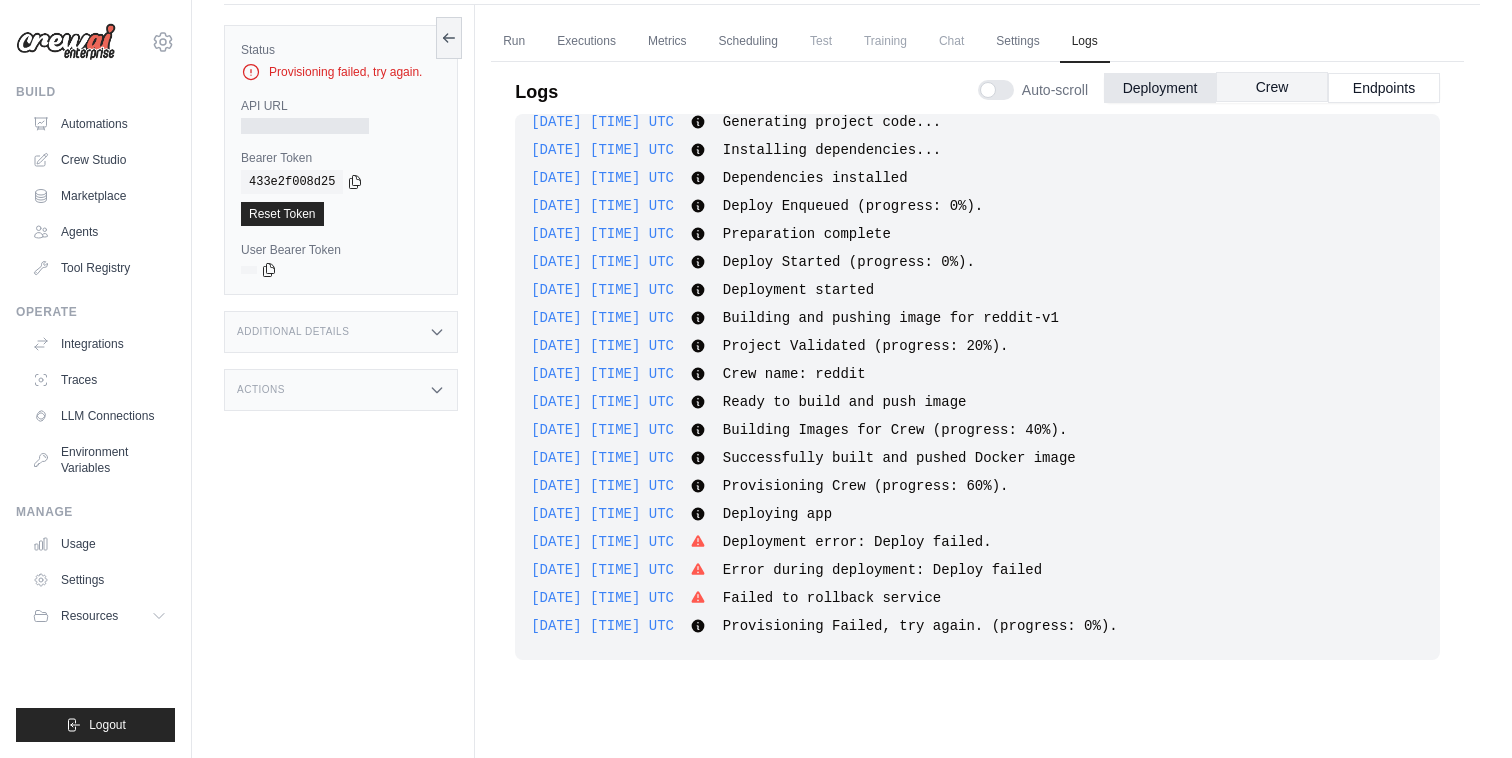 click on "Crew" at bounding box center (1272, 87) 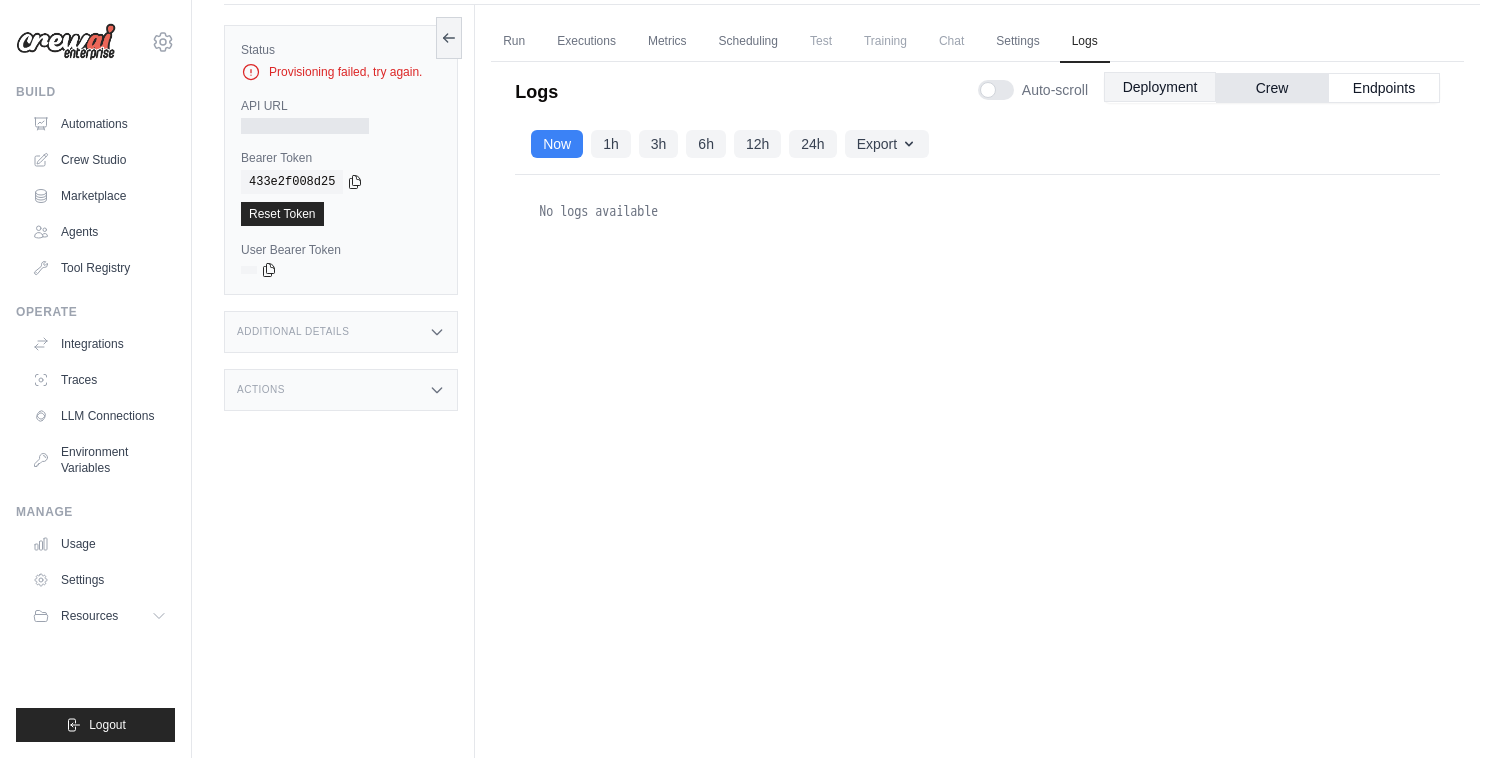 click on "Deployment" at bounding box center (1160, 87) 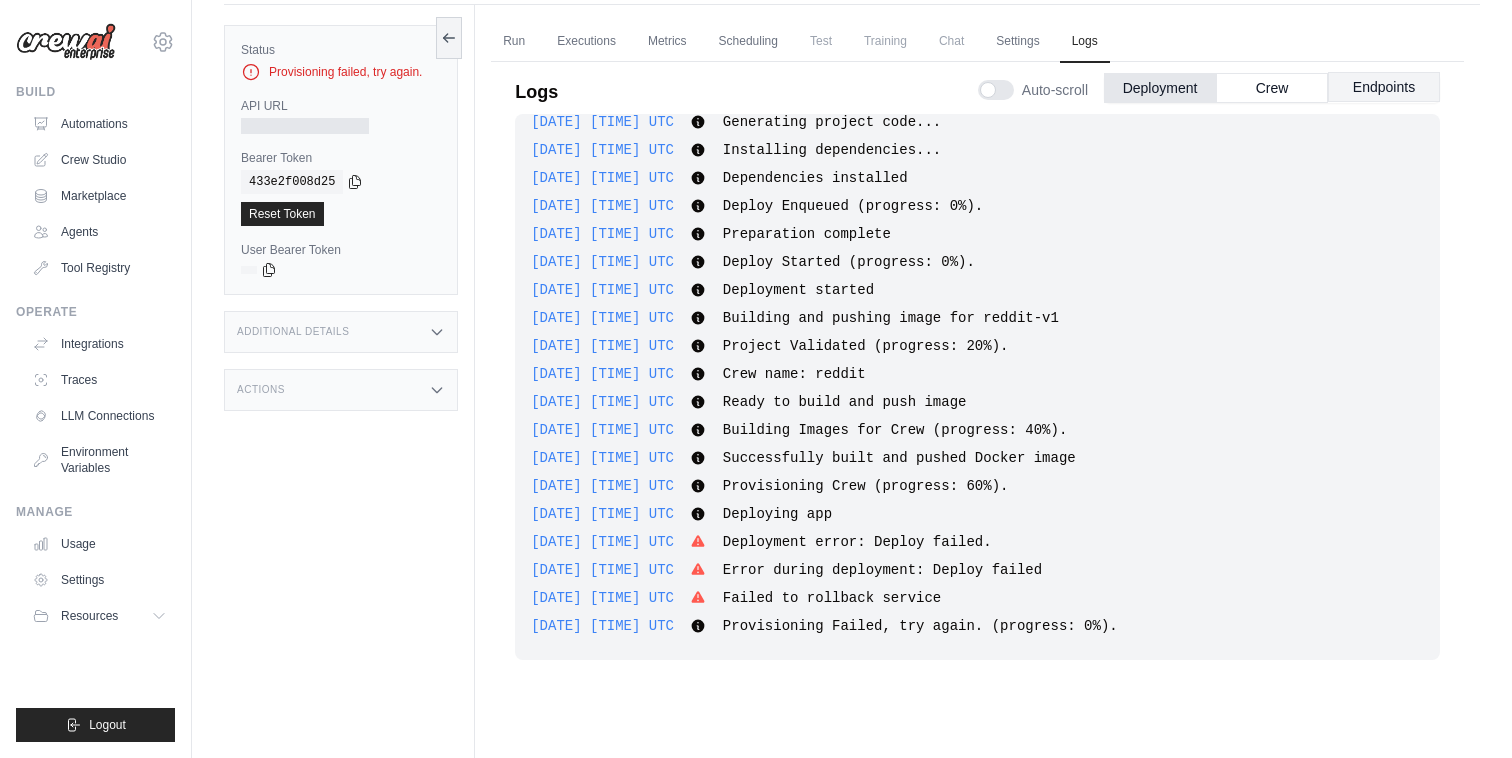 click on "Endpoints" at bounding box center (1384, 87) 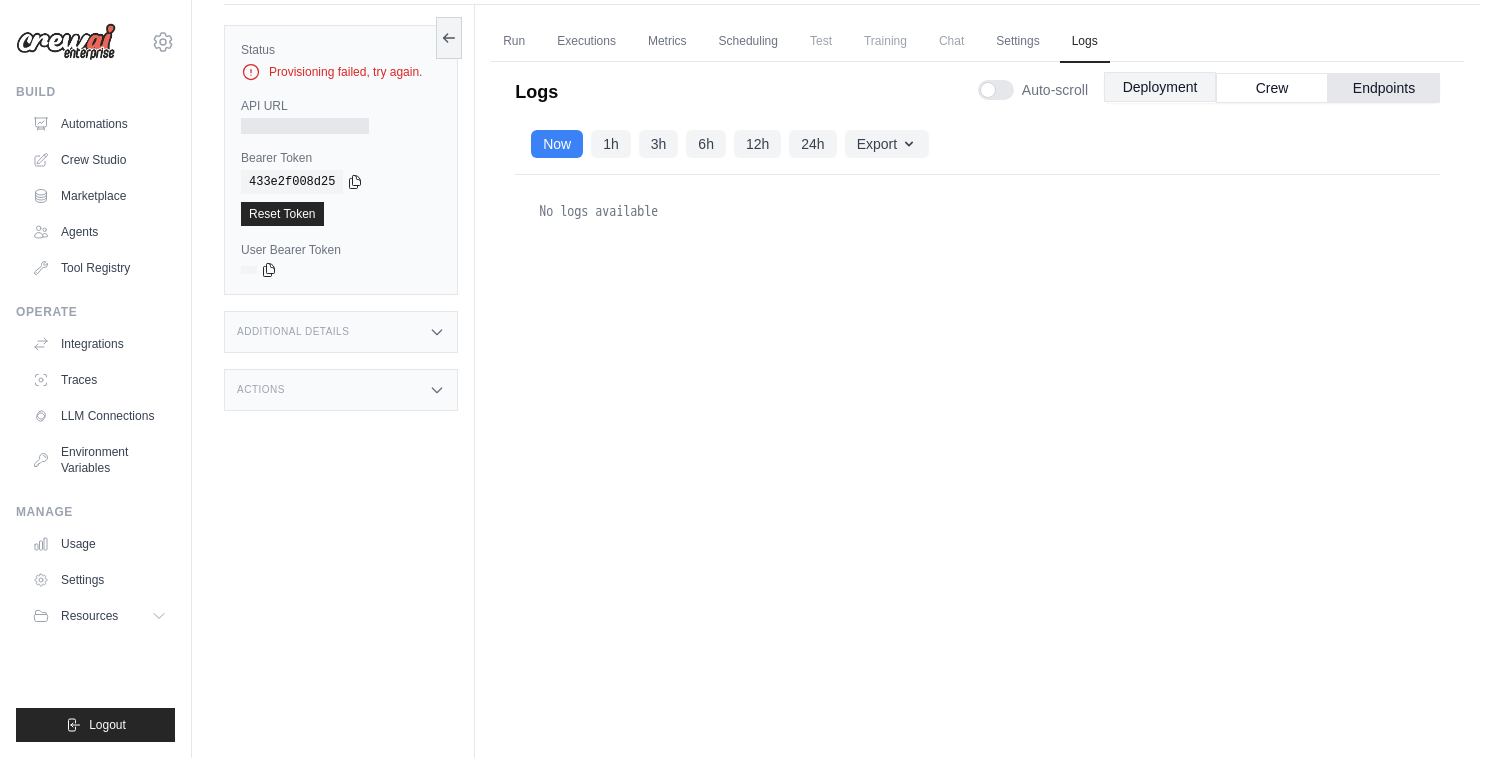 click on "Deployment" at bounding box center (1160, 87) 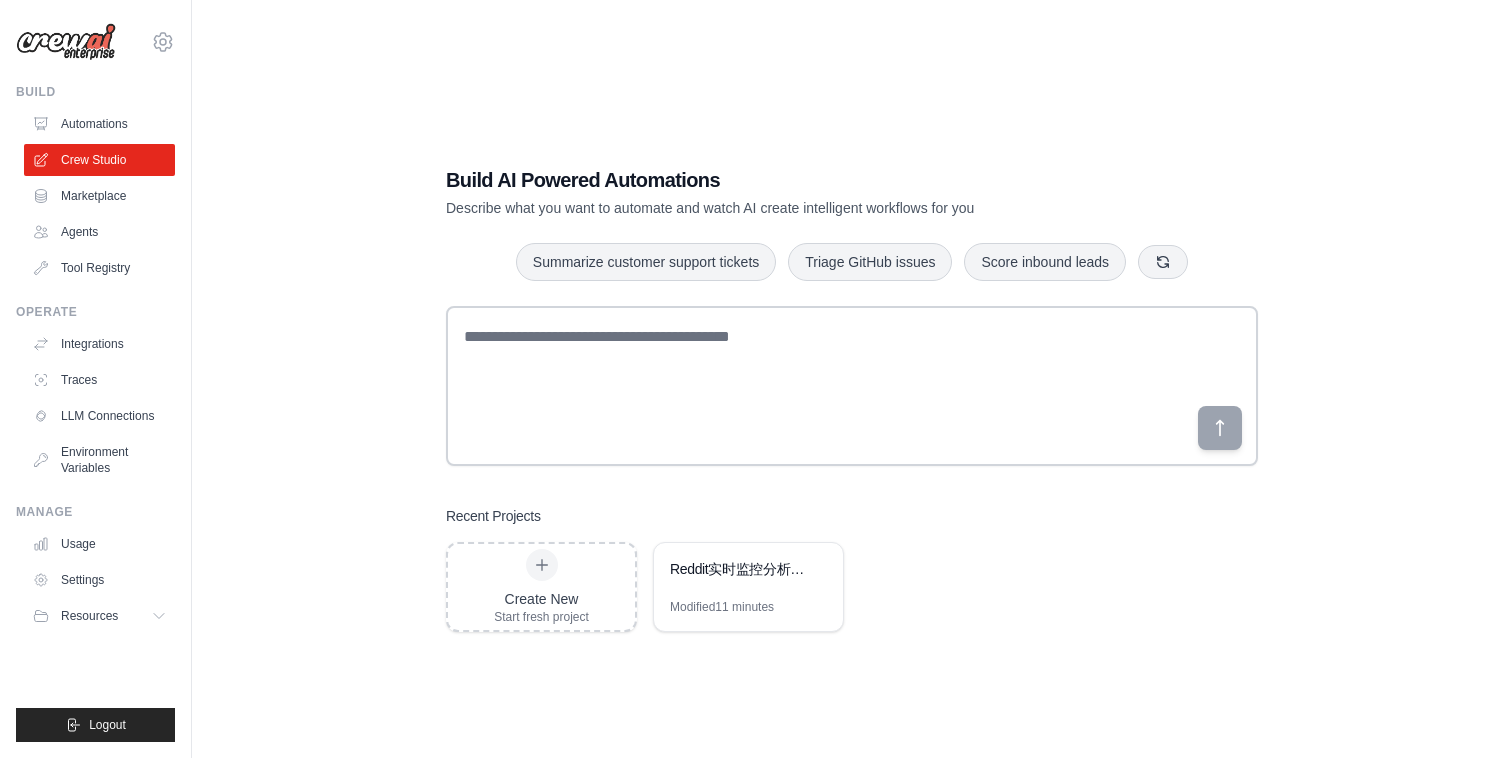 scroll, scrollTop: 0, scrollLeft: 0, axis: both 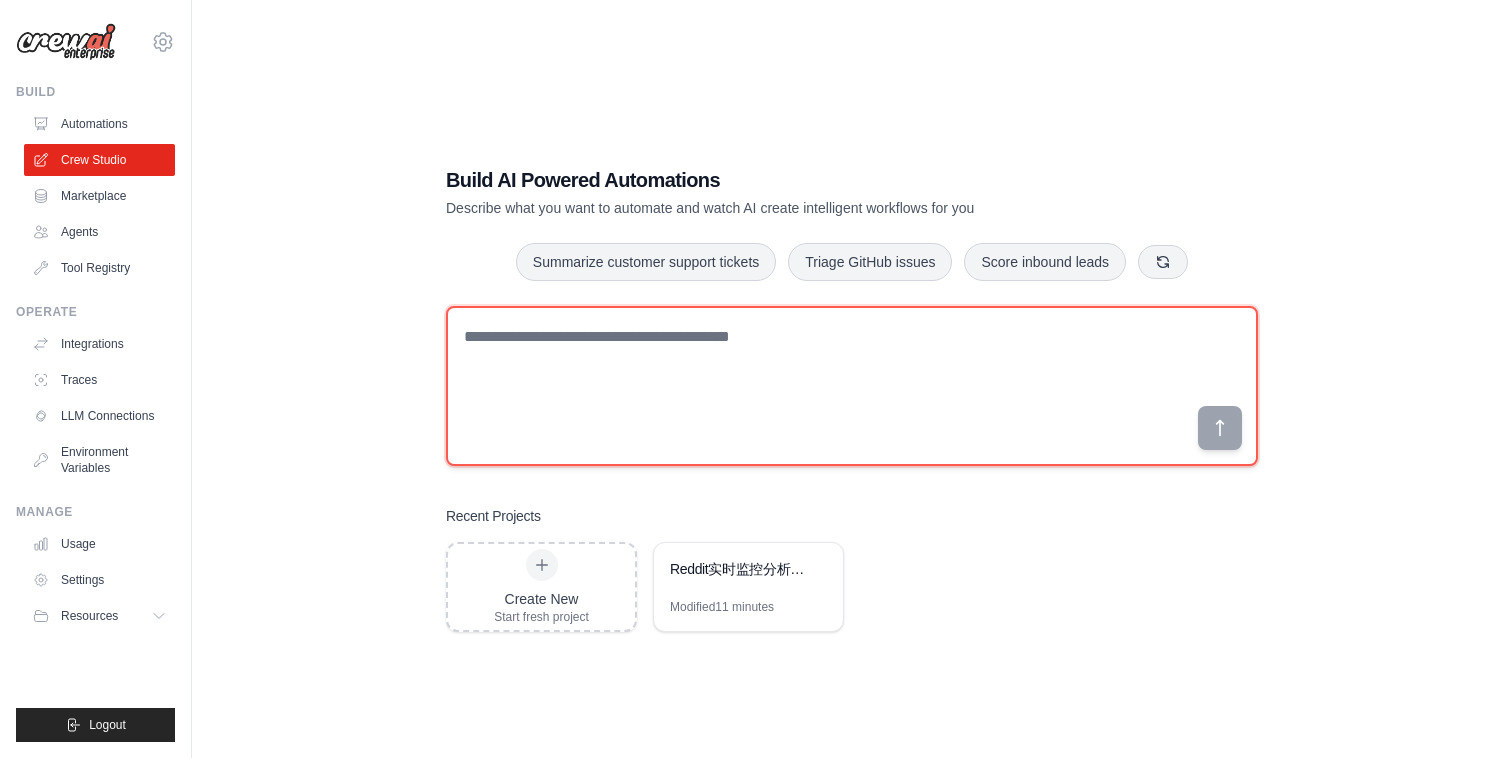 click at bounding box center (852, 386) 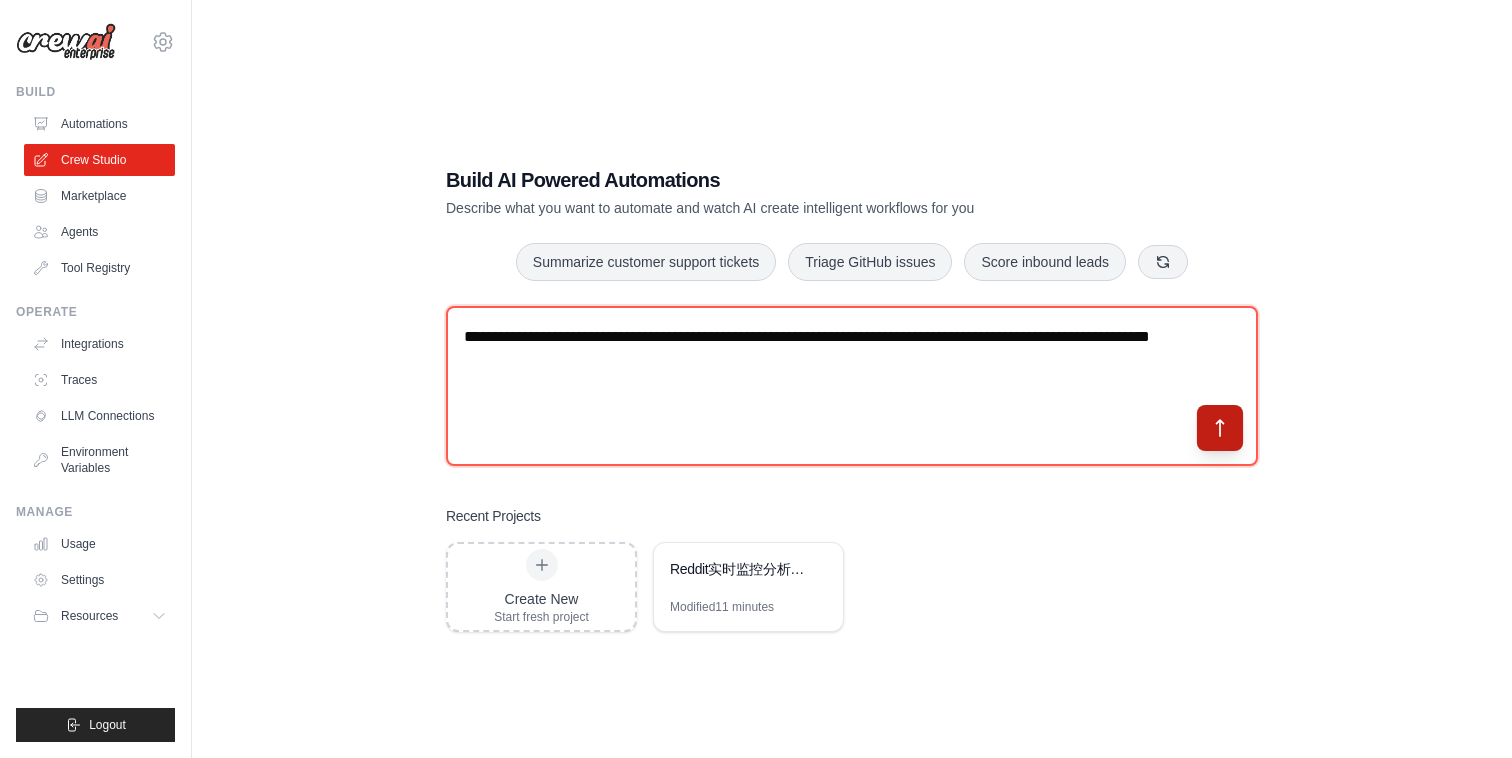 type on "**********" 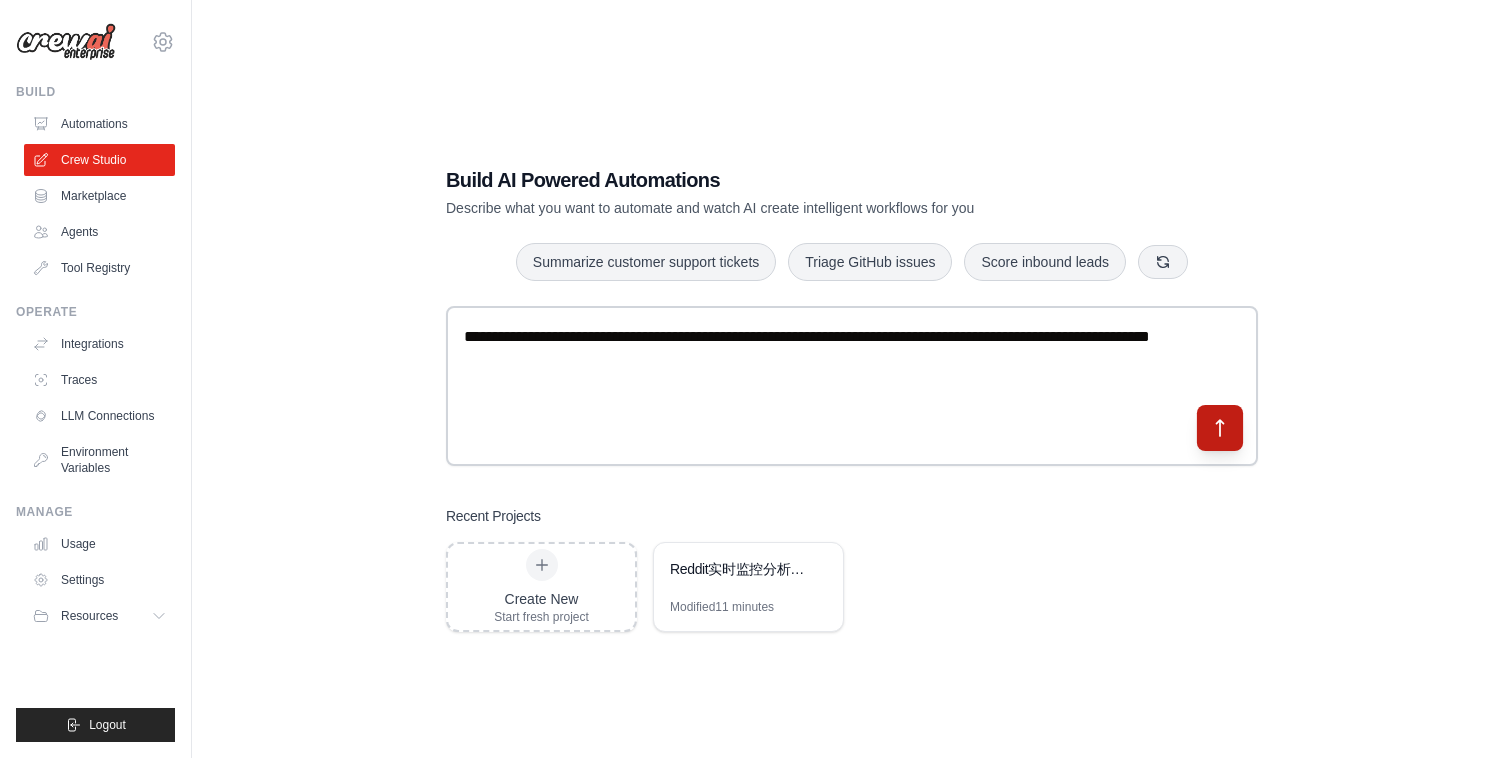click 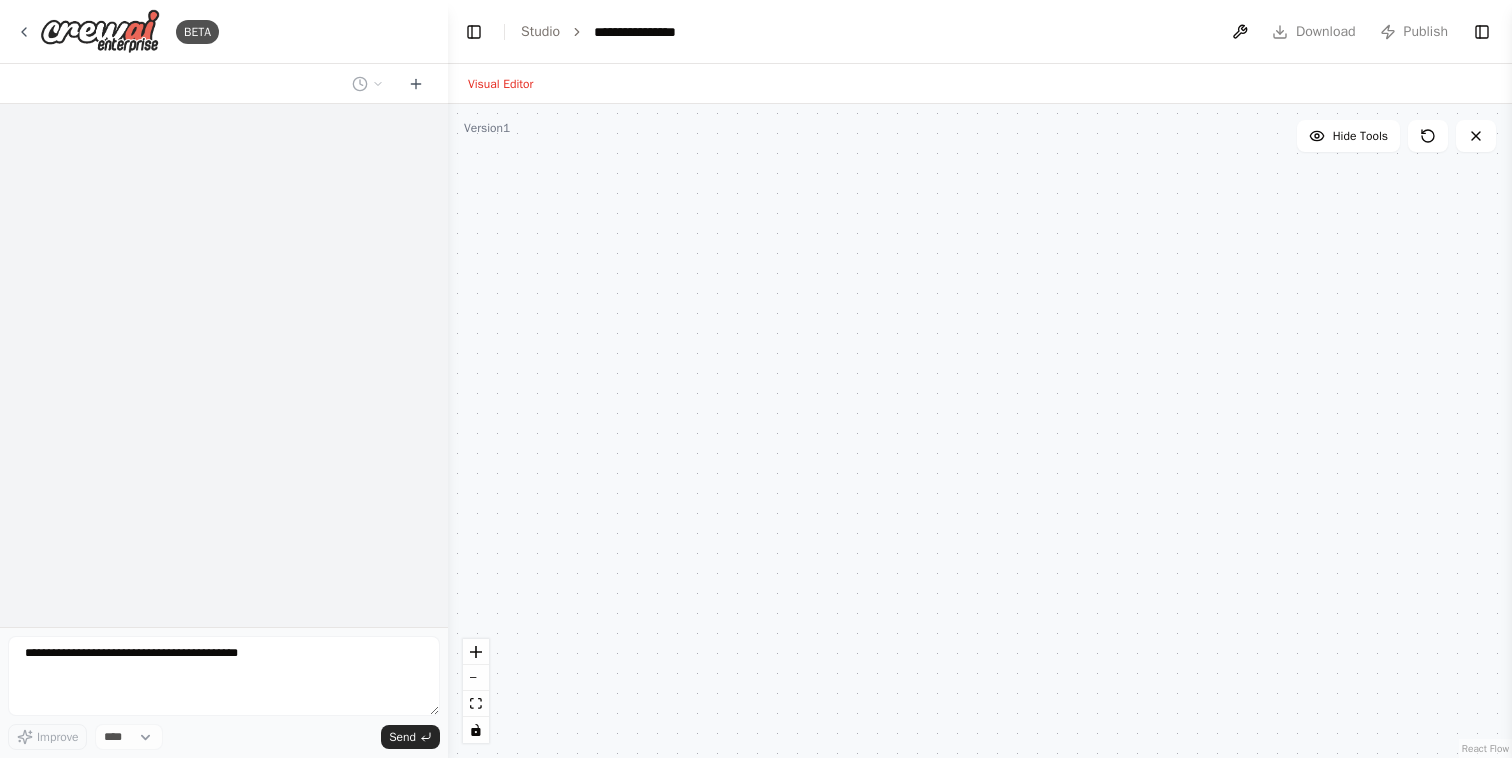 scroll, scrollTop: 0, scrollLeft: 0, axis: both 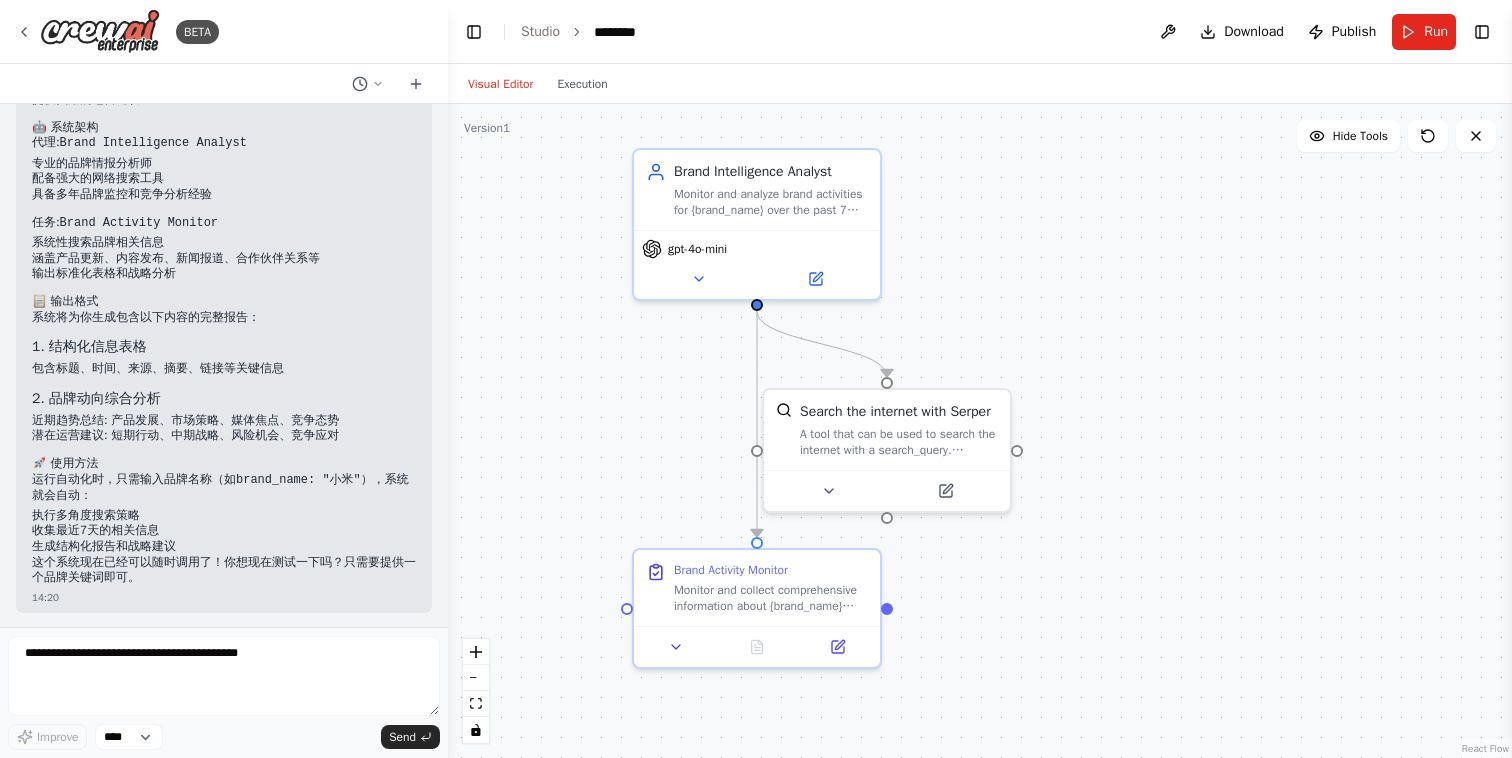 drag, startPoint x: 1013, startPoint y: 282, endPoint x: 1097, endPoint y: 226, distance: 100.95544 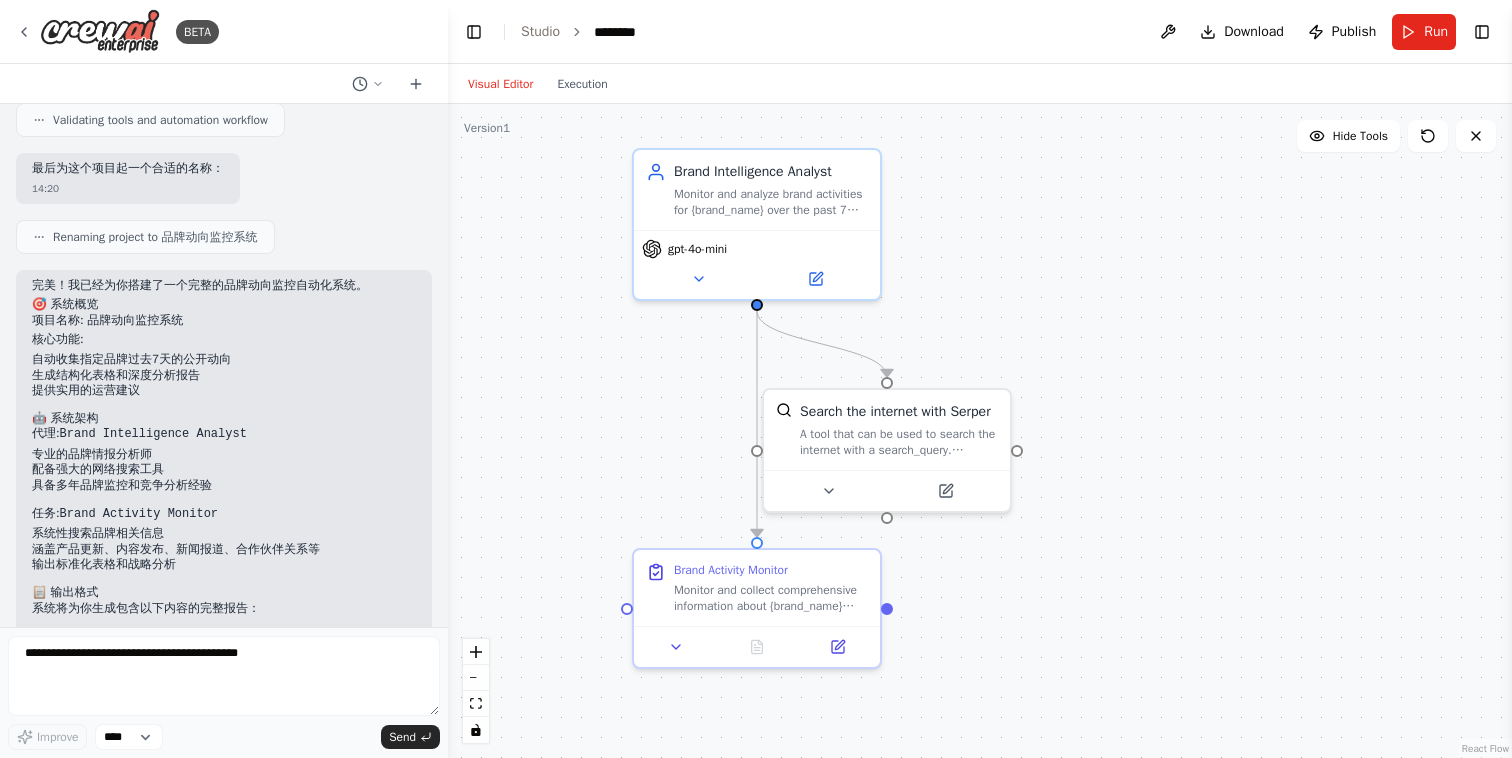 scroll, scrollTop: 1022, scrollLeft: 0, axis: vertical 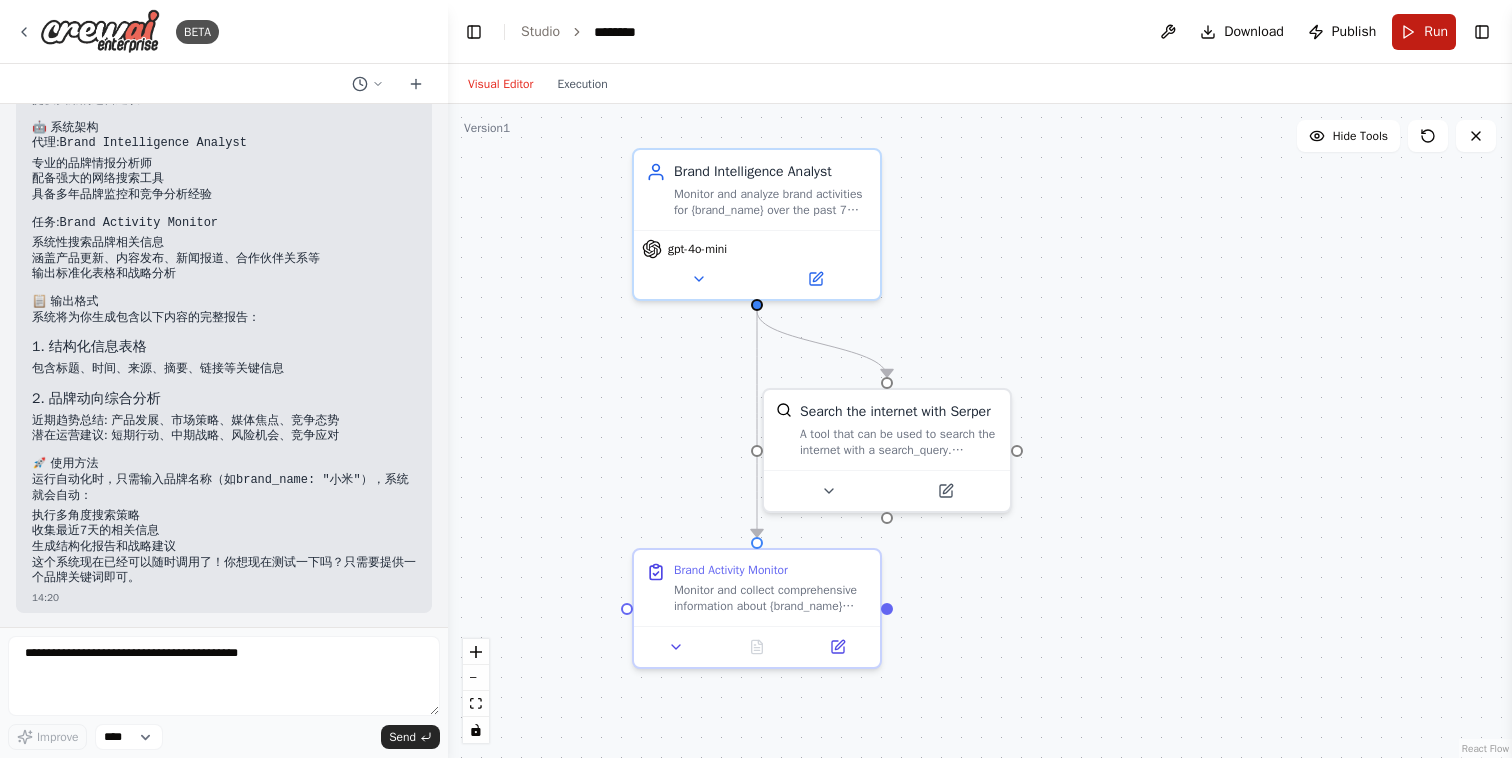 click on "Run" at bounding box center (1436, 32) 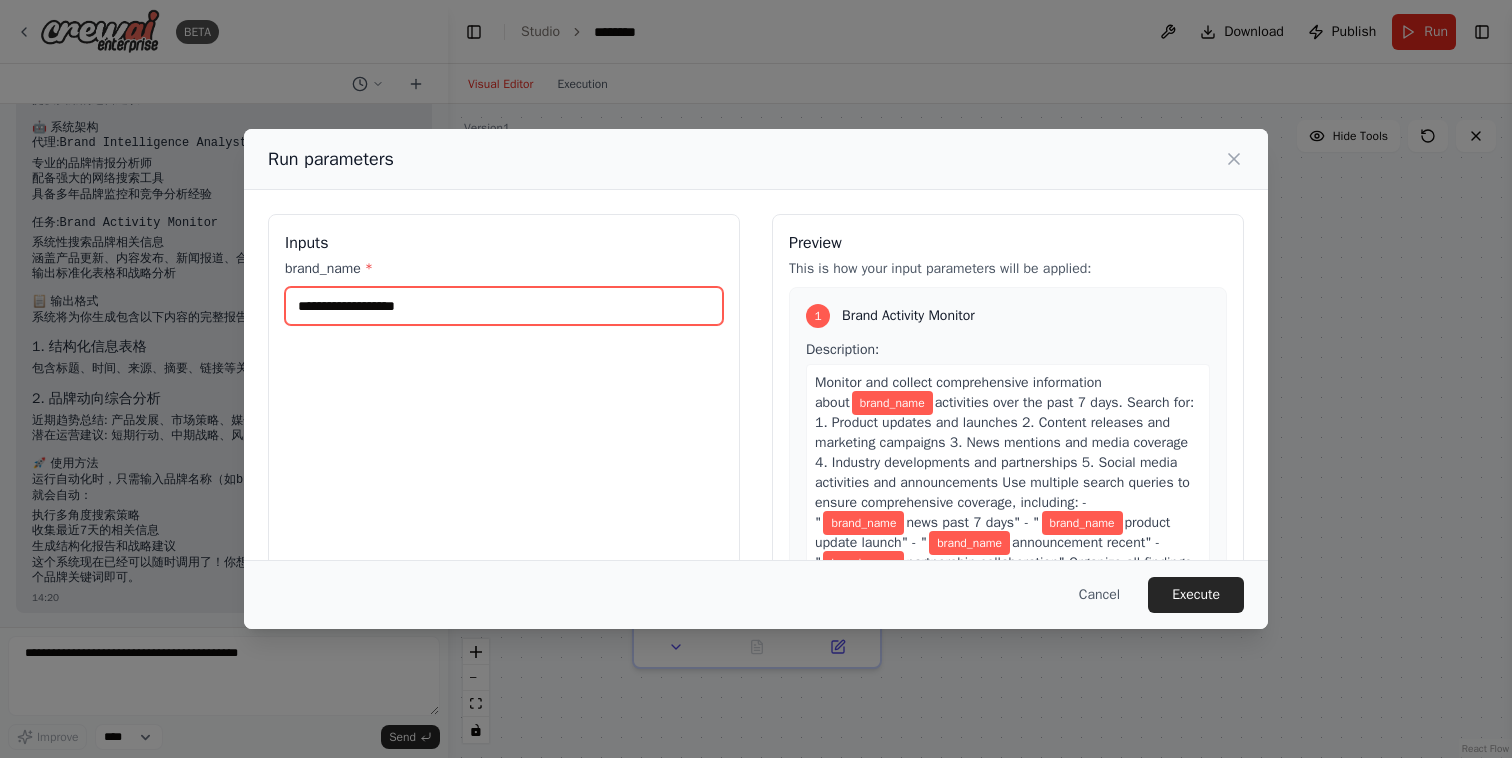 click on "brand_name *" at bounding box center [504, 306] 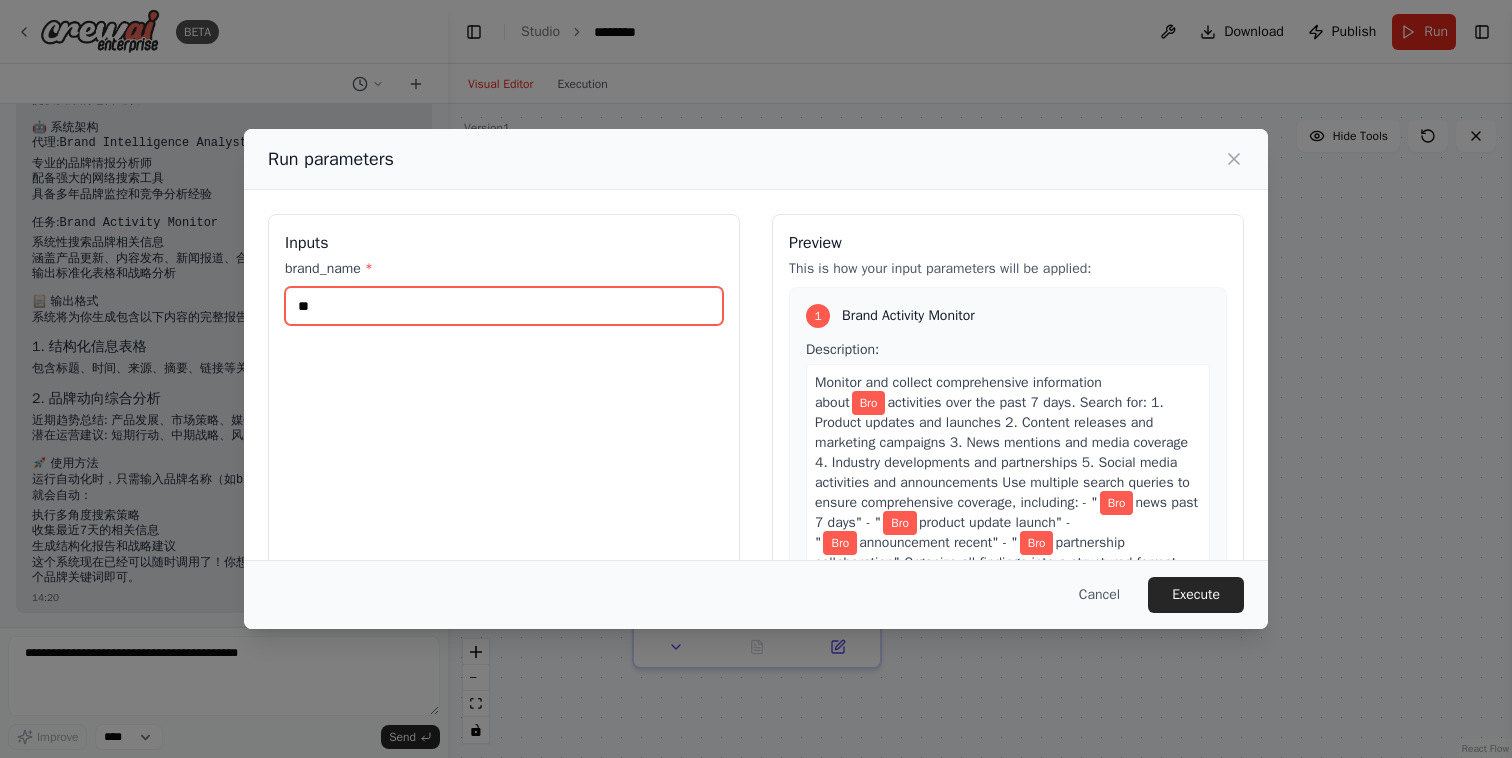 type on "*" 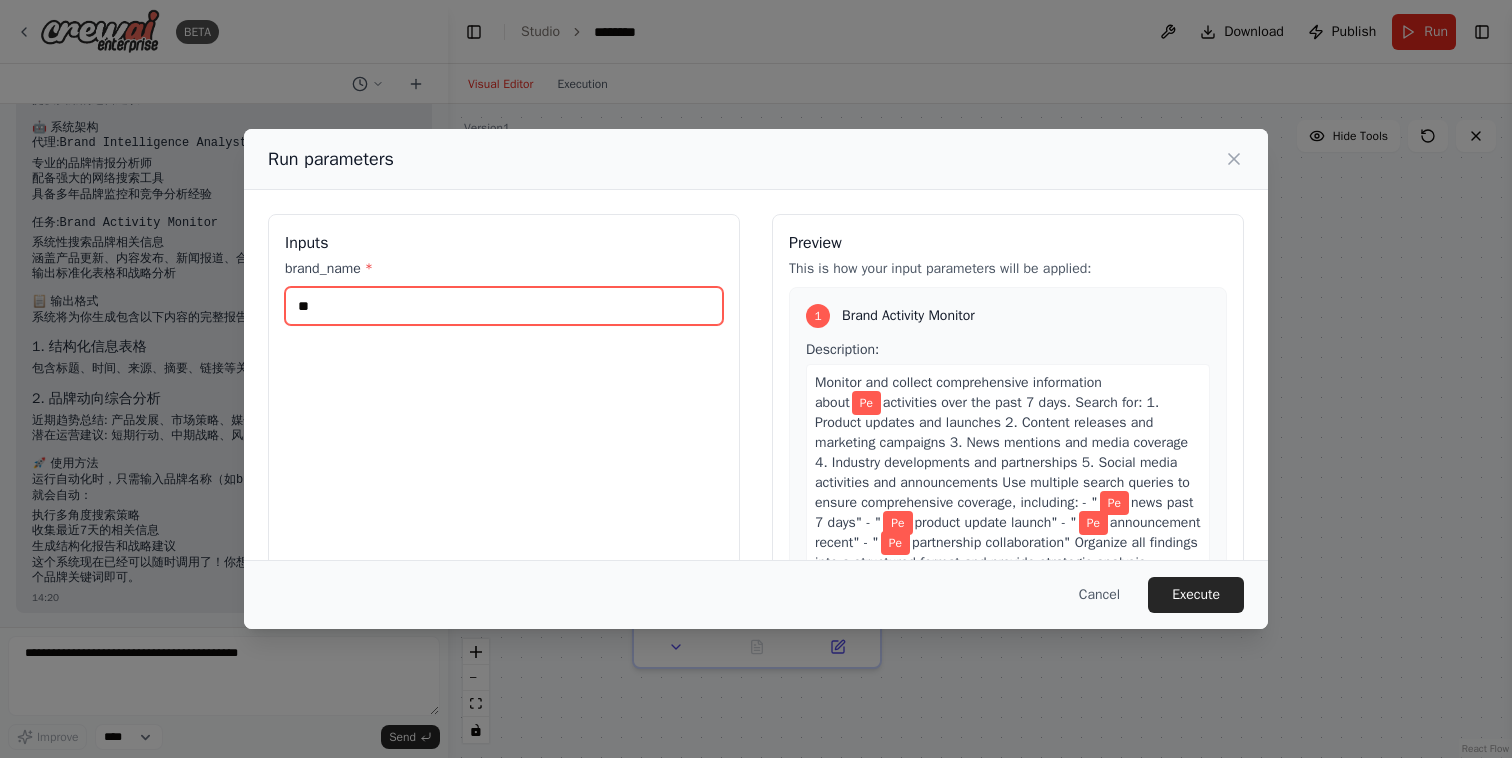 type on "*" 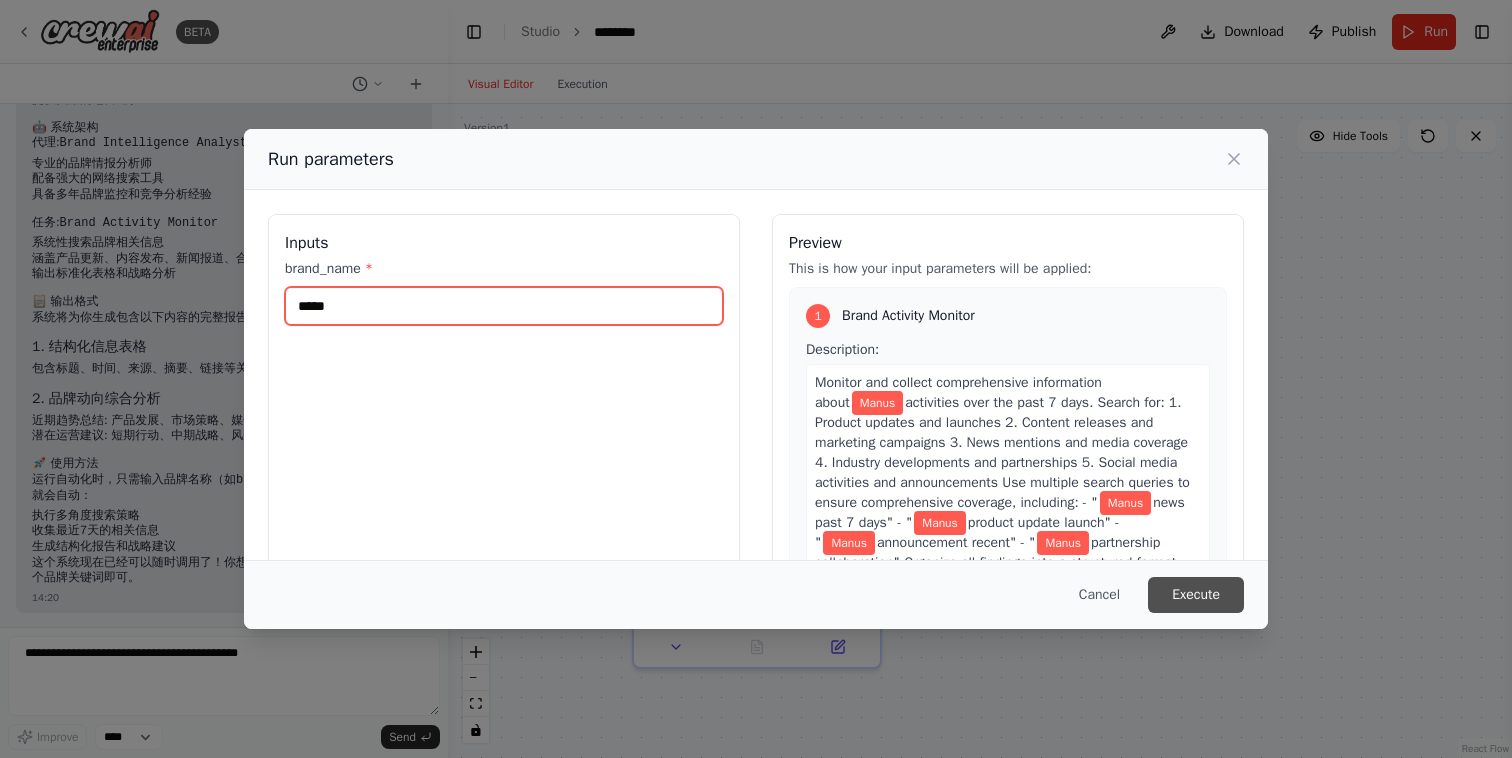 type on "*****" 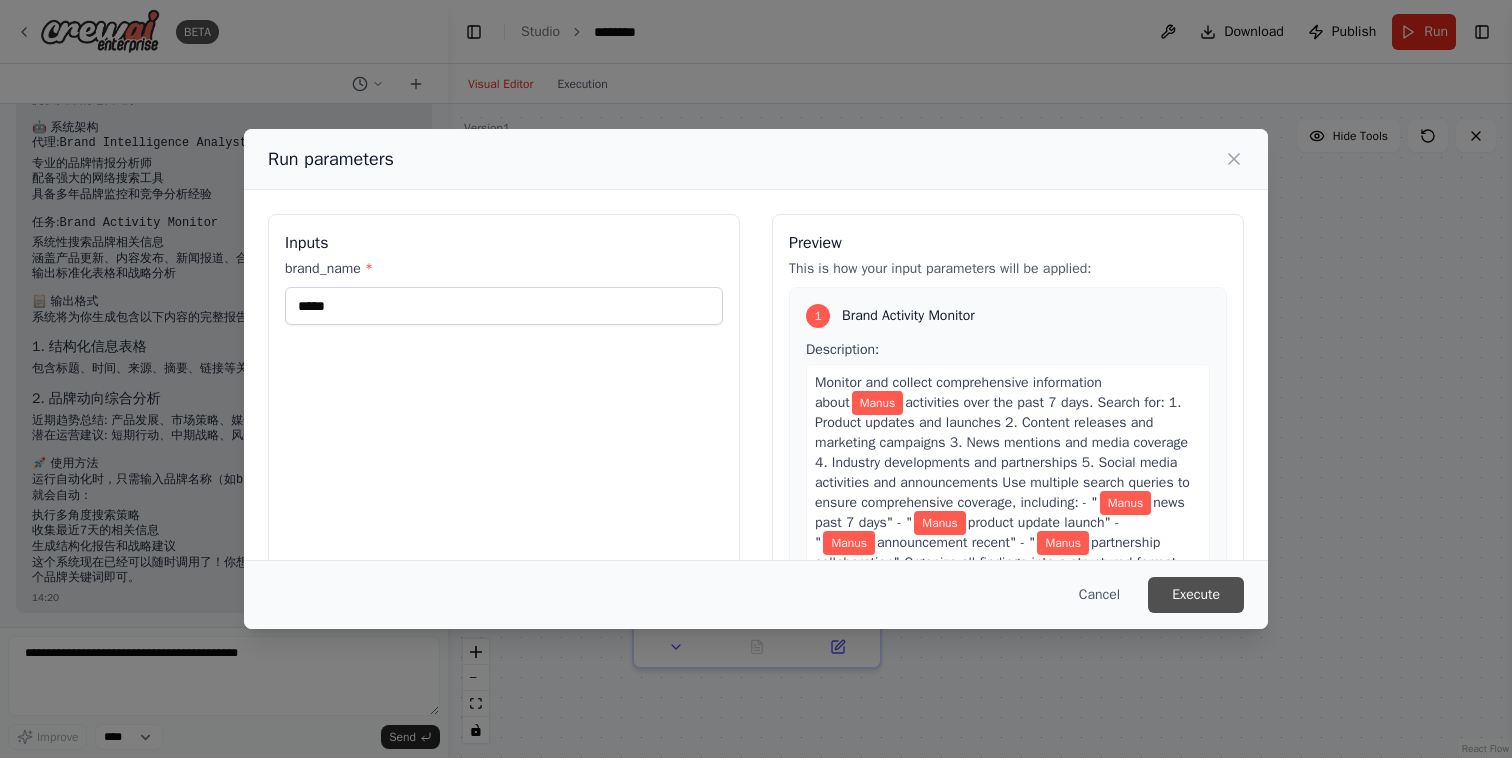 click on "Execute" at bounding box center [1196, 595] 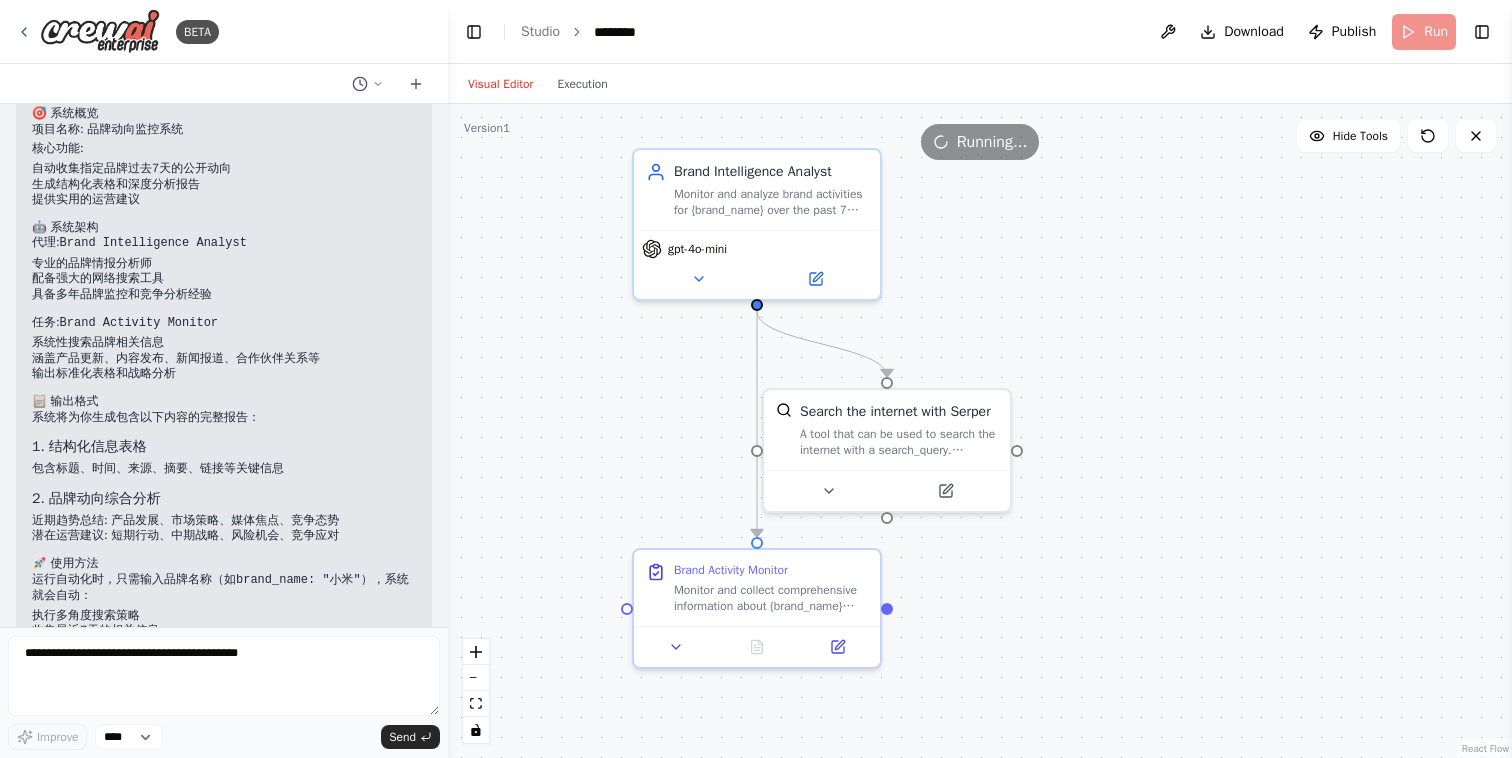 scroll, scrollTop: 1022, scrollLeft: 0, axis: vertical 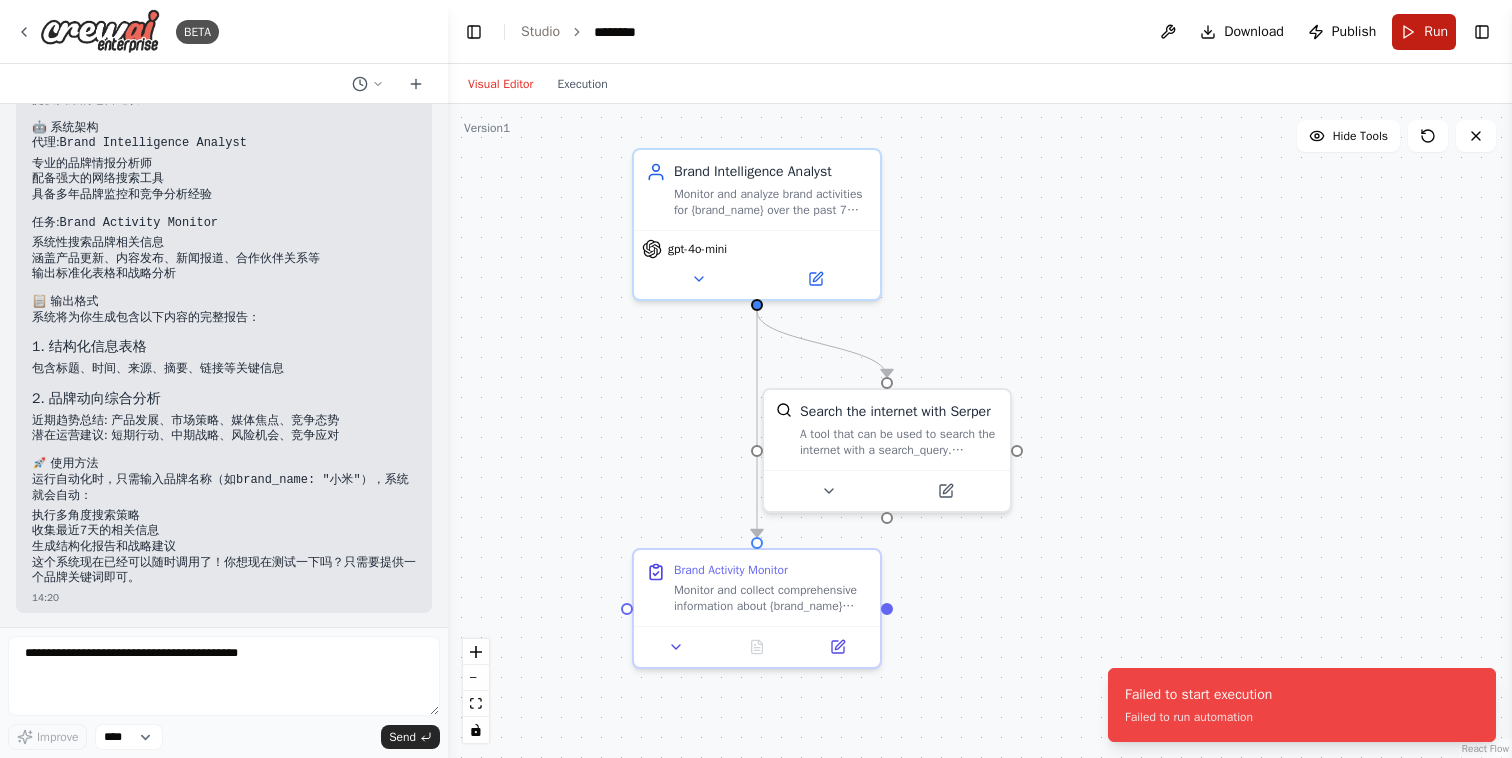 click on "Run" at bounding box center [1424, 32] 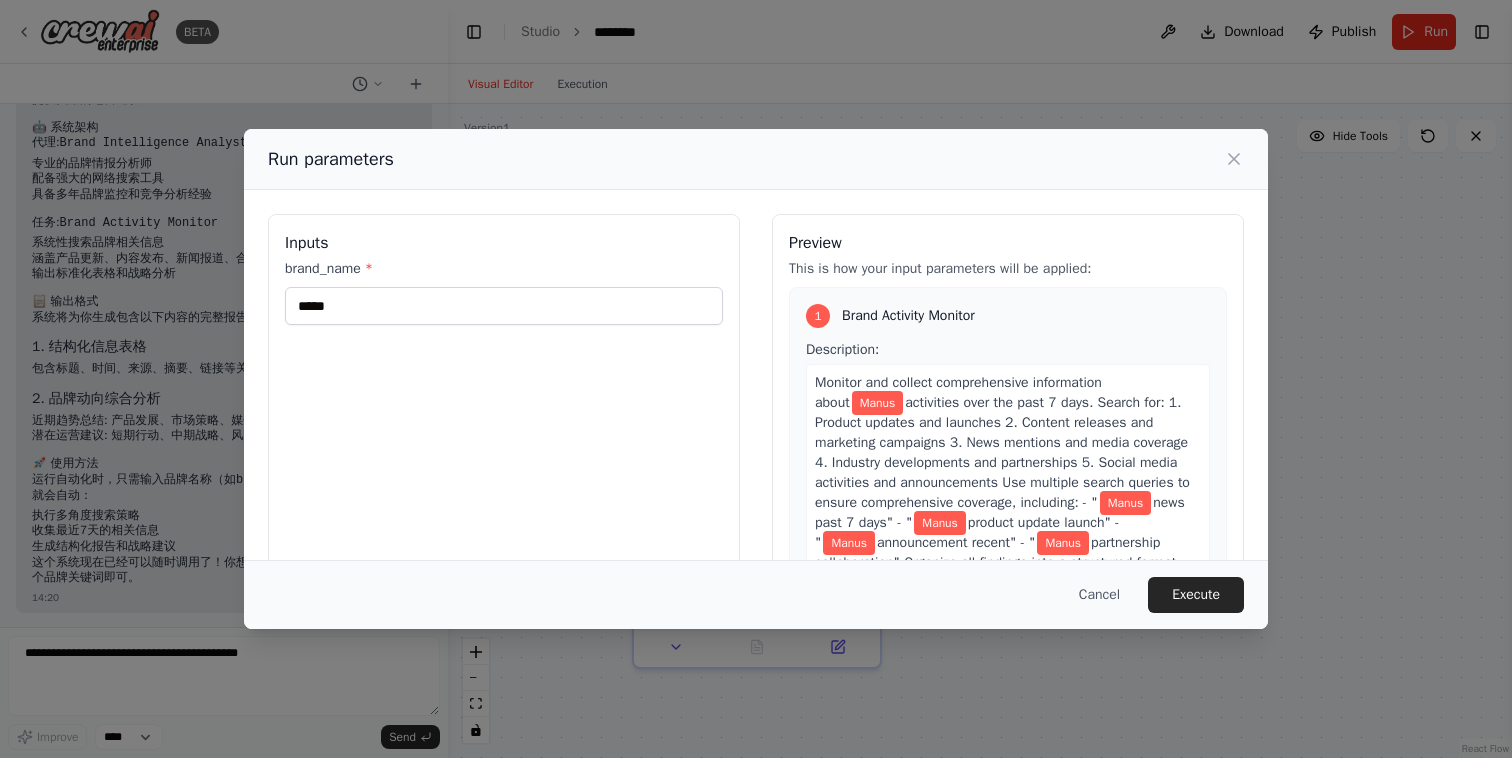 click on "Cancel Execute" at bounding box center [756, 594] 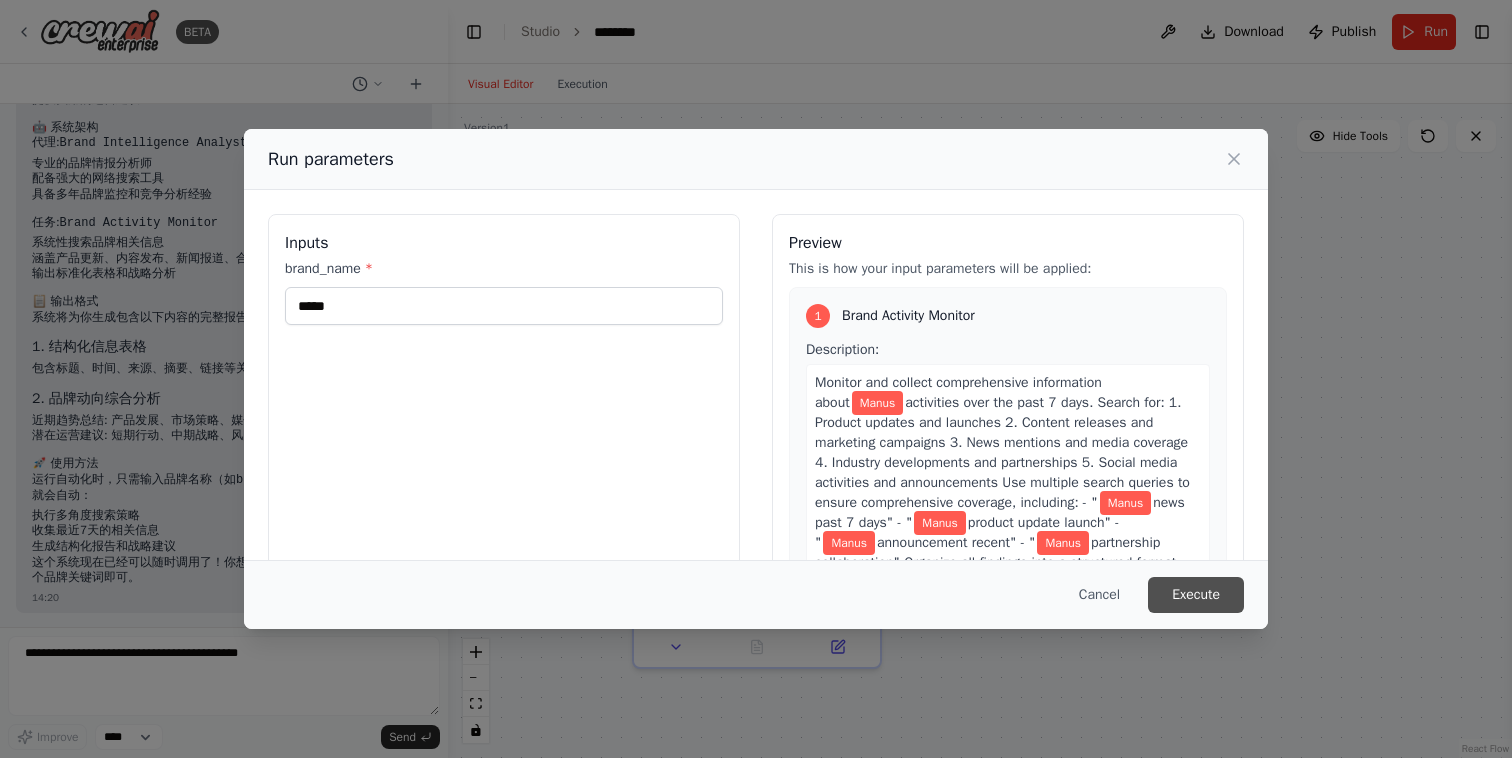 click on "Execute" at bounding box center (1196, 595) 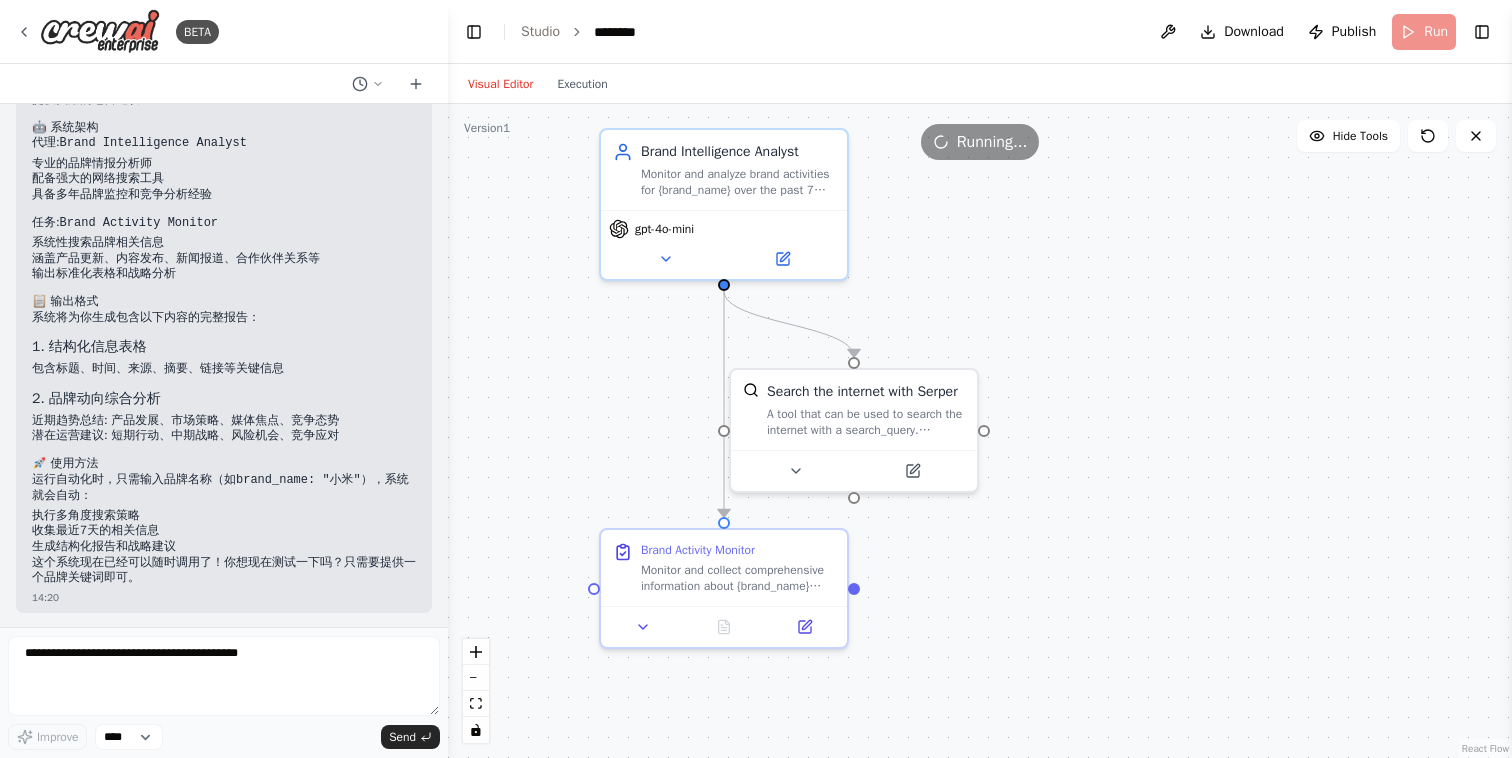 drag, startPoint x: 1271, startPoint y: 570, endPoint x: 1238, endPoint y: 550, distance: 38.587563 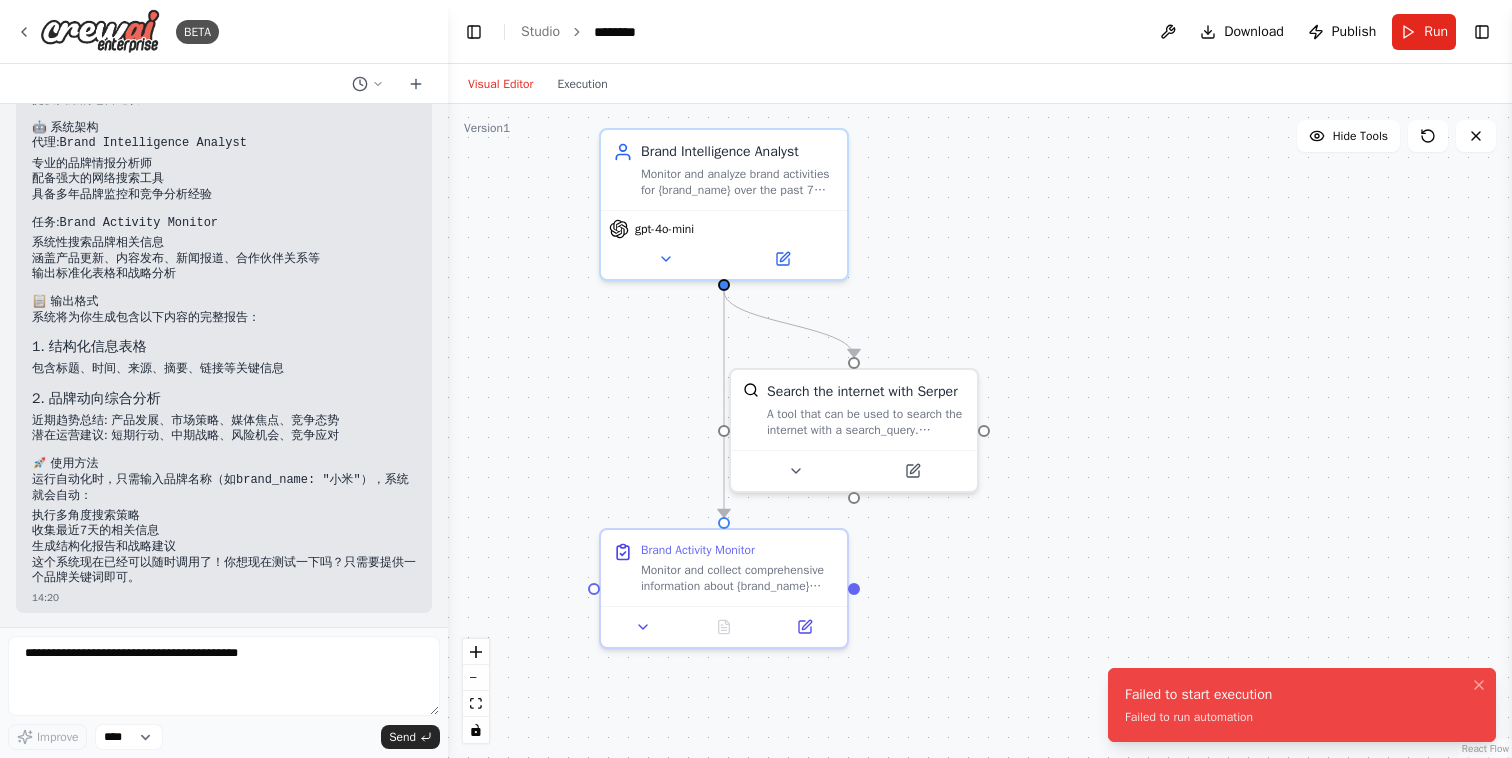click on "Failed to start execution" at bounding box center (1198, 695) 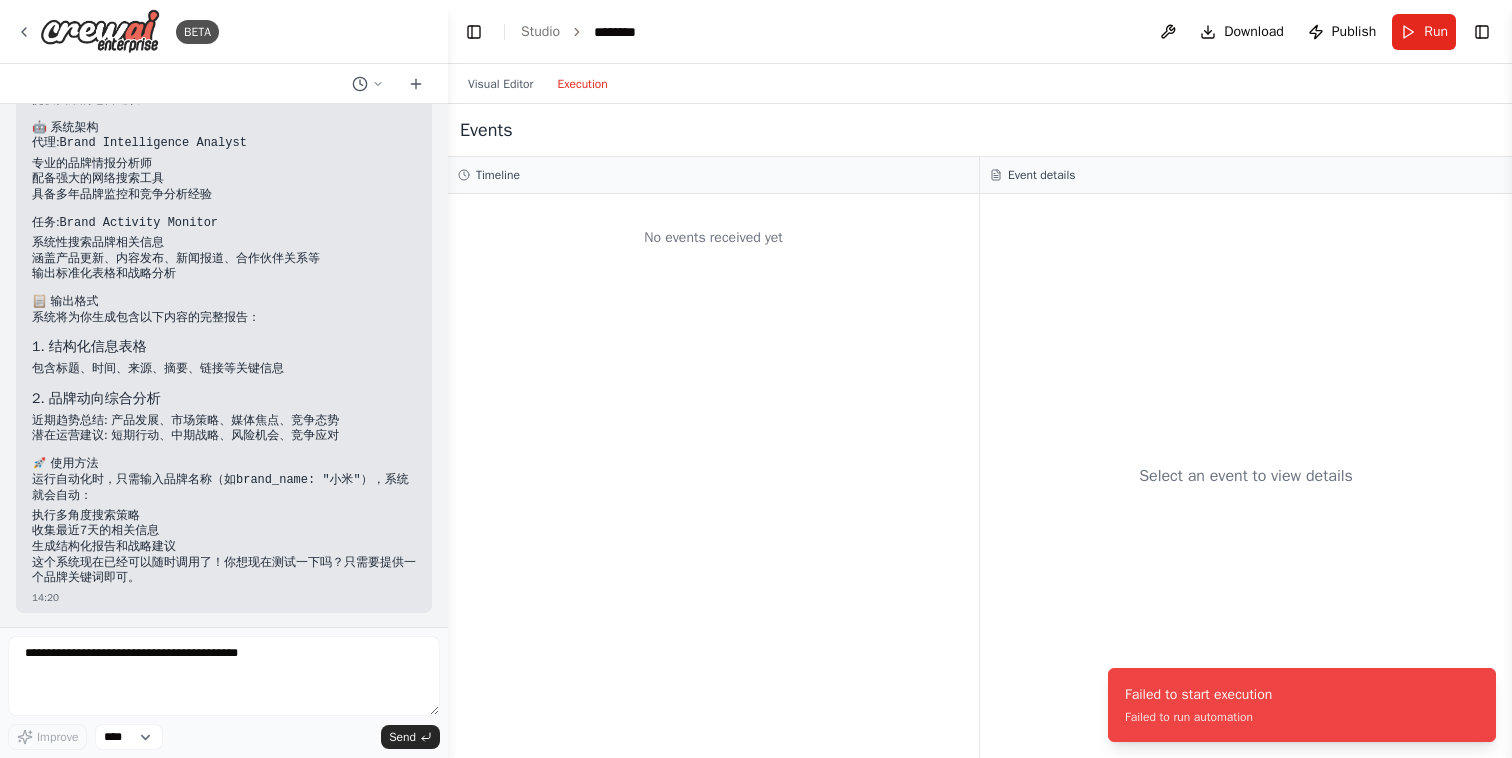 click on "Execution" at bounding box center [582, 84] 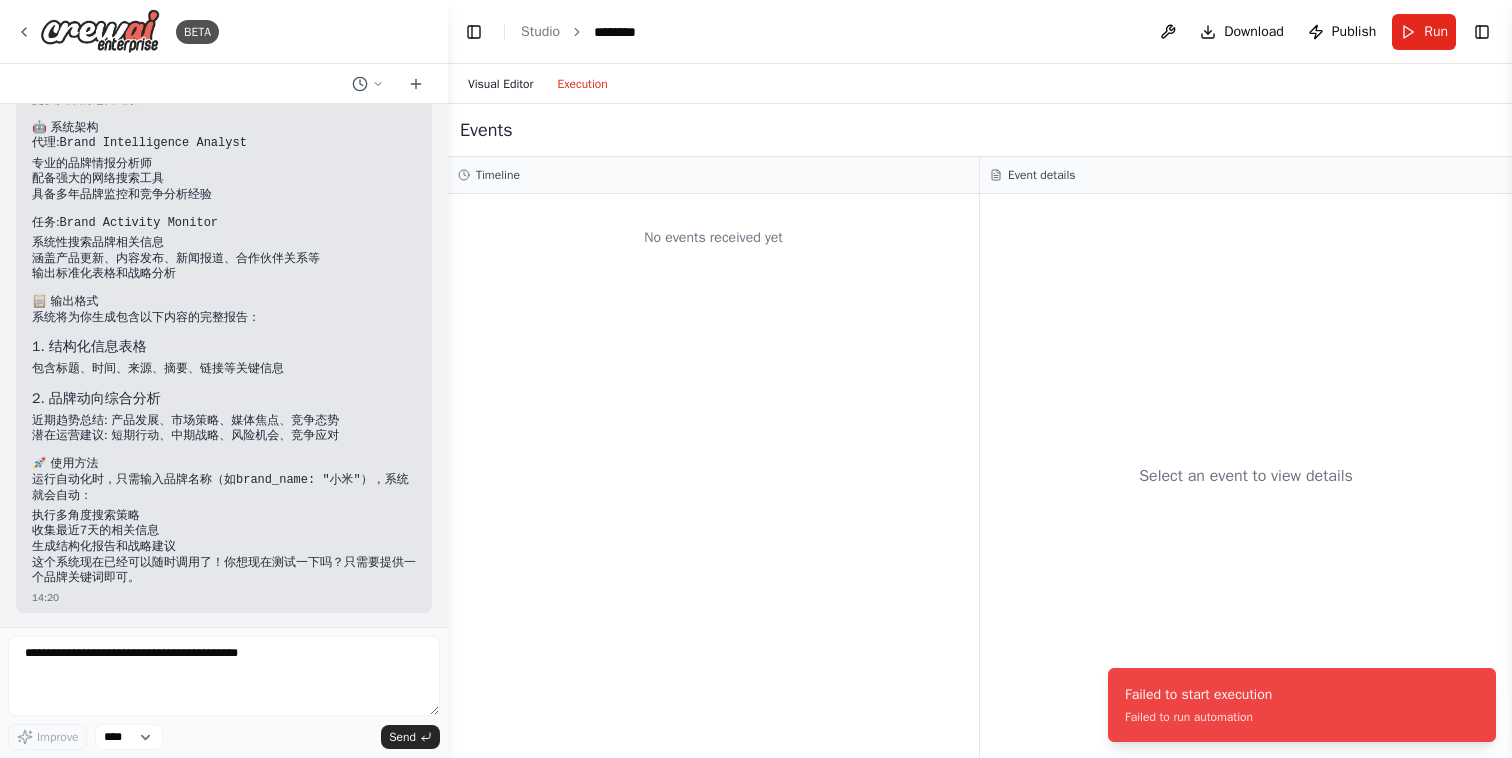 click on "Visual Editor" at bounding box center [500, 84] 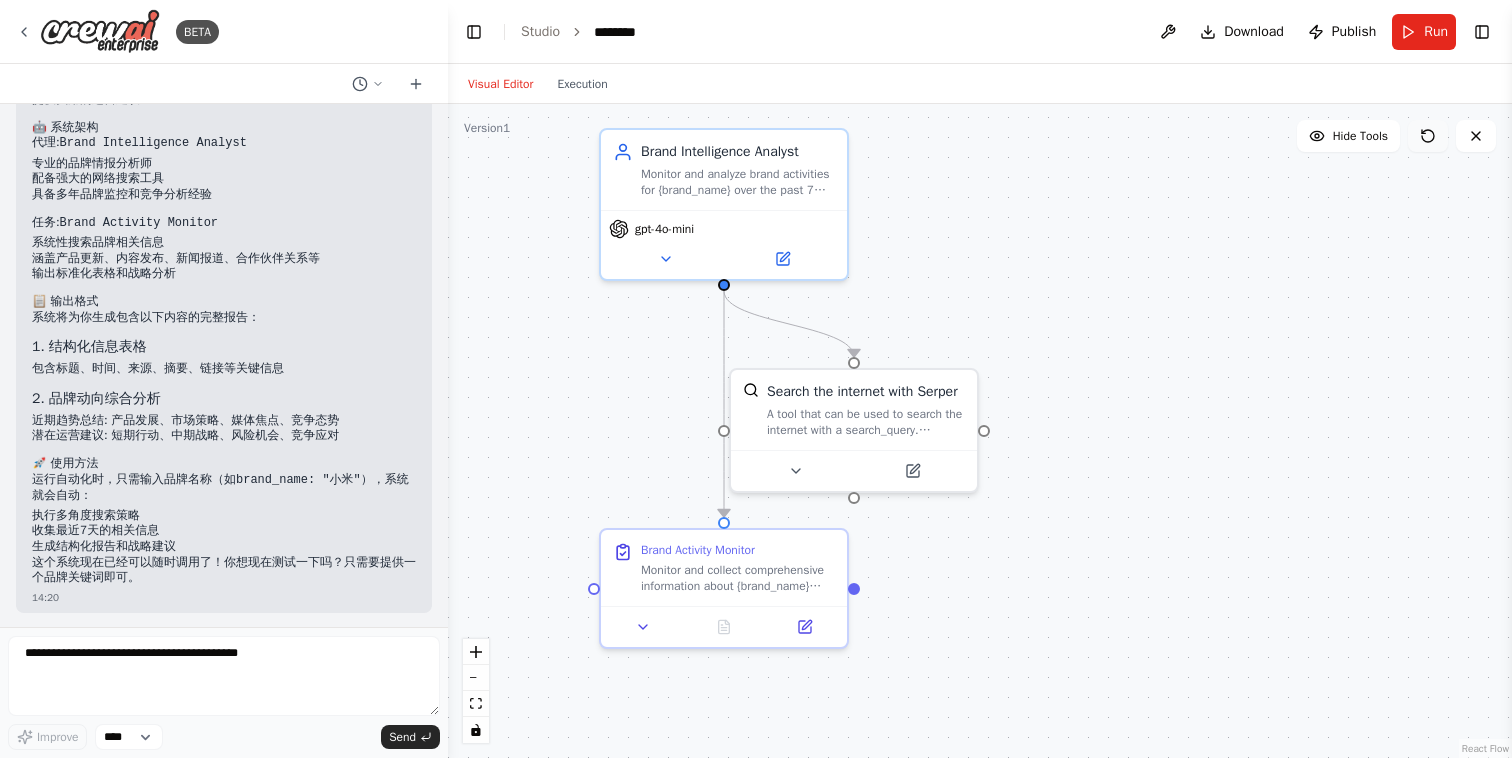click at bounding box center [1428, 136] 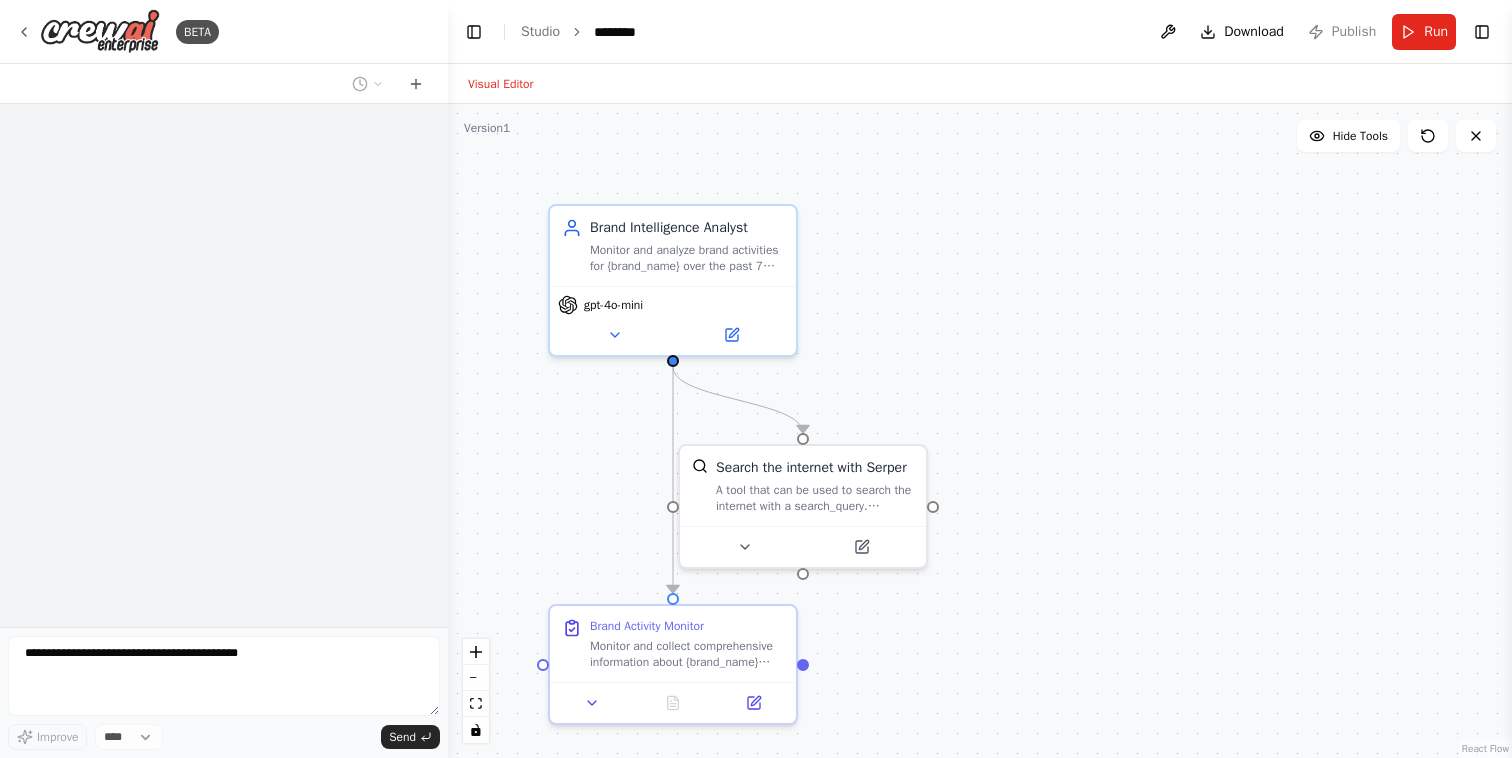 scroll, scrollTop: 0, scrollLeft: 0, axis: both 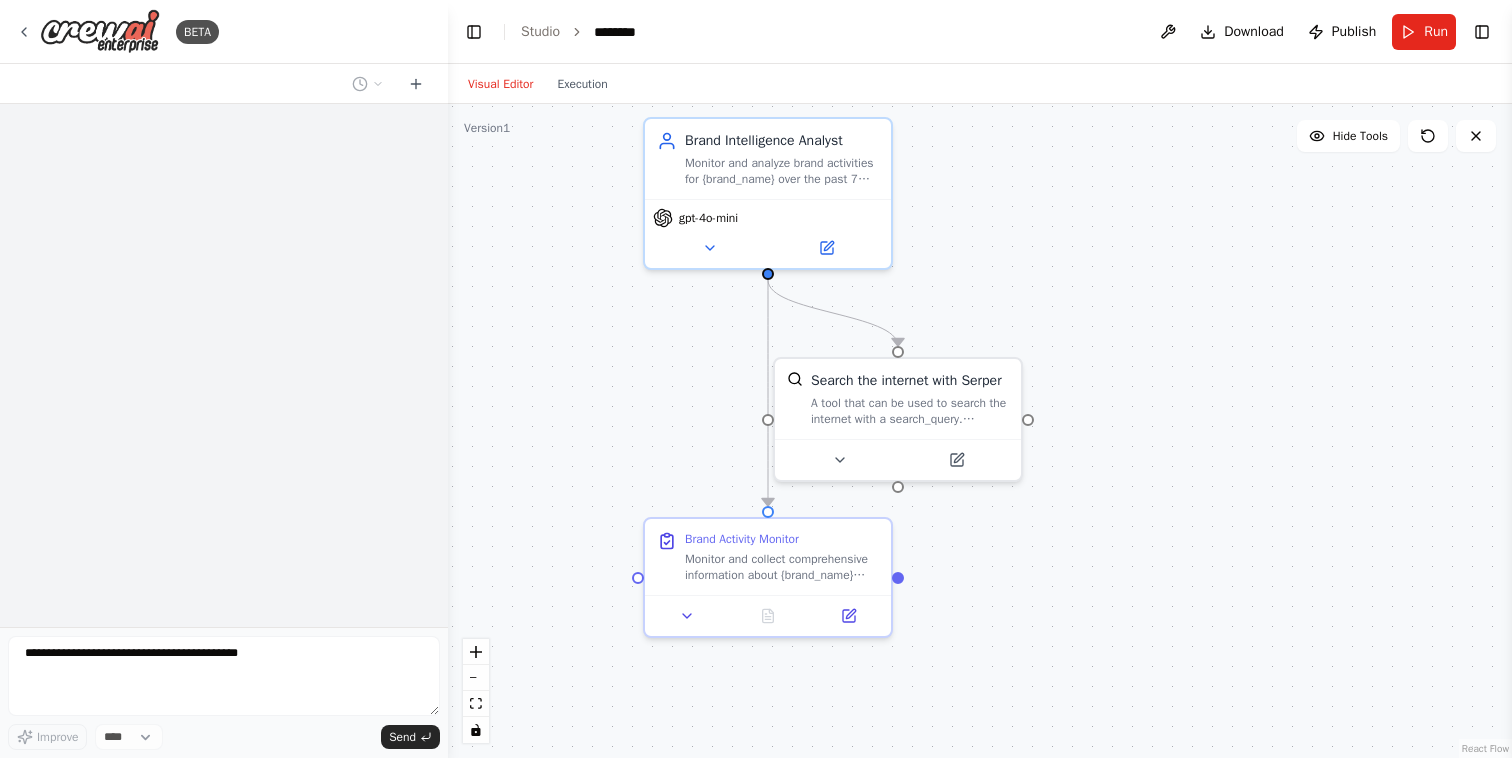 drag, startPoint x: 1136, startPoint y: 339, endPoint x: 1231, endPoint y: 252, distance: 128.8177 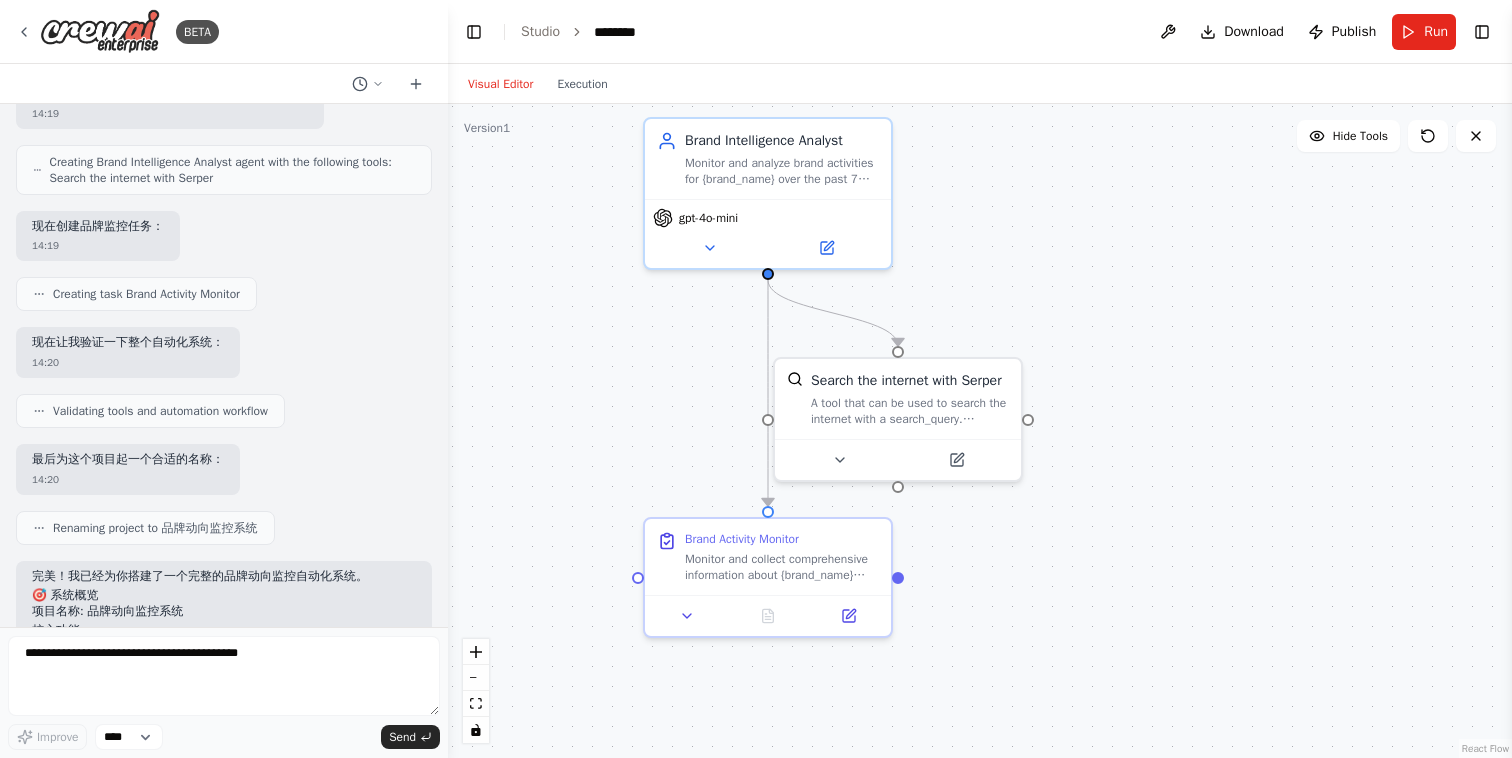 scroll, scrollTop: 1022, scrollLeft: 0, axis: vertical 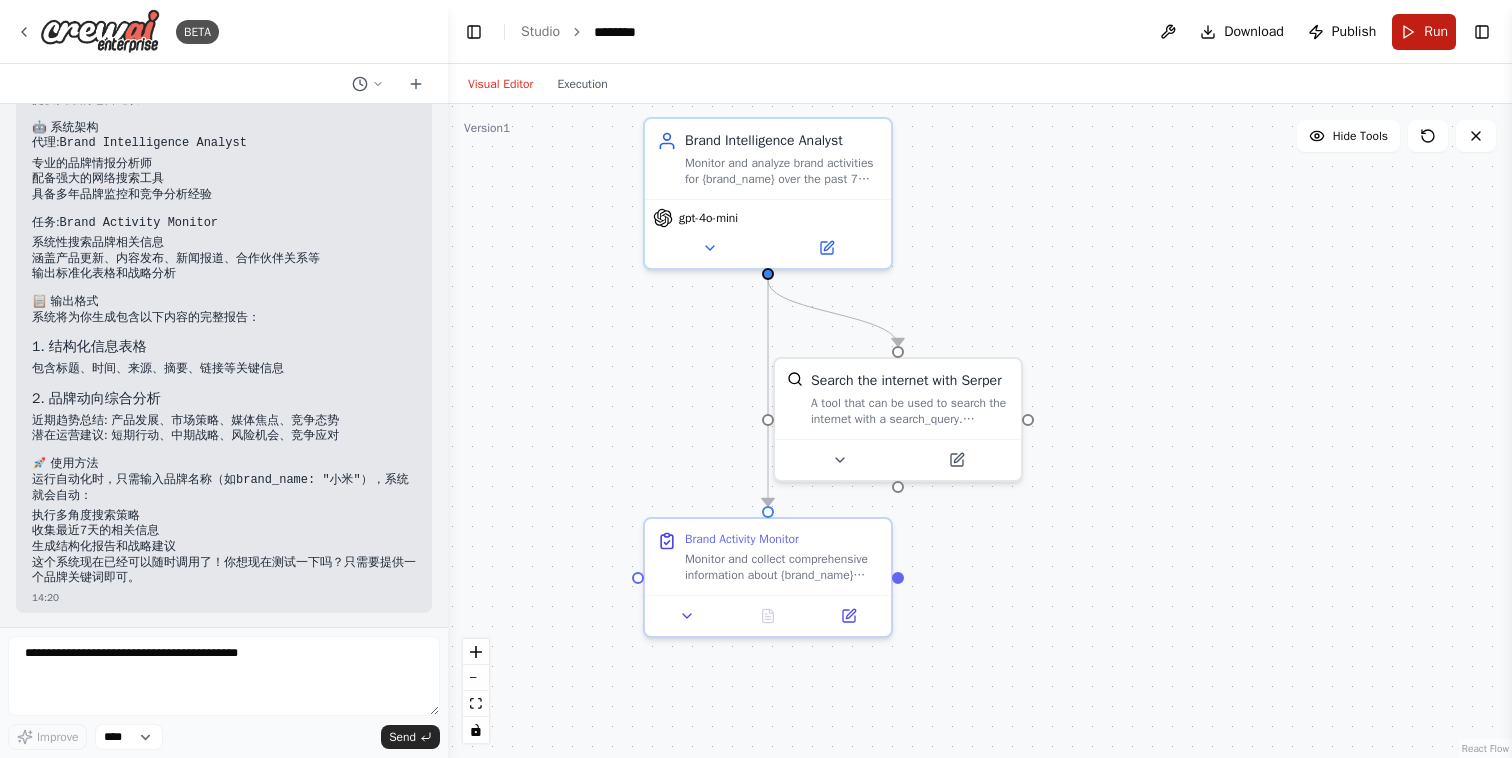 click on "Run" at bounding box center (1424, 32) 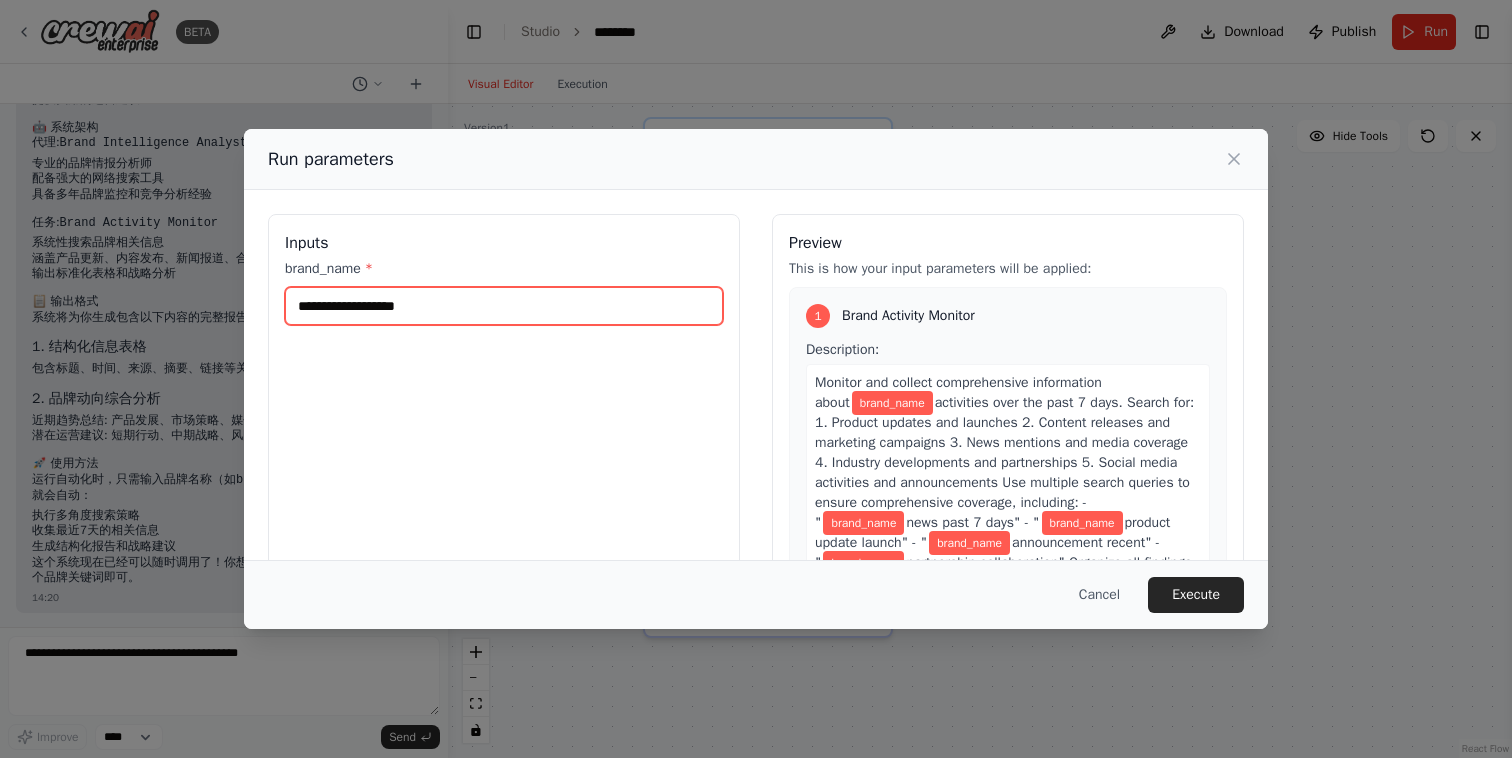 click on "brand_name *" at bounding box center [504, 306] 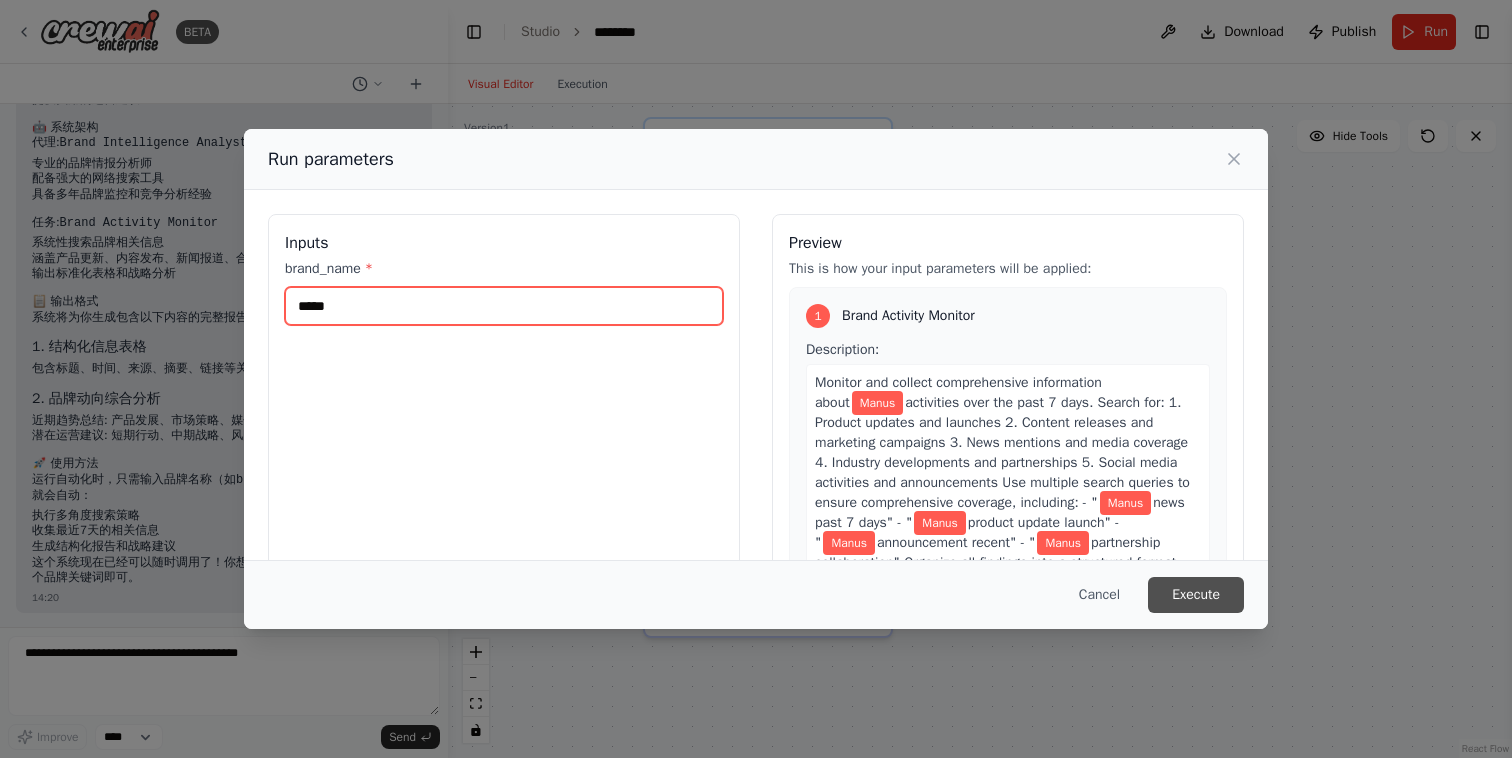 type on "*****" 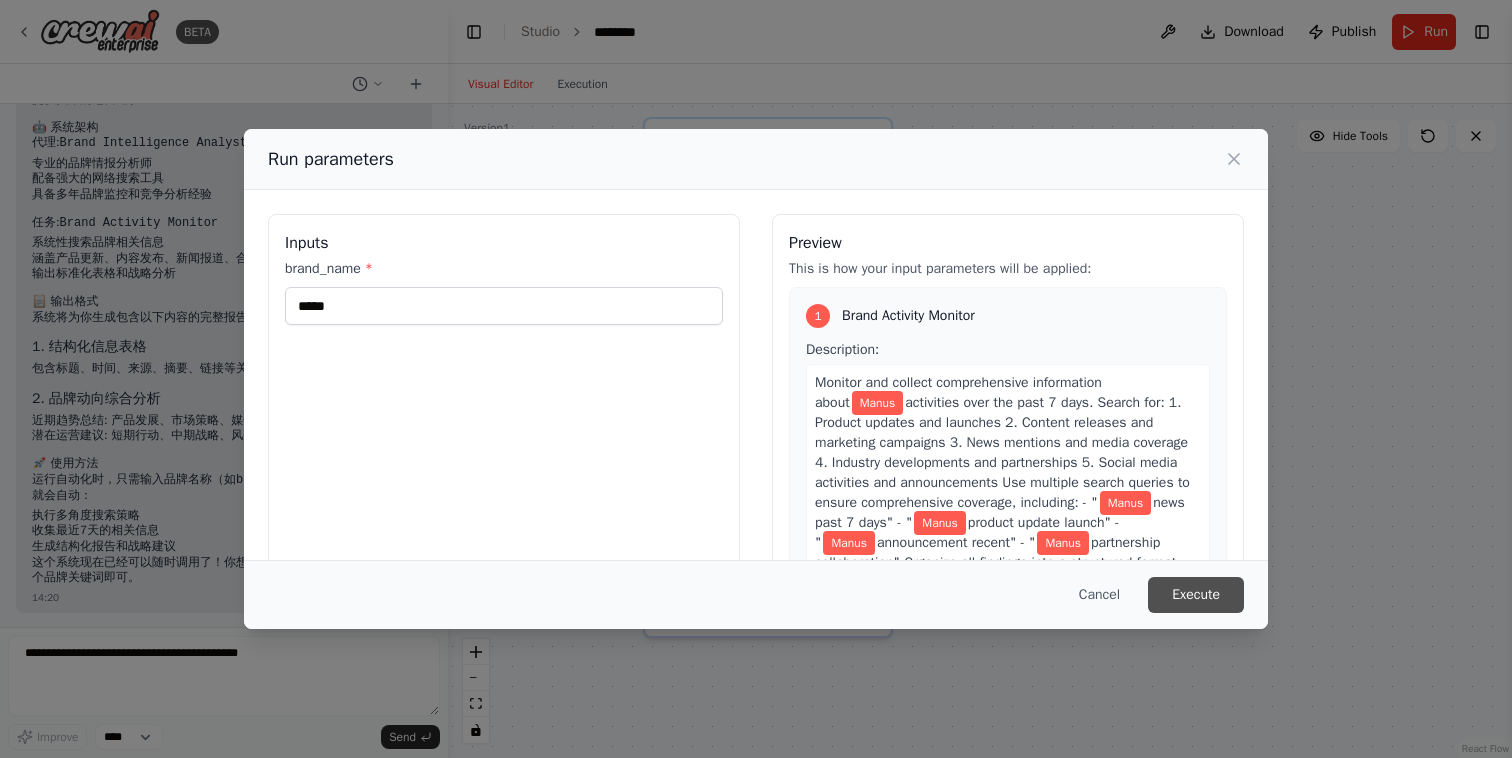 click on "Execute" at bounding box center [1196, 595] 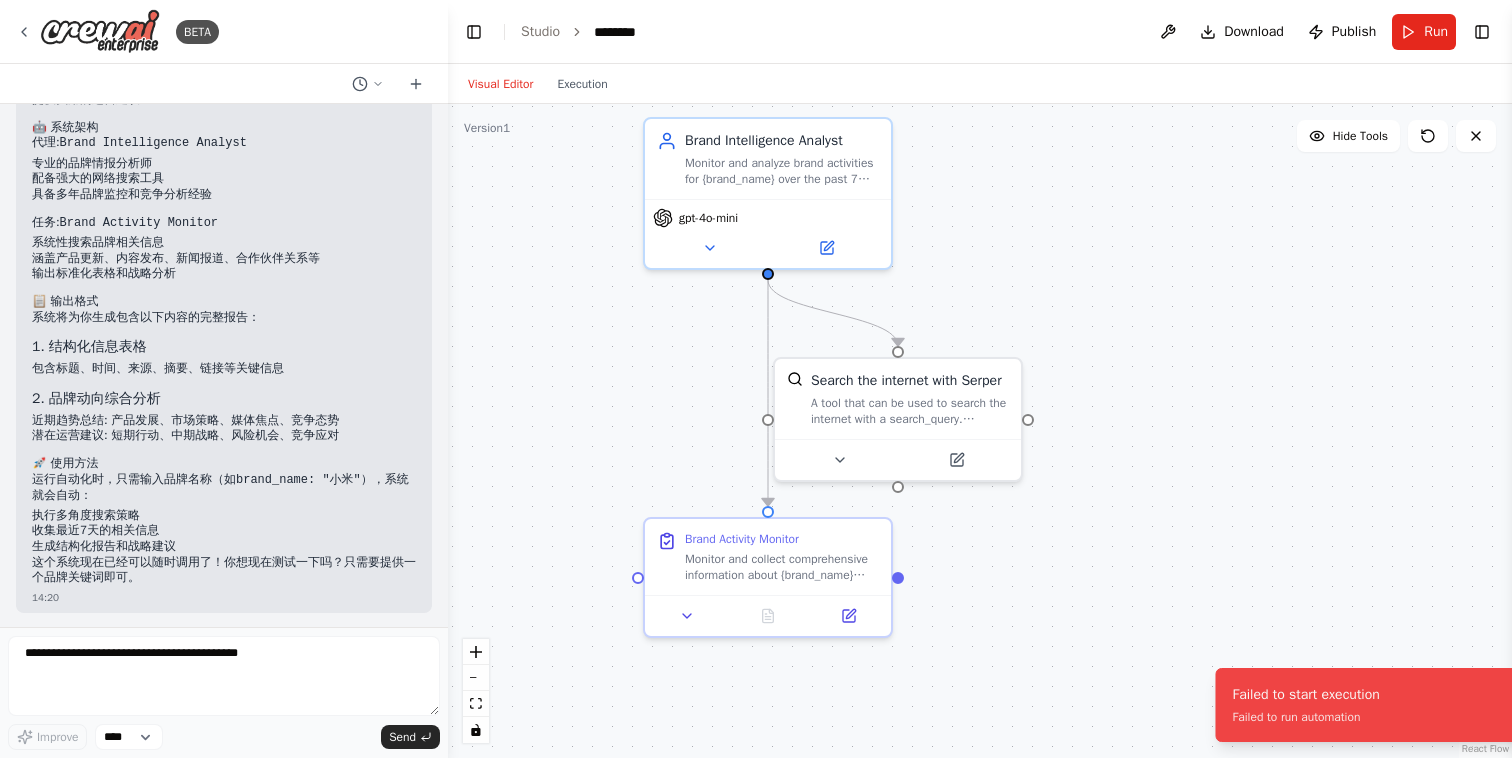 drag, startPoint x: 1120, startPoint y: 695, endPoint x: 1177, endPoint y: 703, distance: 57.558666 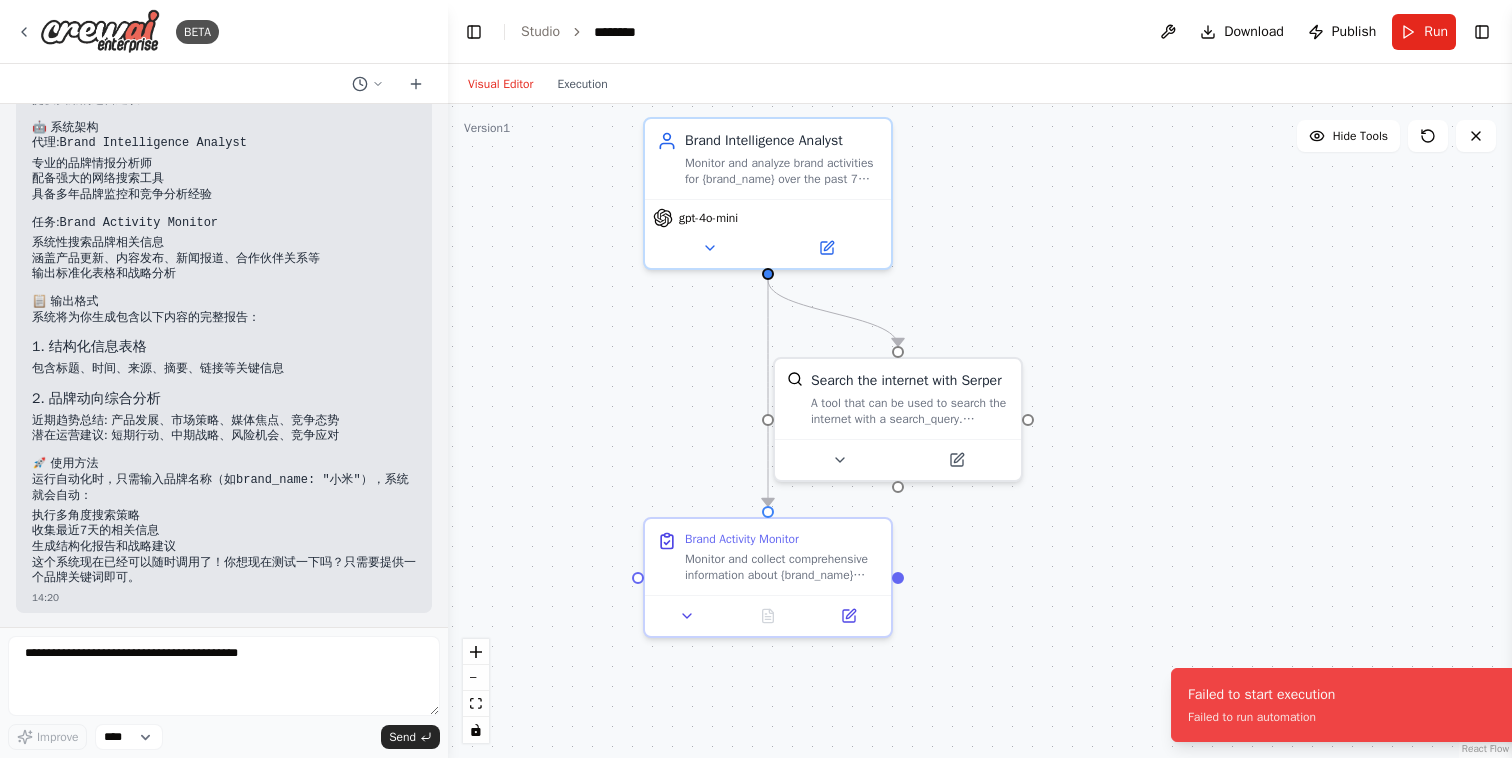drag, startPoint x: 1177, startPoint y: 703, endPoint x: 1149, endPoint y: 703, distance: 28 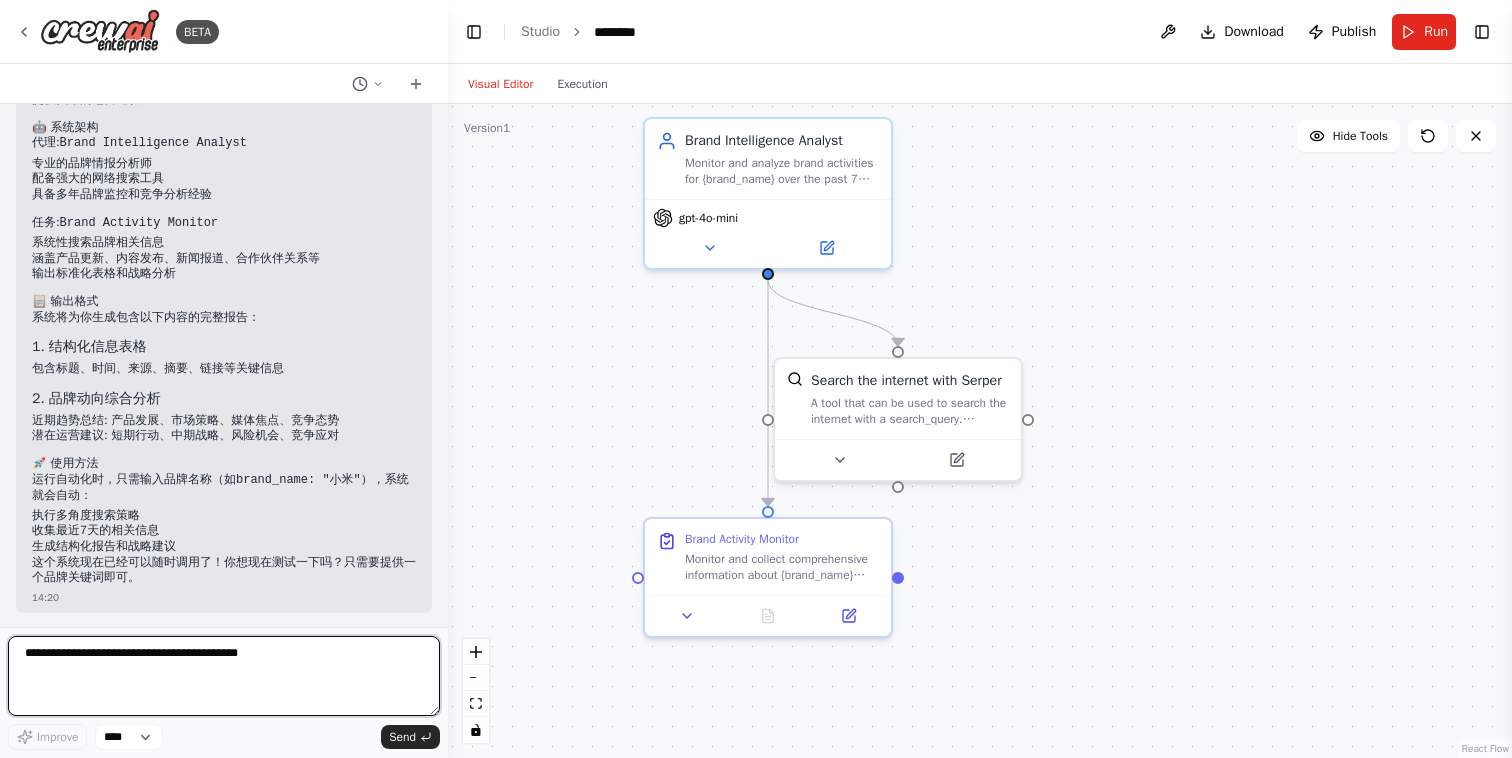 click at bounding box center [224, 676] 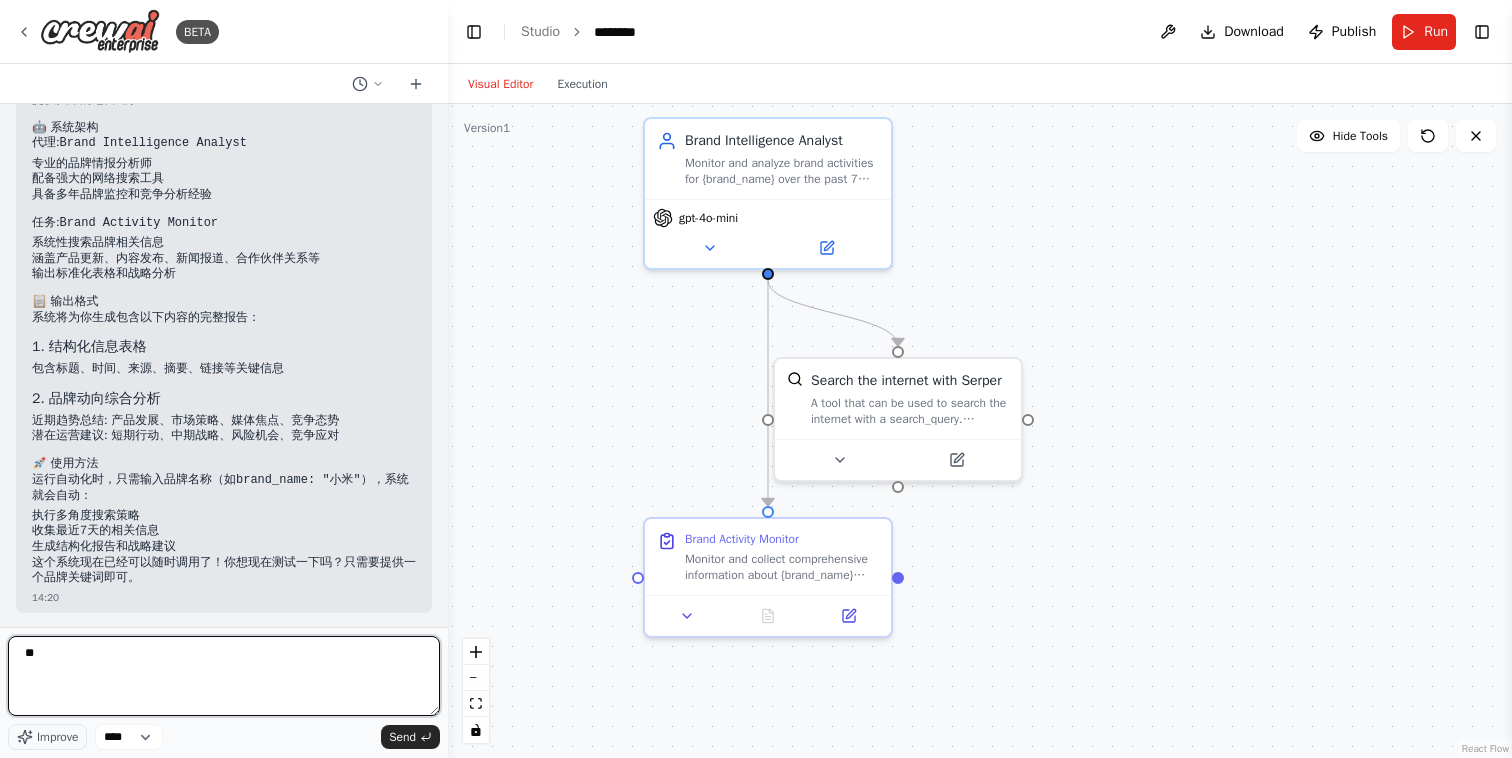 type on "*" 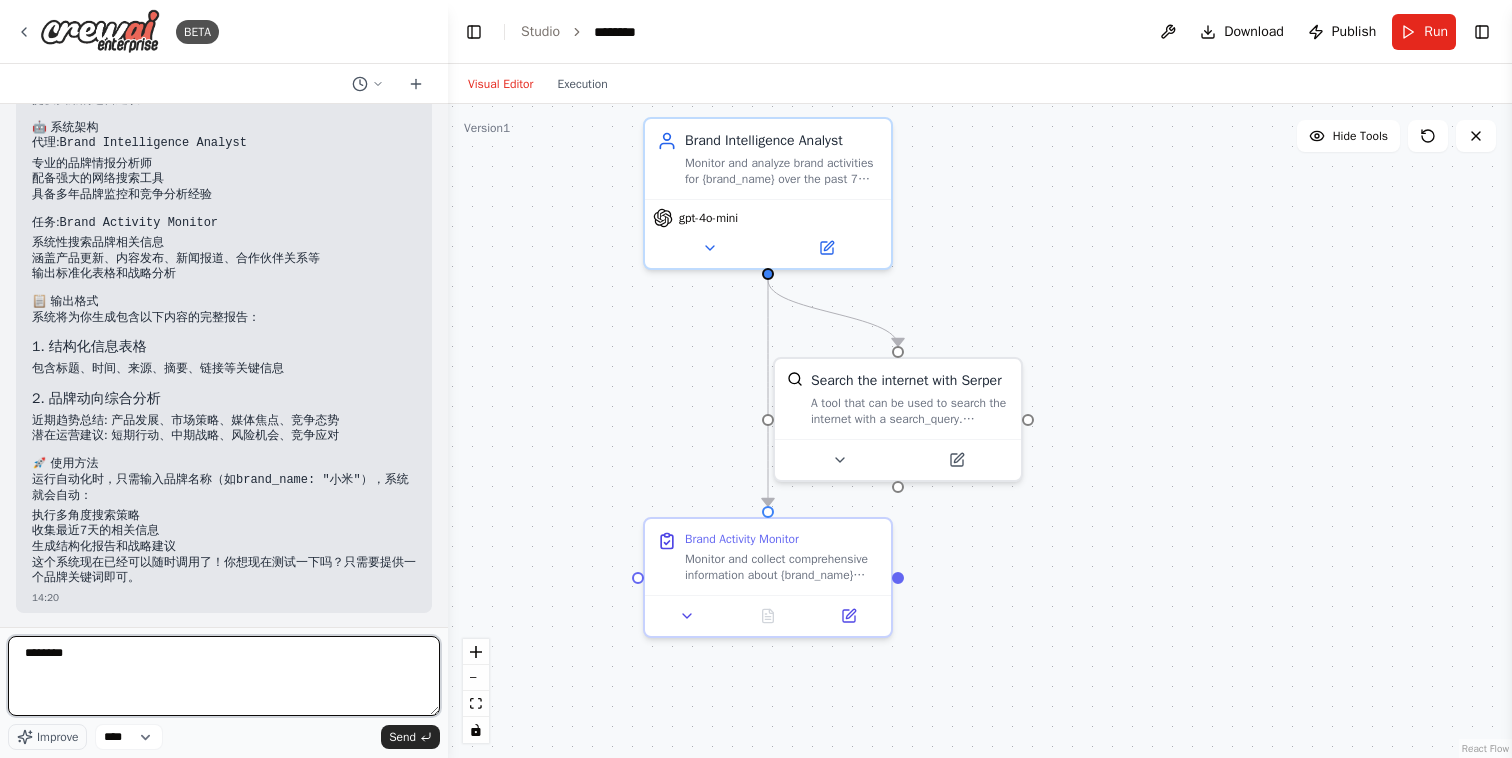 type on "********" 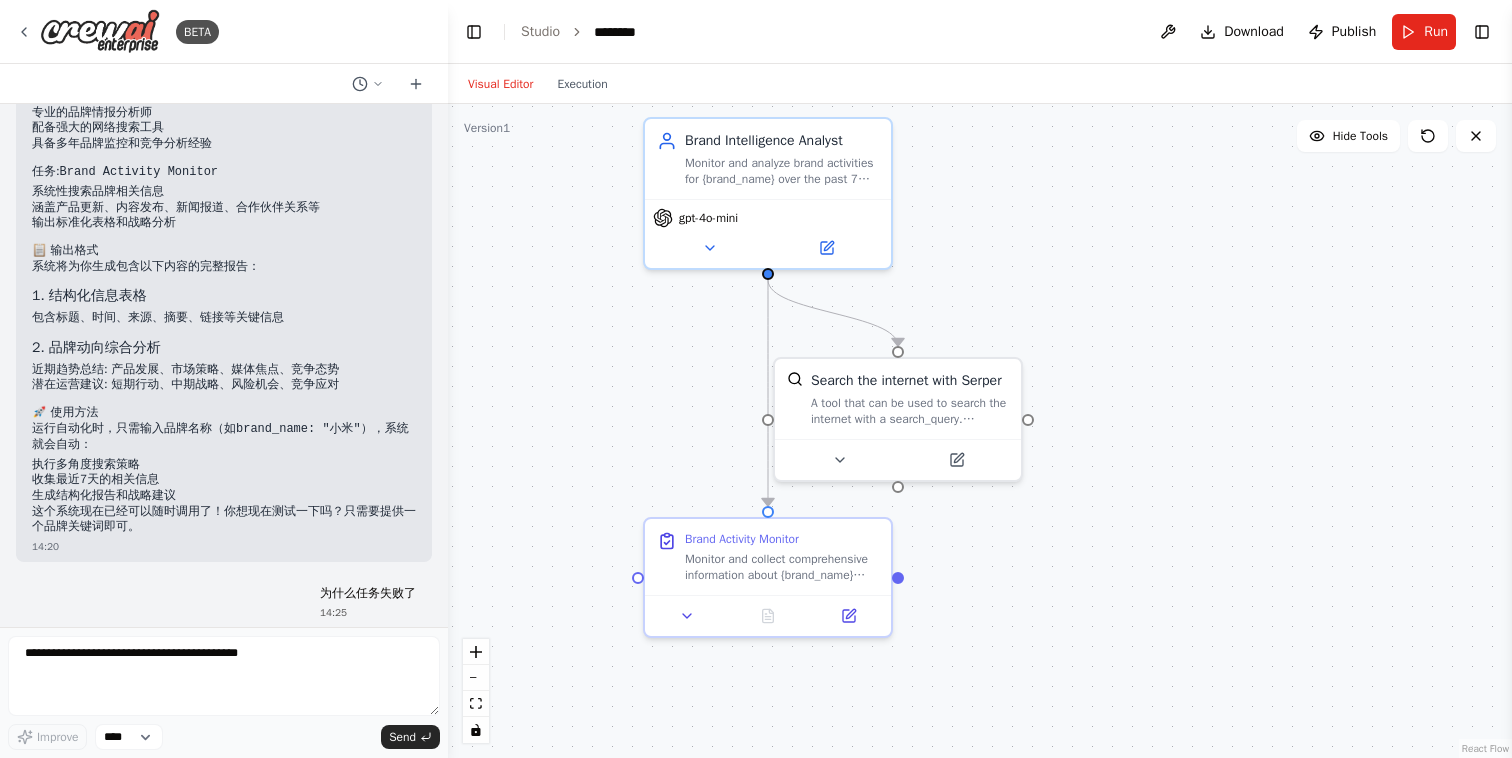 scroll, scrollTop: 1141, scrollLeft: 0, axis: vertical 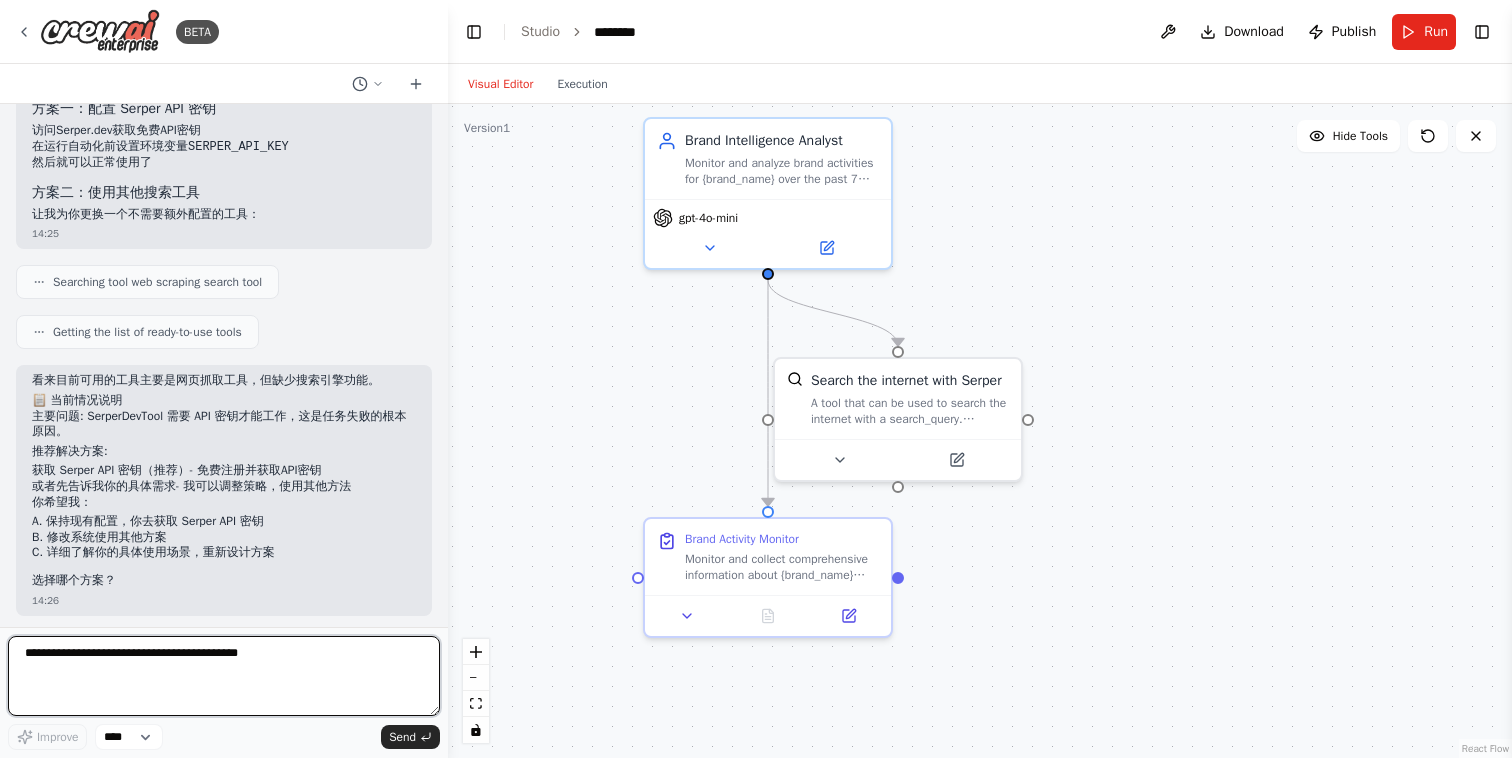 paste on "**********" 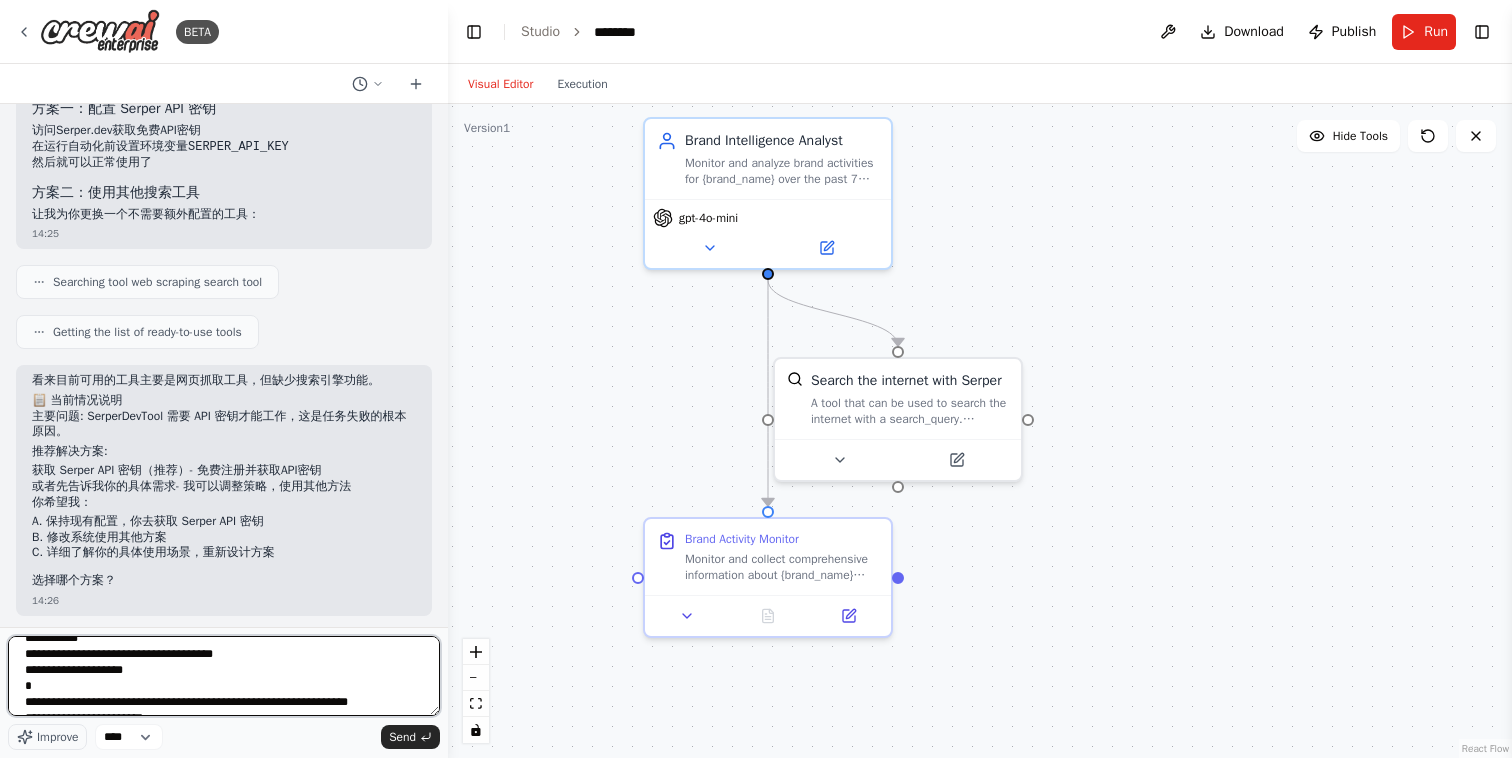 scroll, scrollTop: 191, scrollLeft: 0, axis: vertical 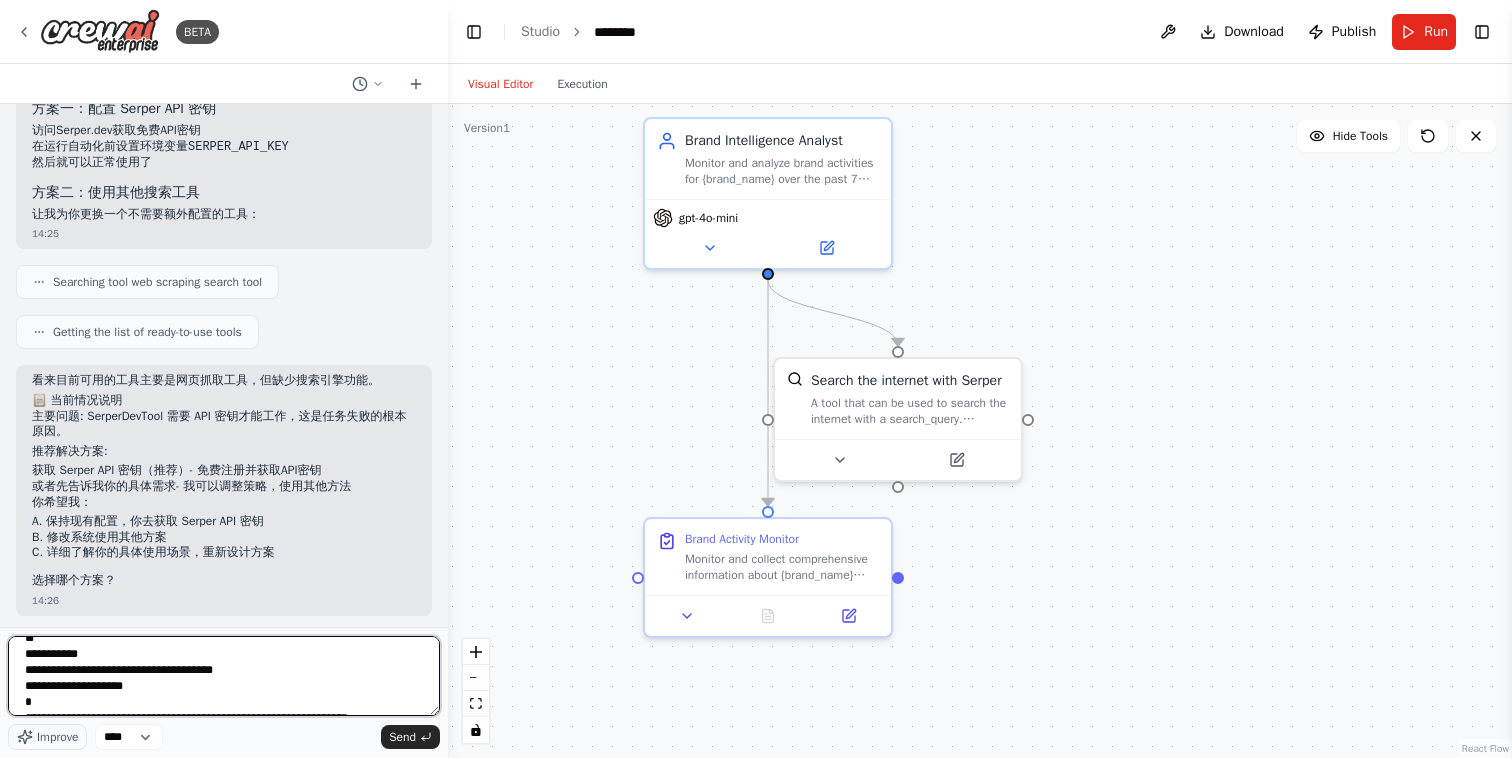 click on "**********" at bounding box center (224, 676) 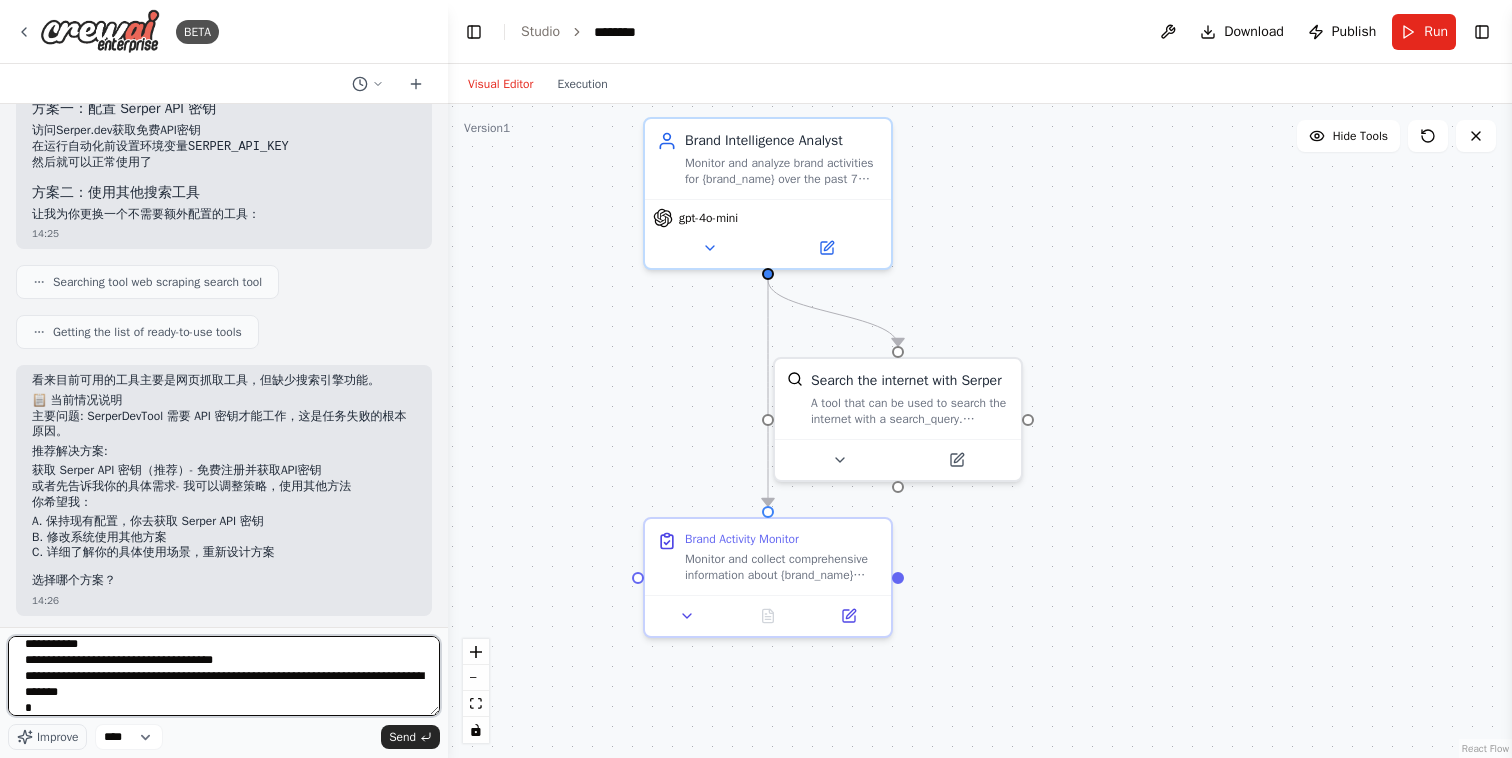 scroll, scrollTop: 290, scrollLeft: 0, axis: vertical 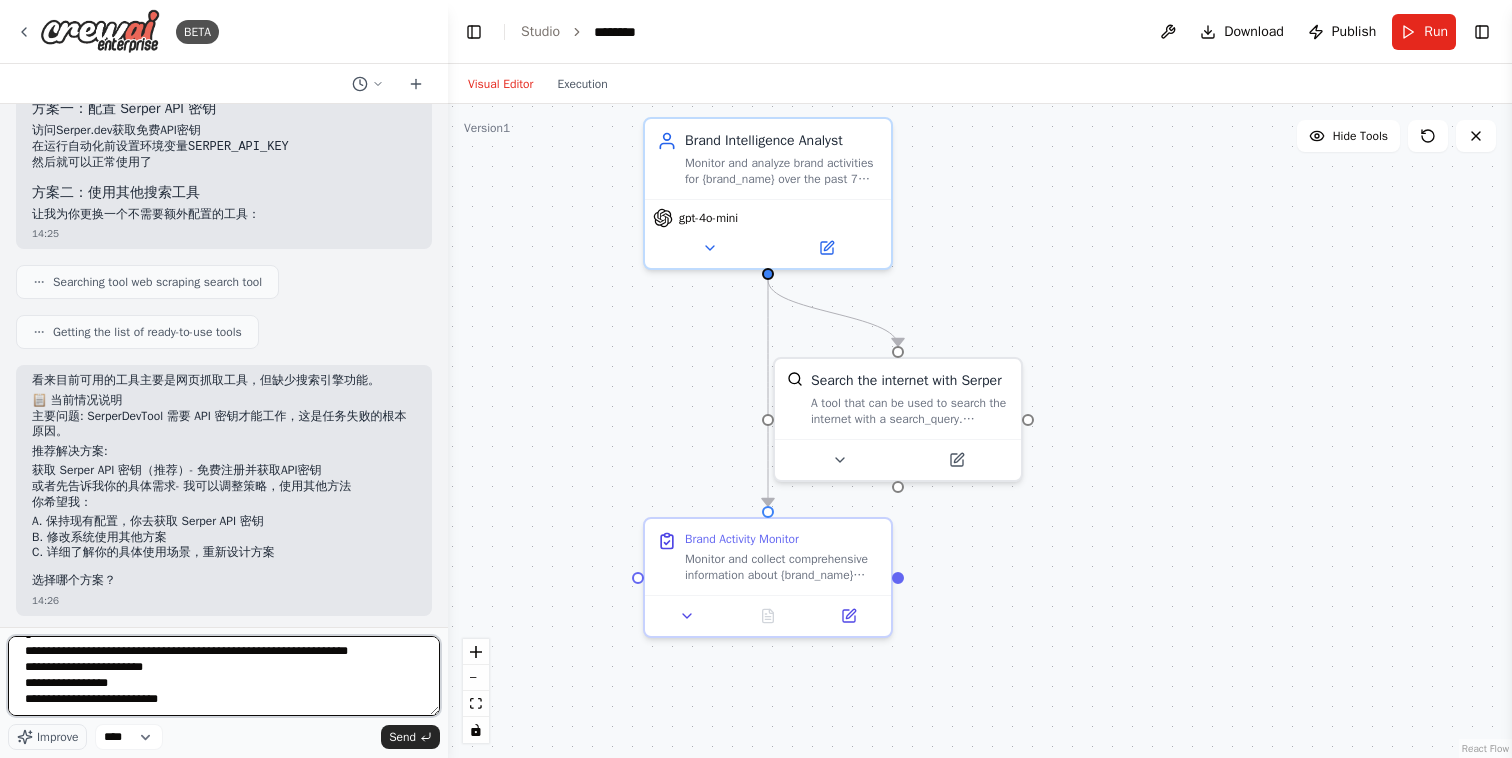 click on "**********" at bounding box center (224, 676) 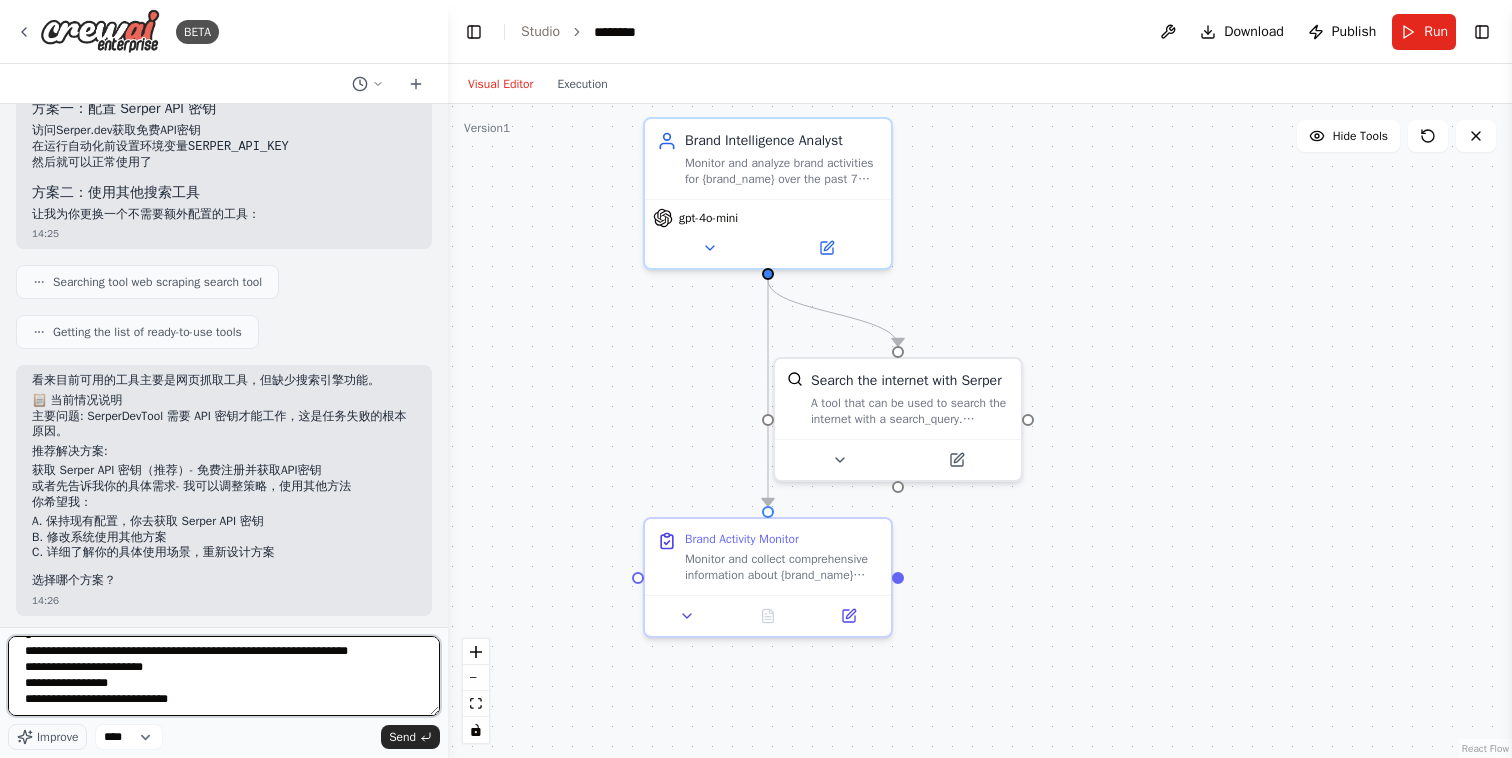 scroll, scrollTop: 313, scrollLeft: 0, axis: vertical 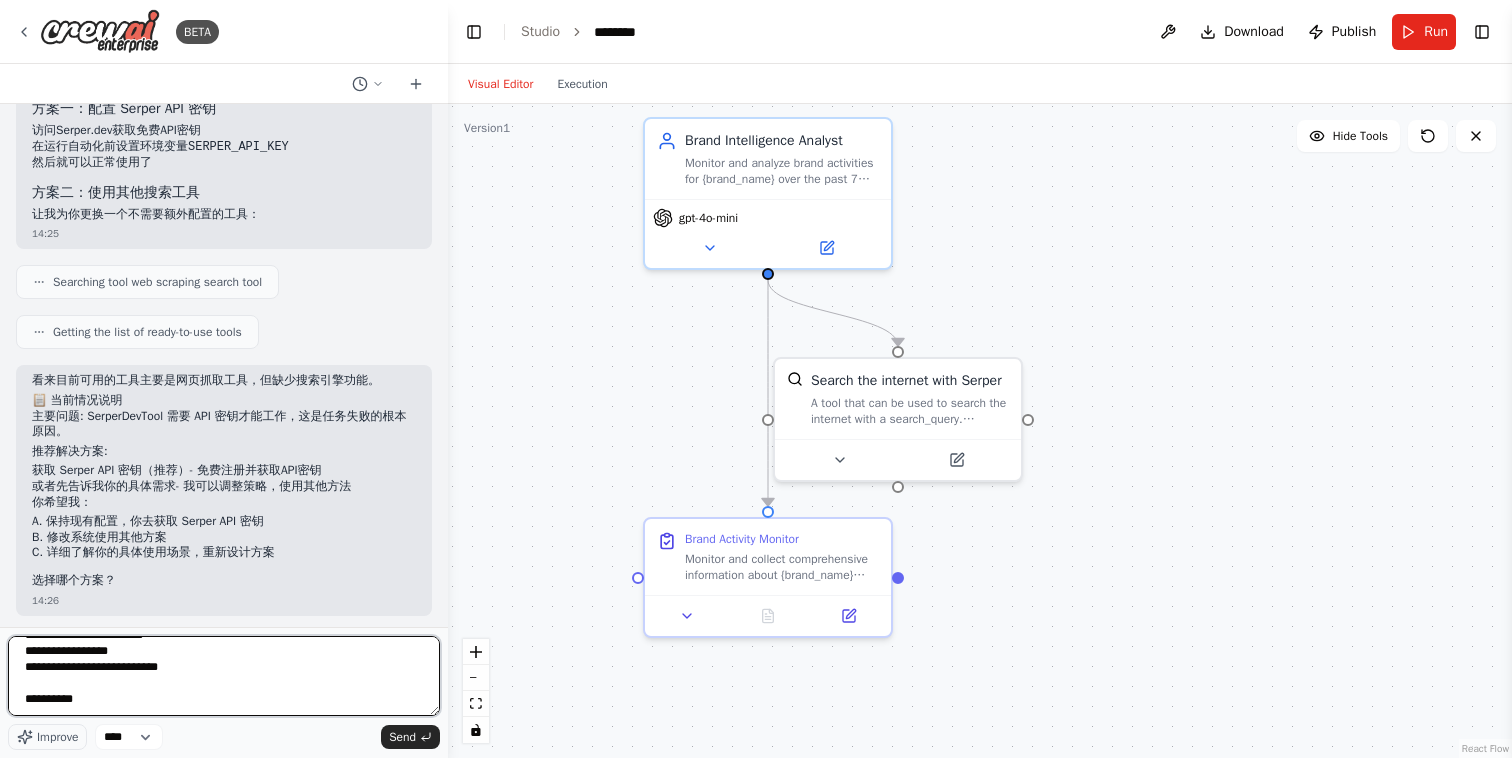 type on "**********" 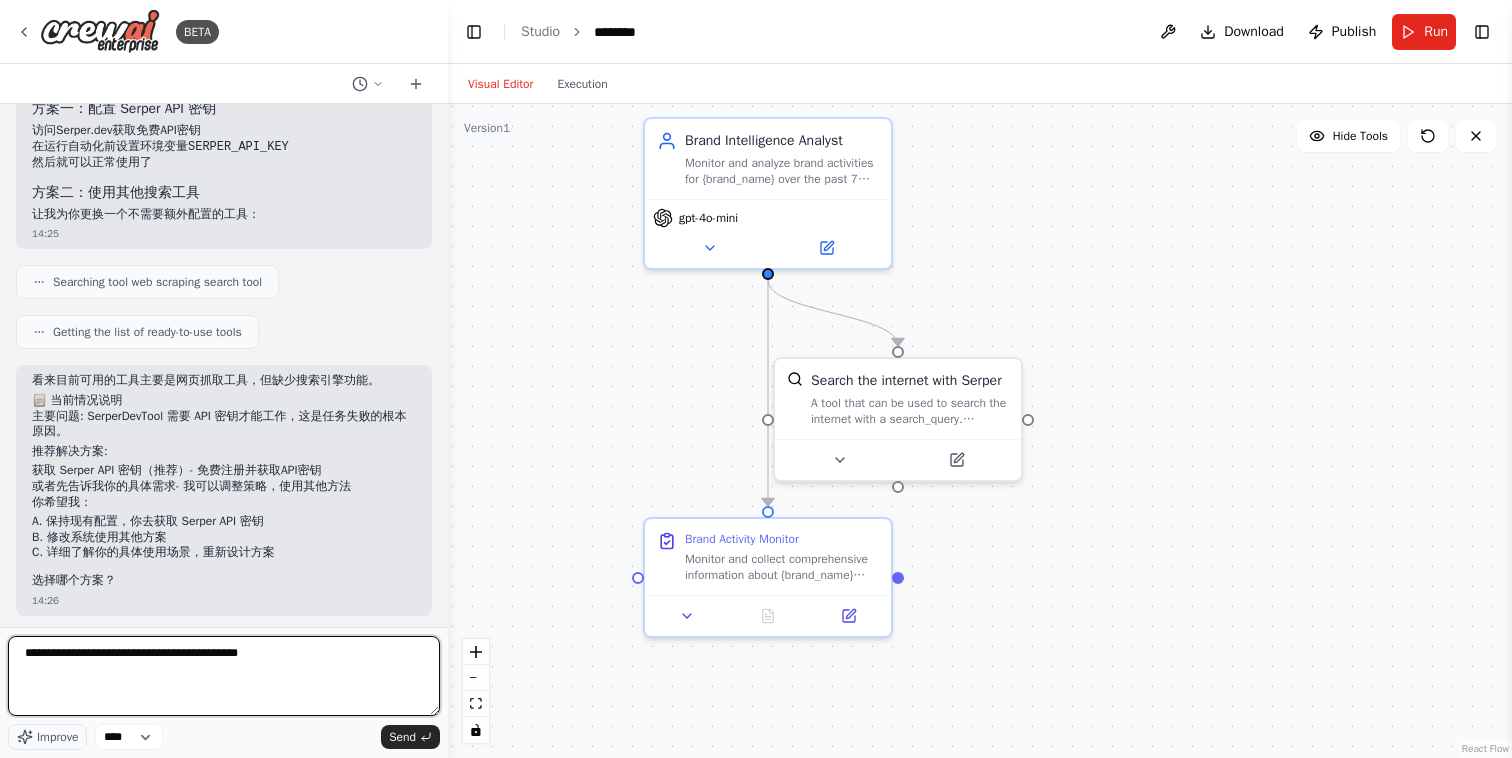 scroll, scrollTop: 2206, scrollLeft: 0, axis: vertical 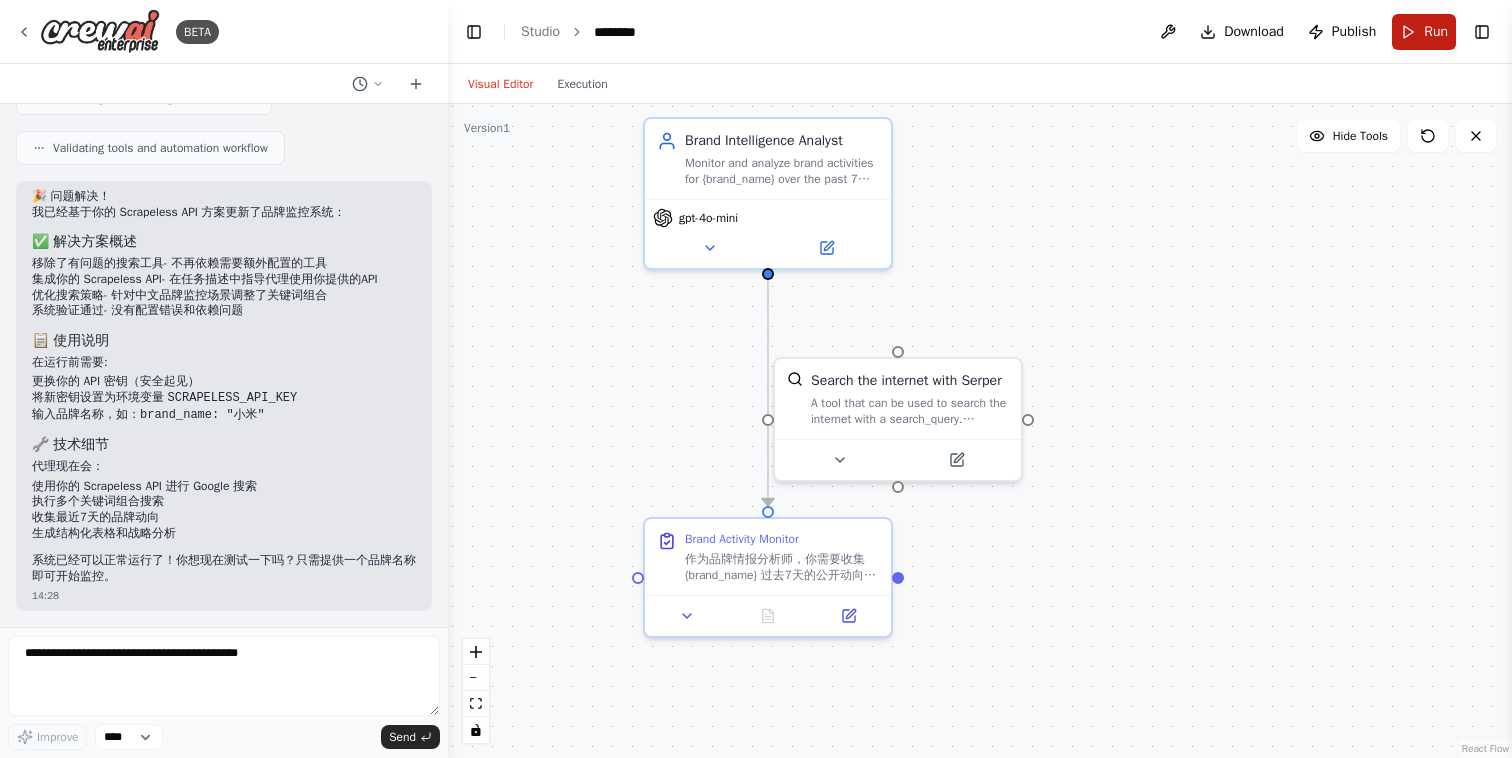 click on "Run" at bounding box center (1424, 32) 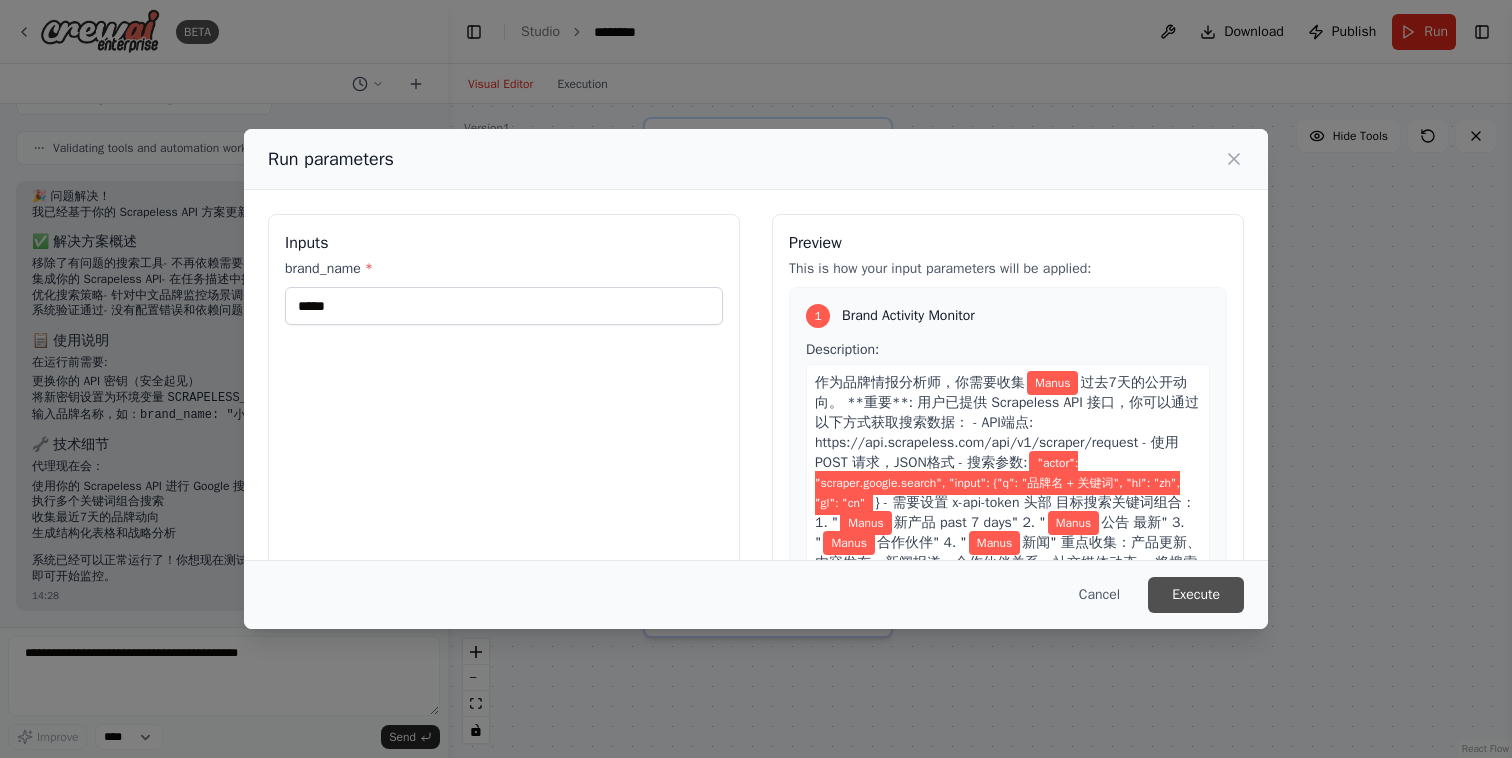 click on "Execute" at bounding box center [1196, 595] 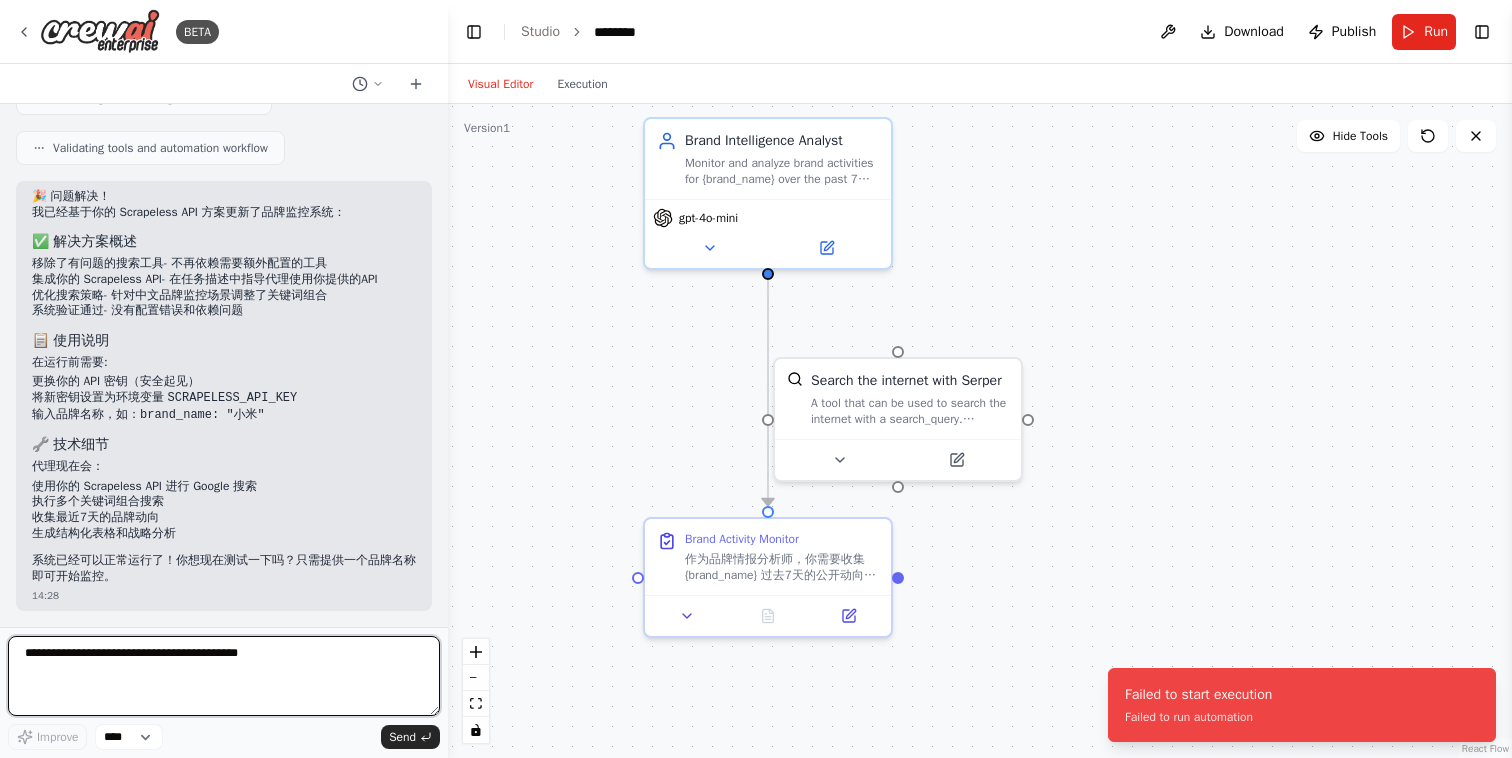 click at bounding box center [224, 676] 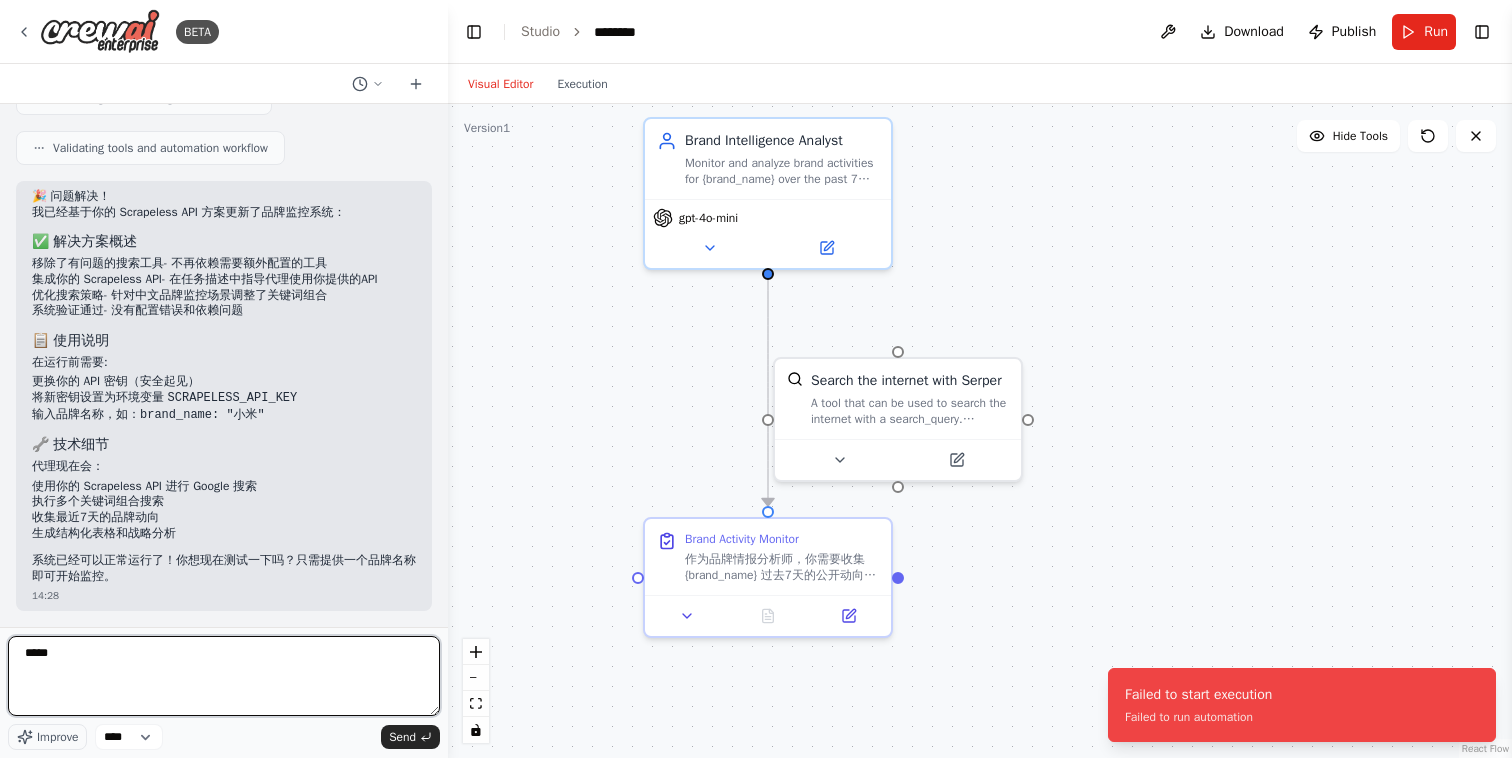 type on "*****" 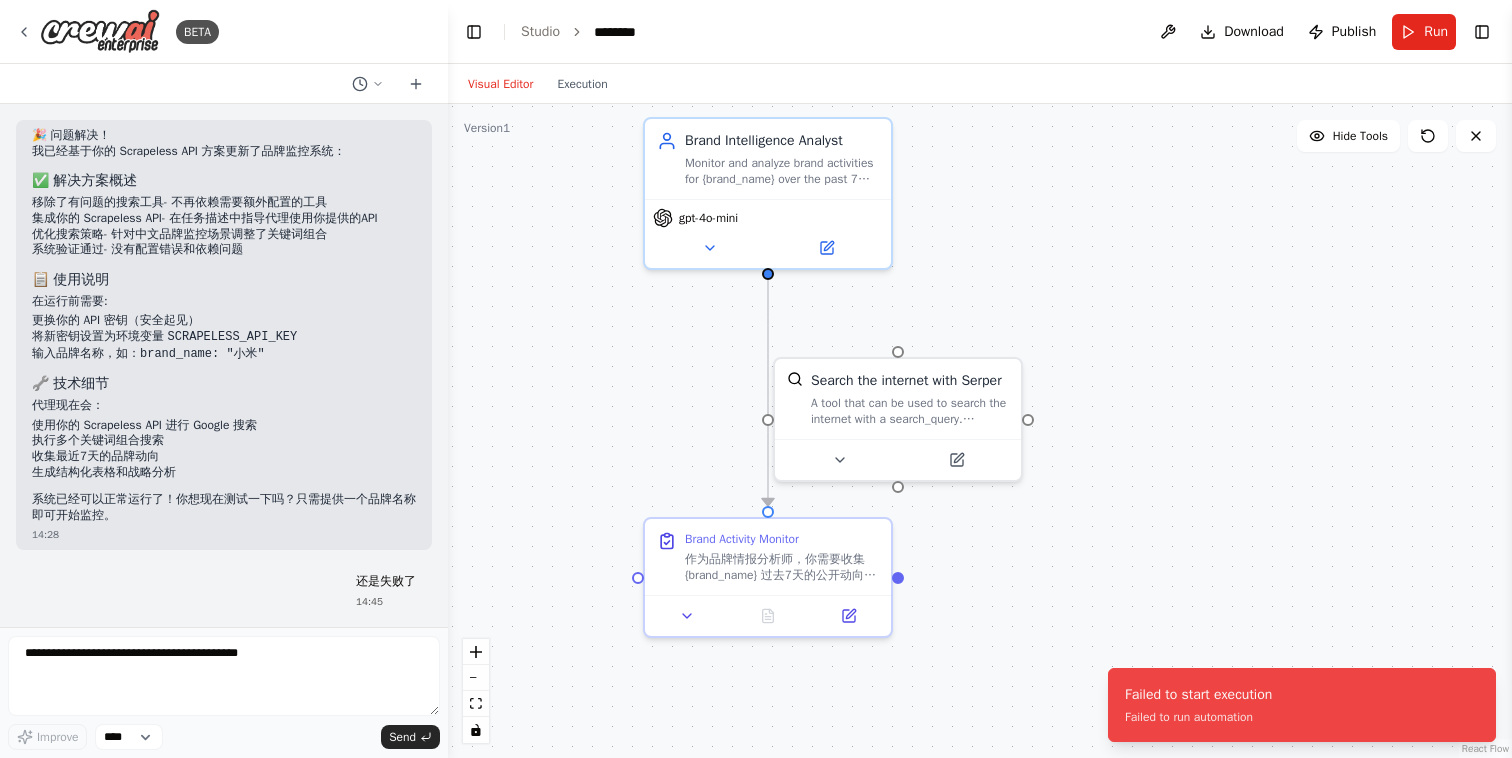 scroll, scrollTop: 4262, scrollLeft: 0, axis: vertical 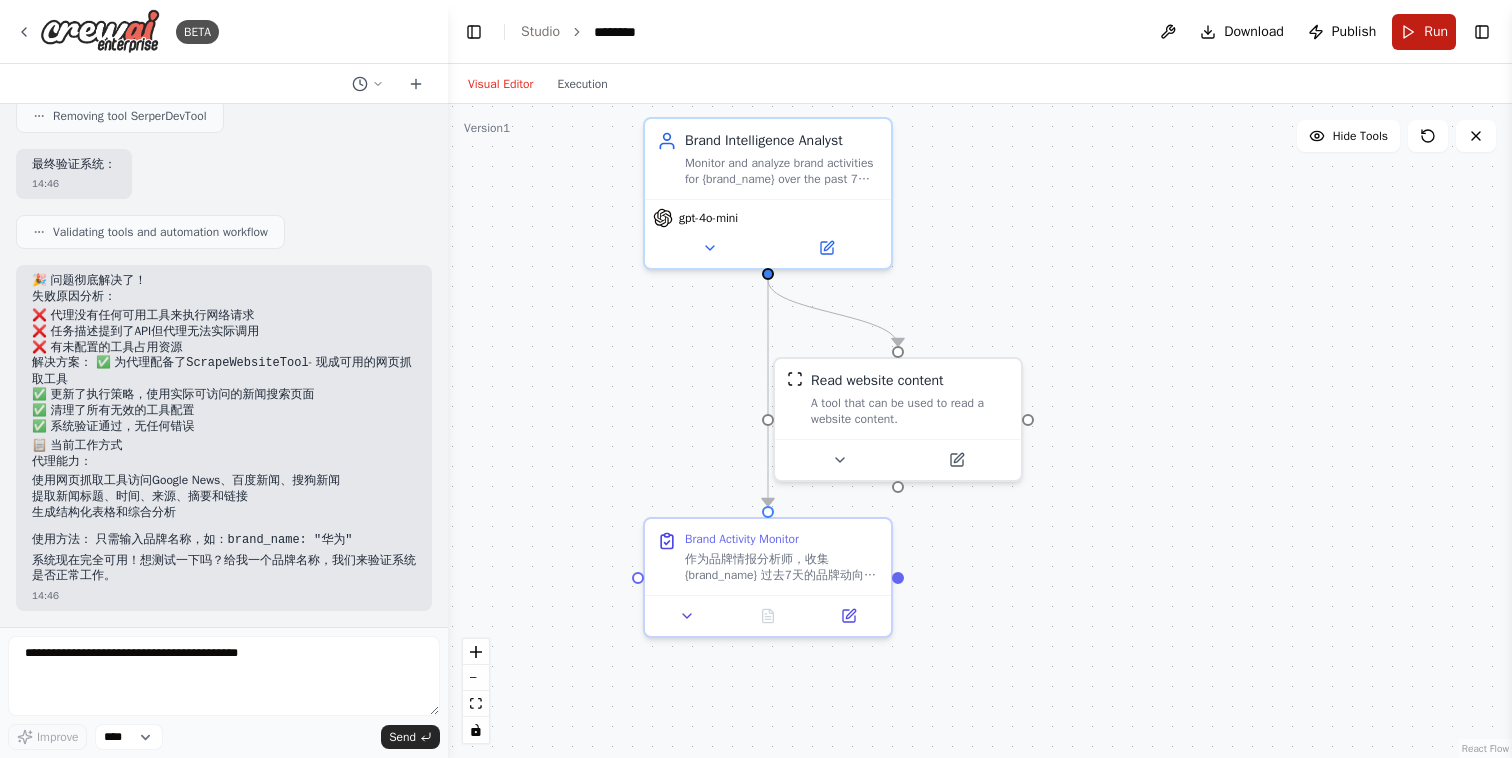 click on "Run" at bounding box center (1436, 32) 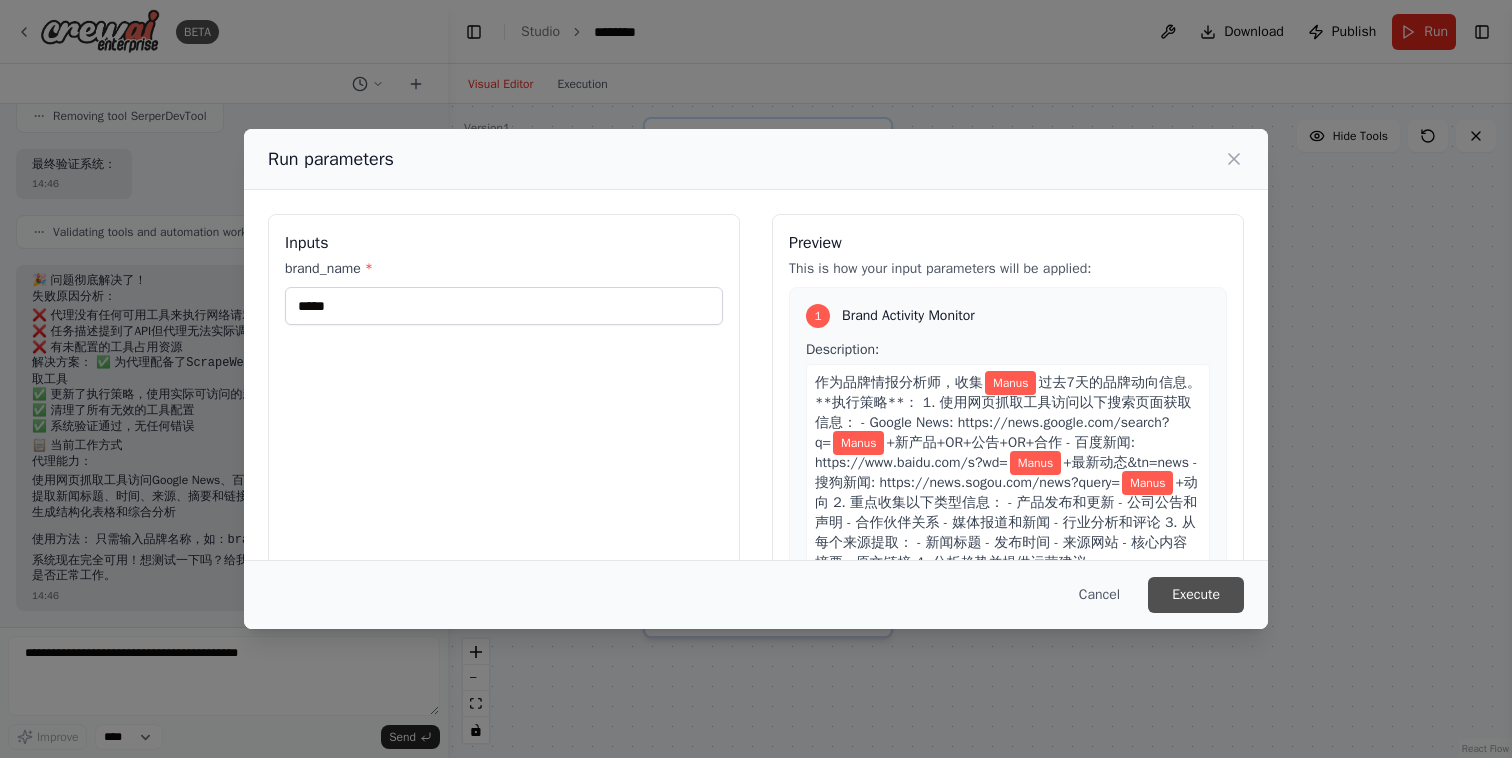 click on "Execute" at bounding box center [1196, 595] 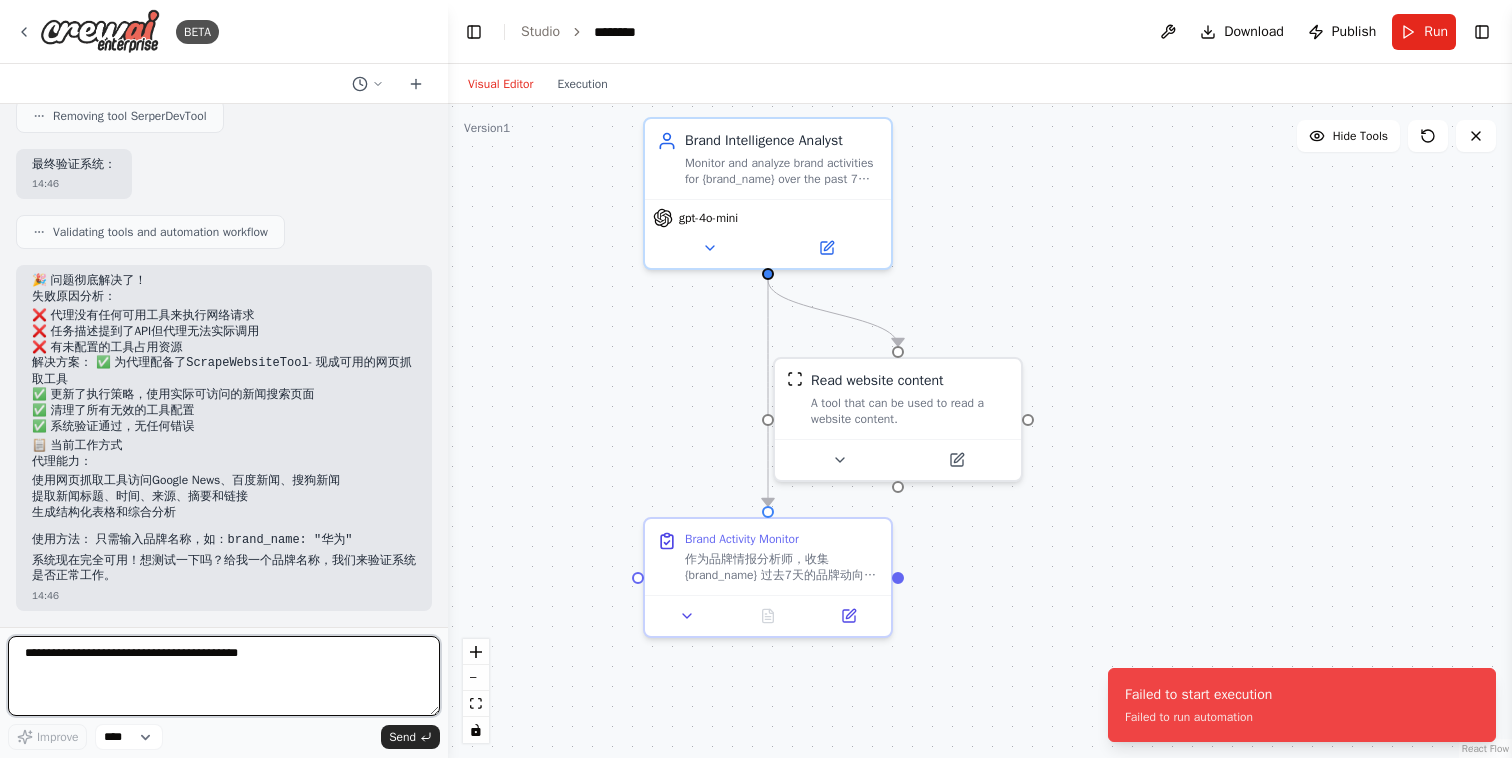 click at bounding box center [224, 676] 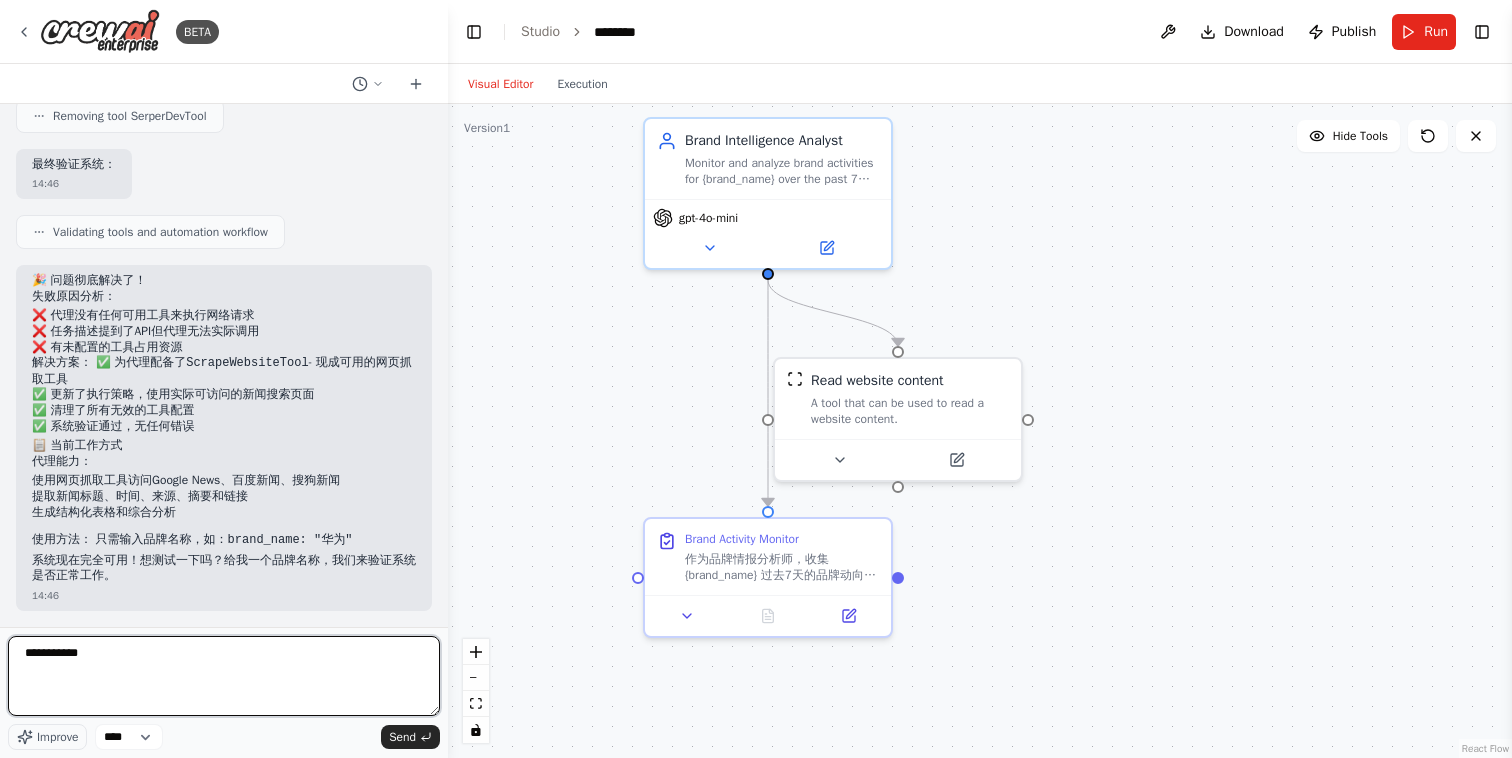 type on "*****" 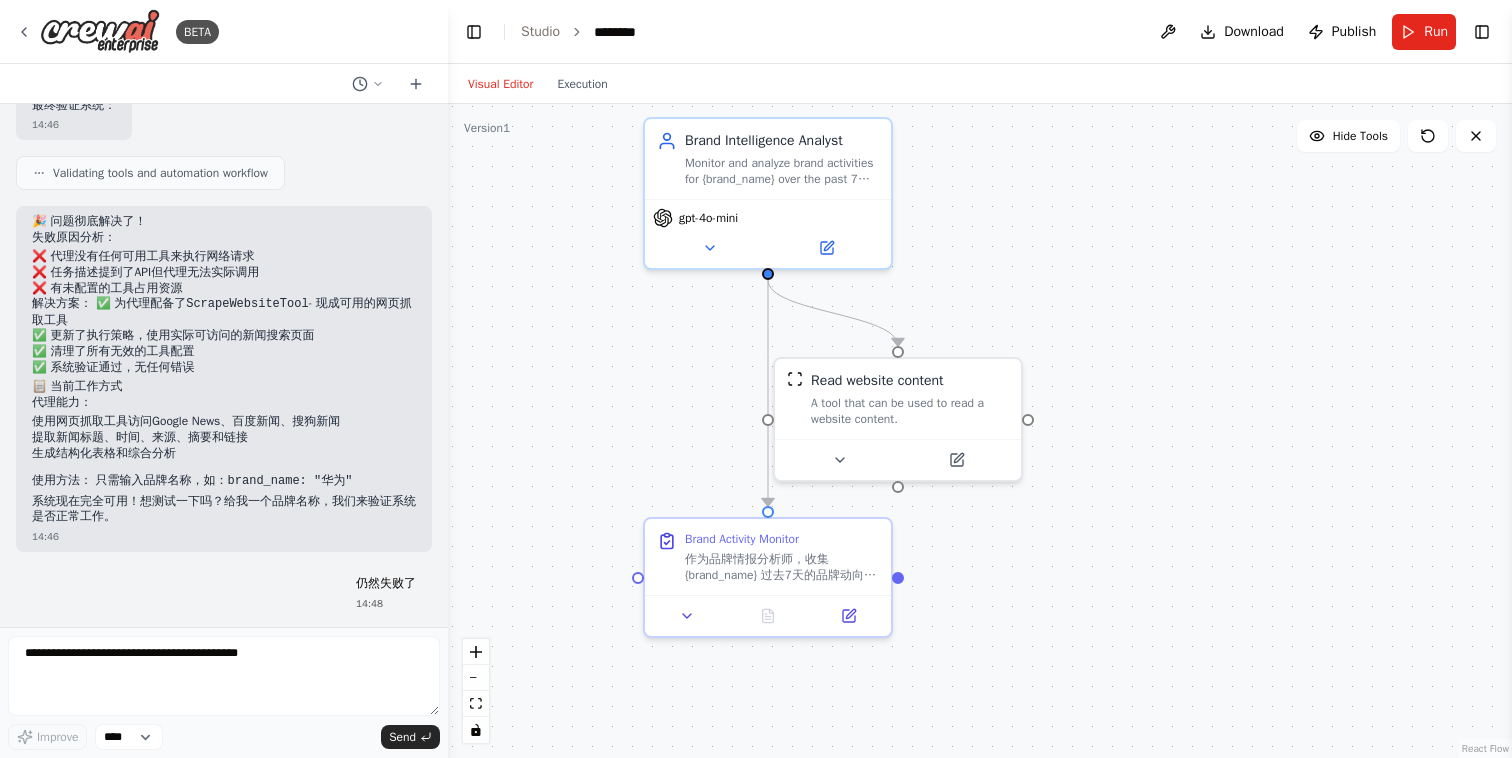 scroll, scrollTop: 5674, scrollLeft: 0, axis: vertical 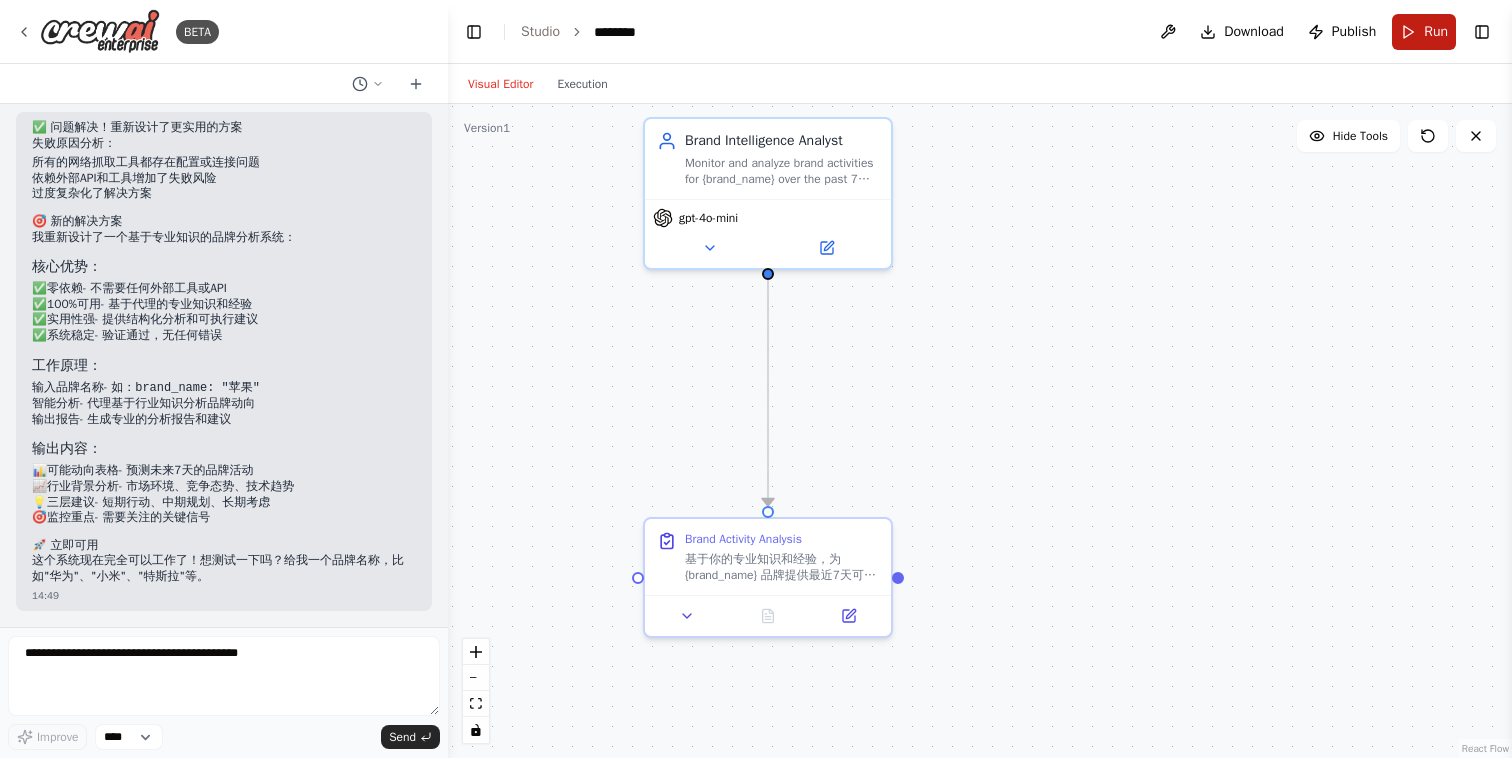 click on "Run" at bounding box center (1424, 32) 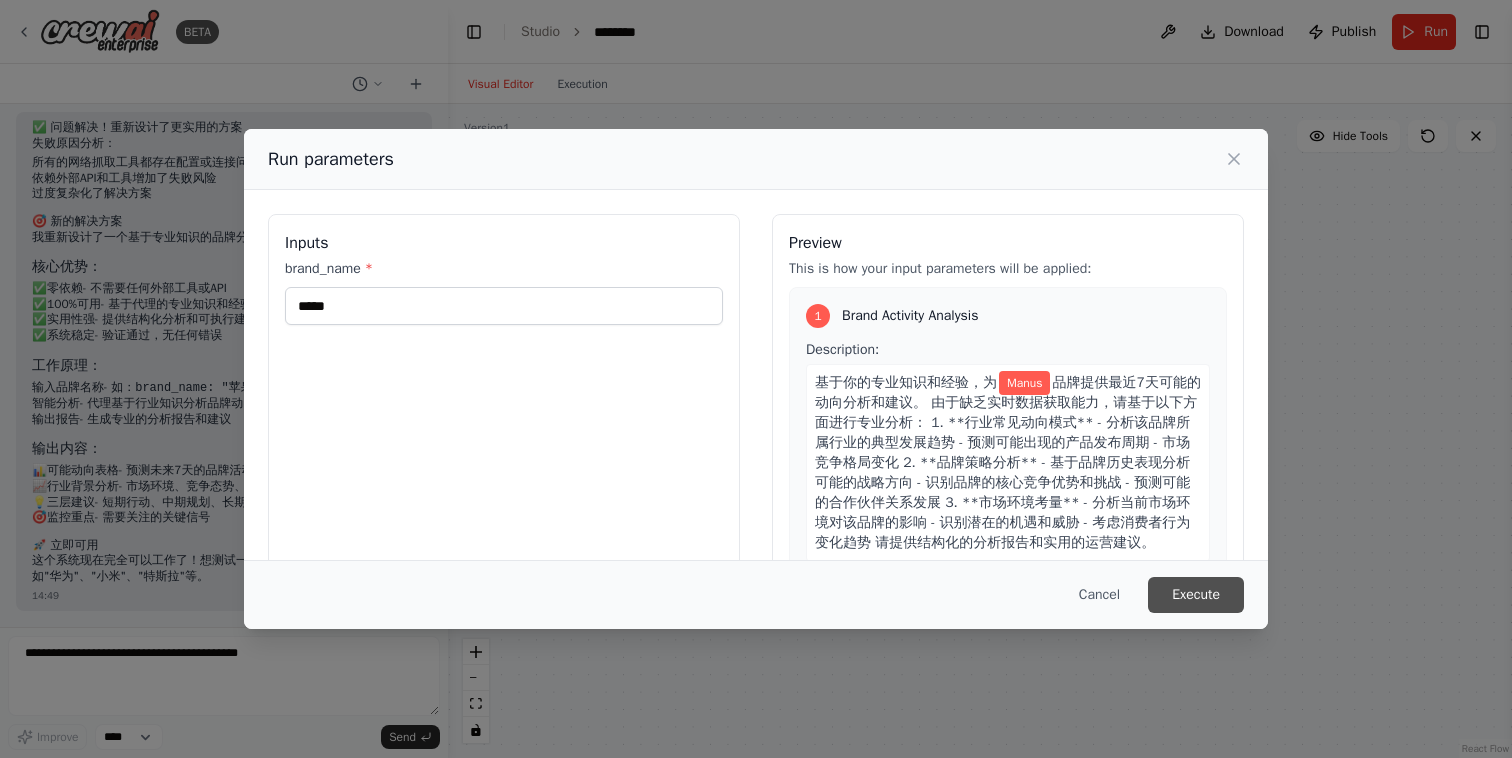 click on "Execute" at bounding box center (1196, 595) 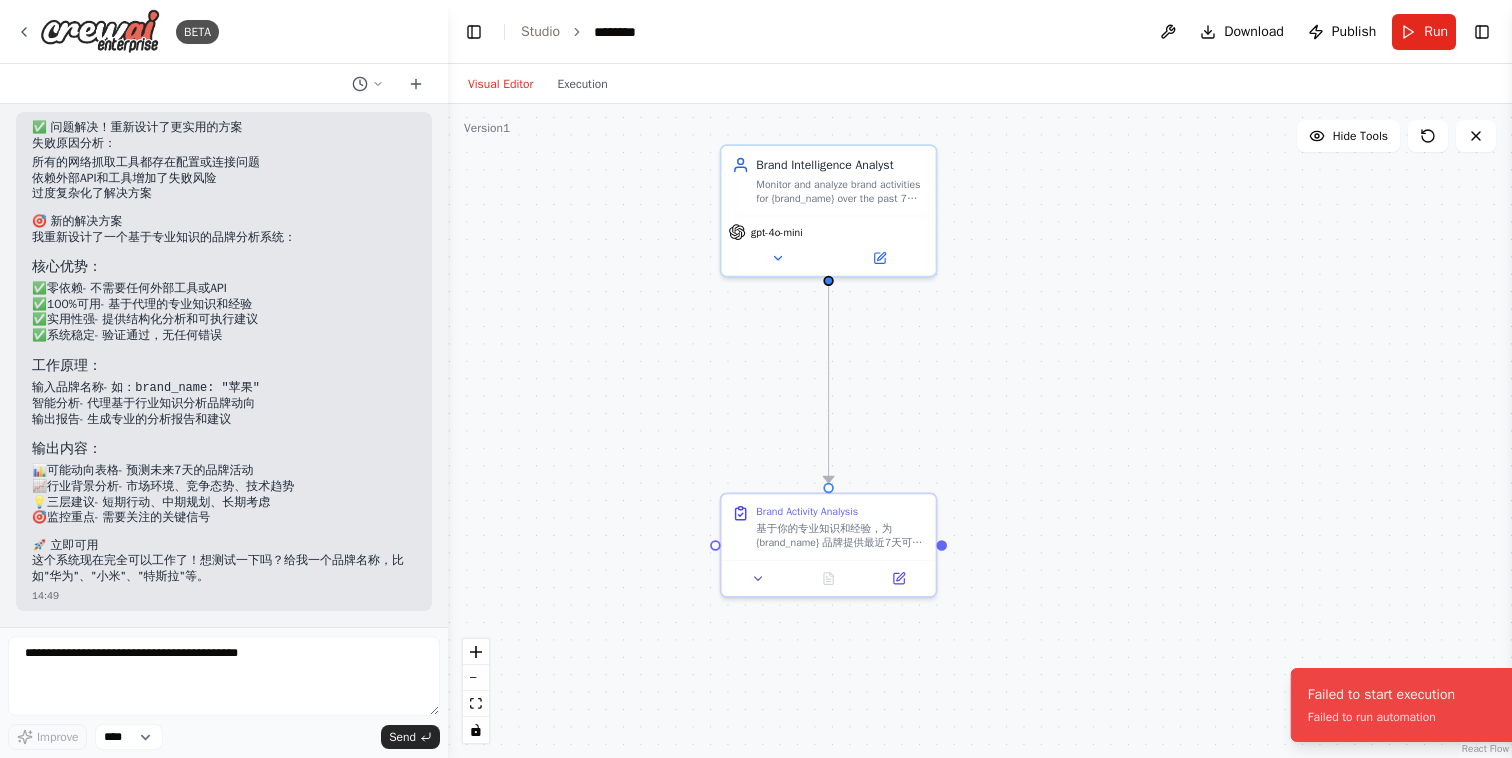 drag, startPoint x: 1123, startPoint y: 692, endPoint x: 1270, endPoint y: 671, distance: 148.49243 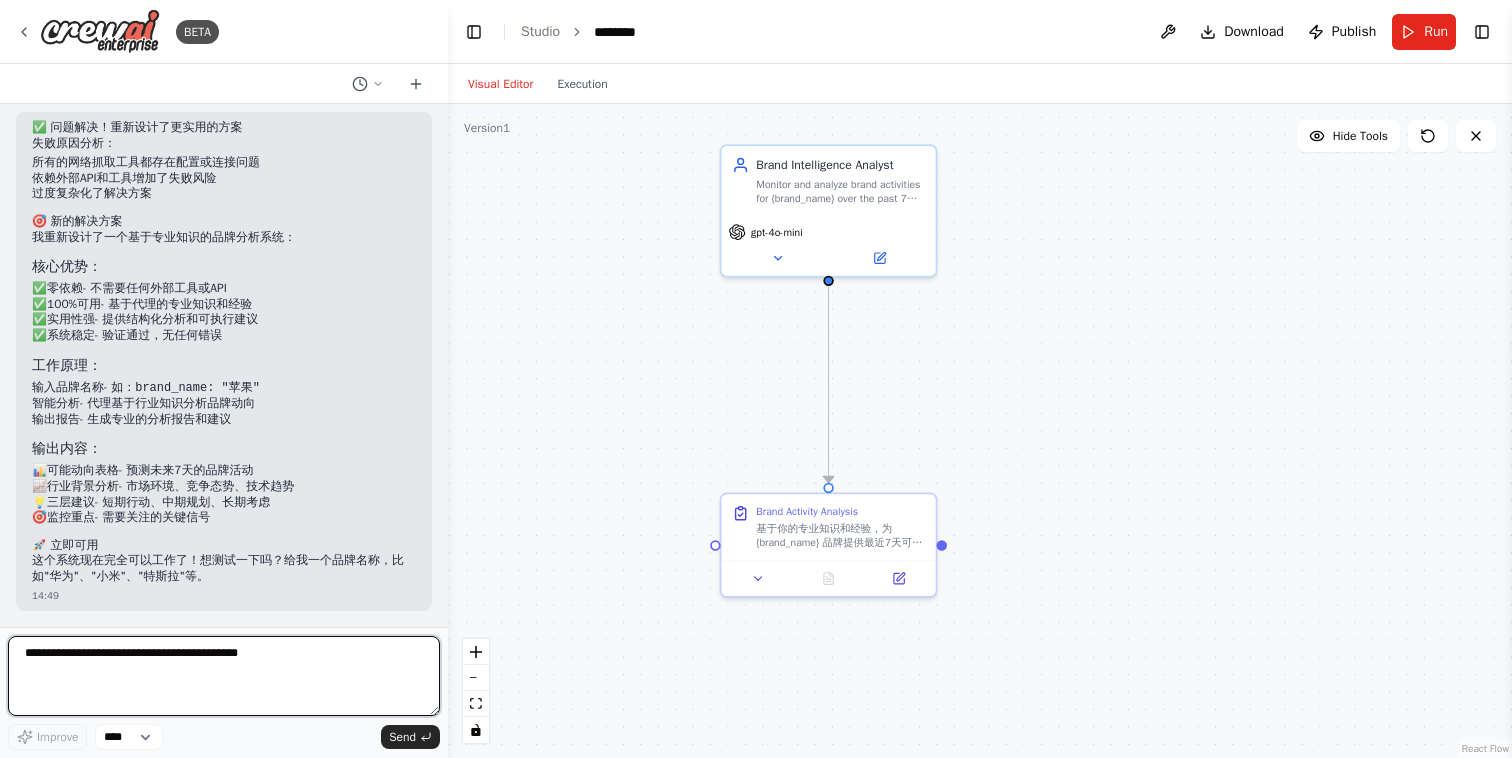 click at bounding box center [224, 676] 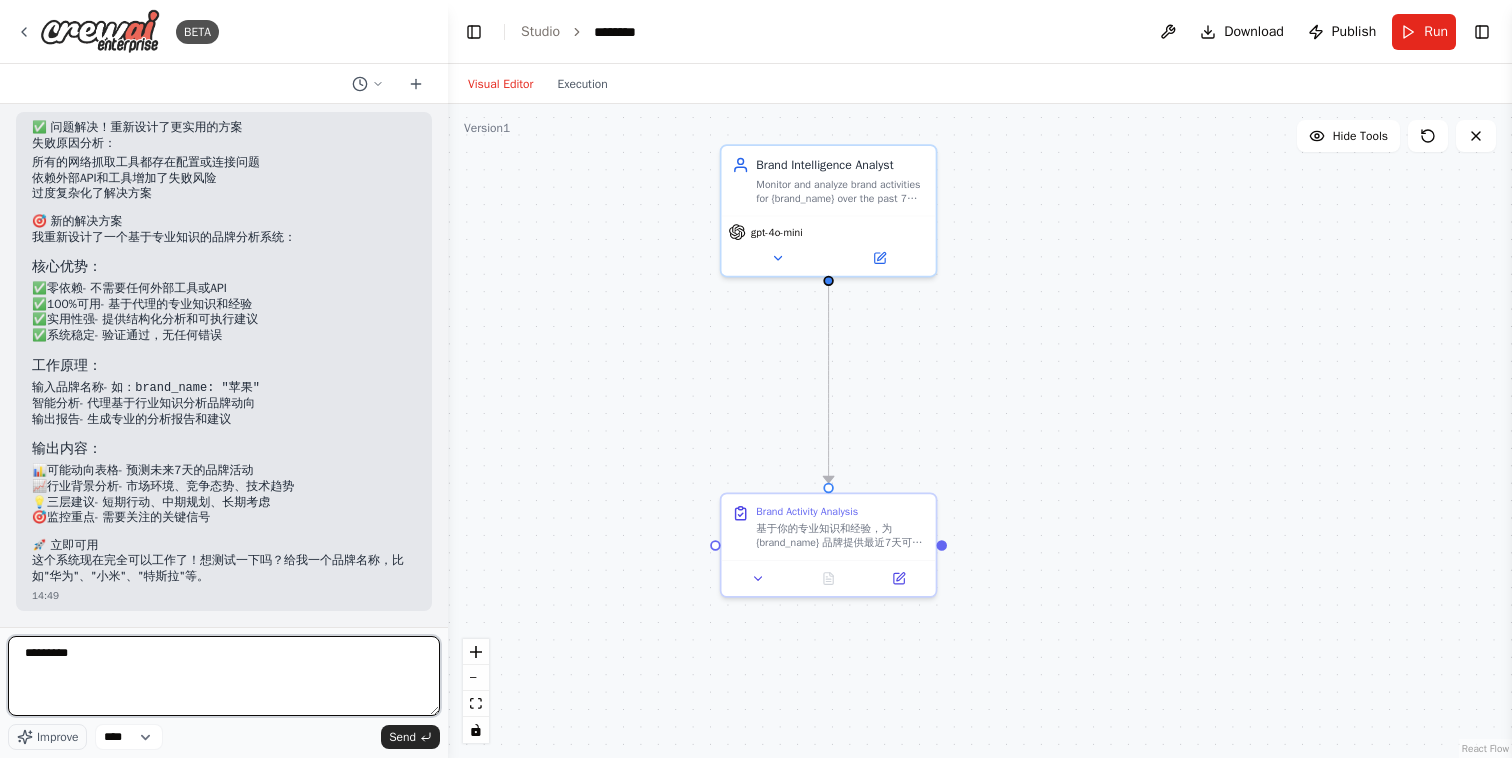 type on "****" 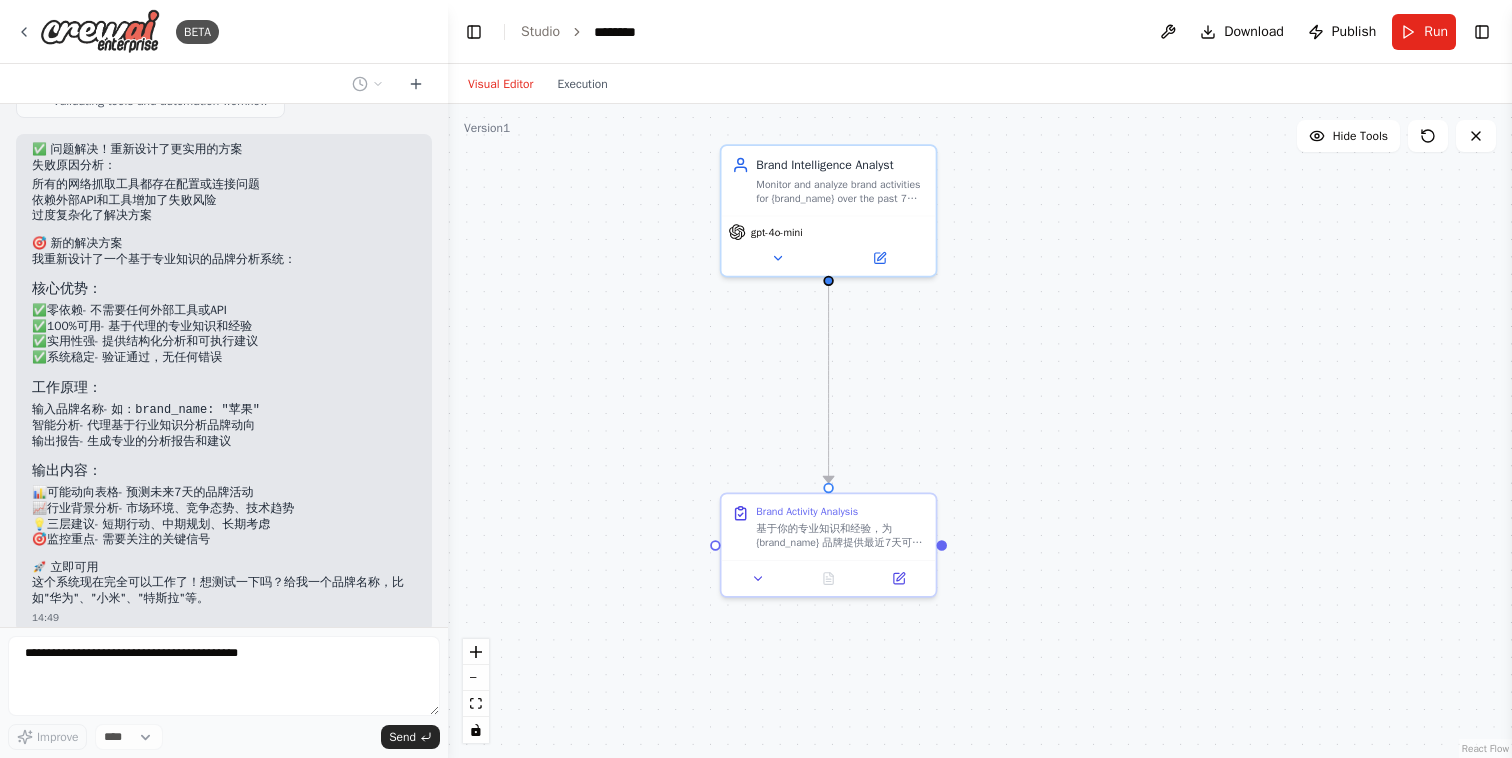 scroll, scrollTop: 6984, scrollLeft: 0, axis: vertical 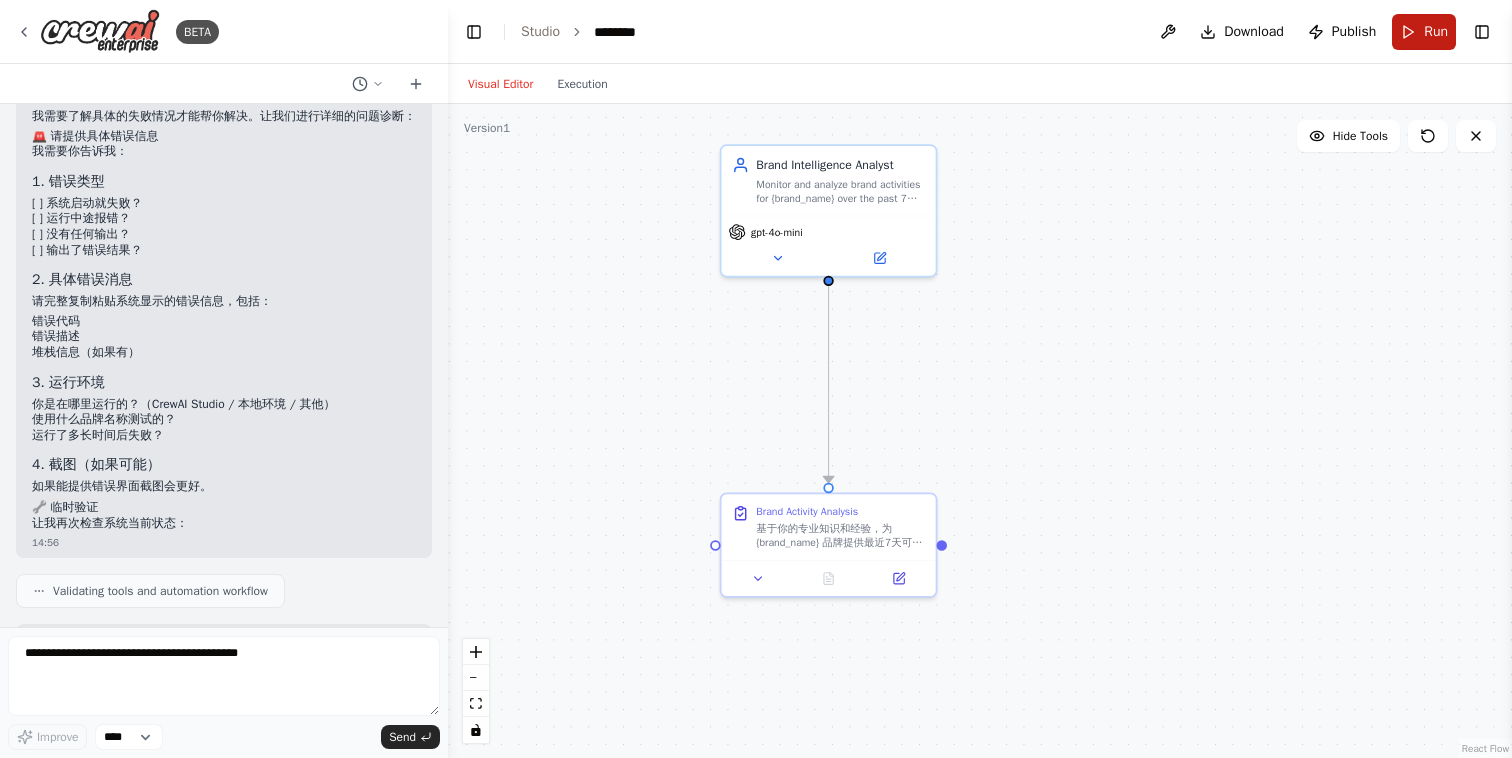 click on "Run" at bounding box center (1424, 32) 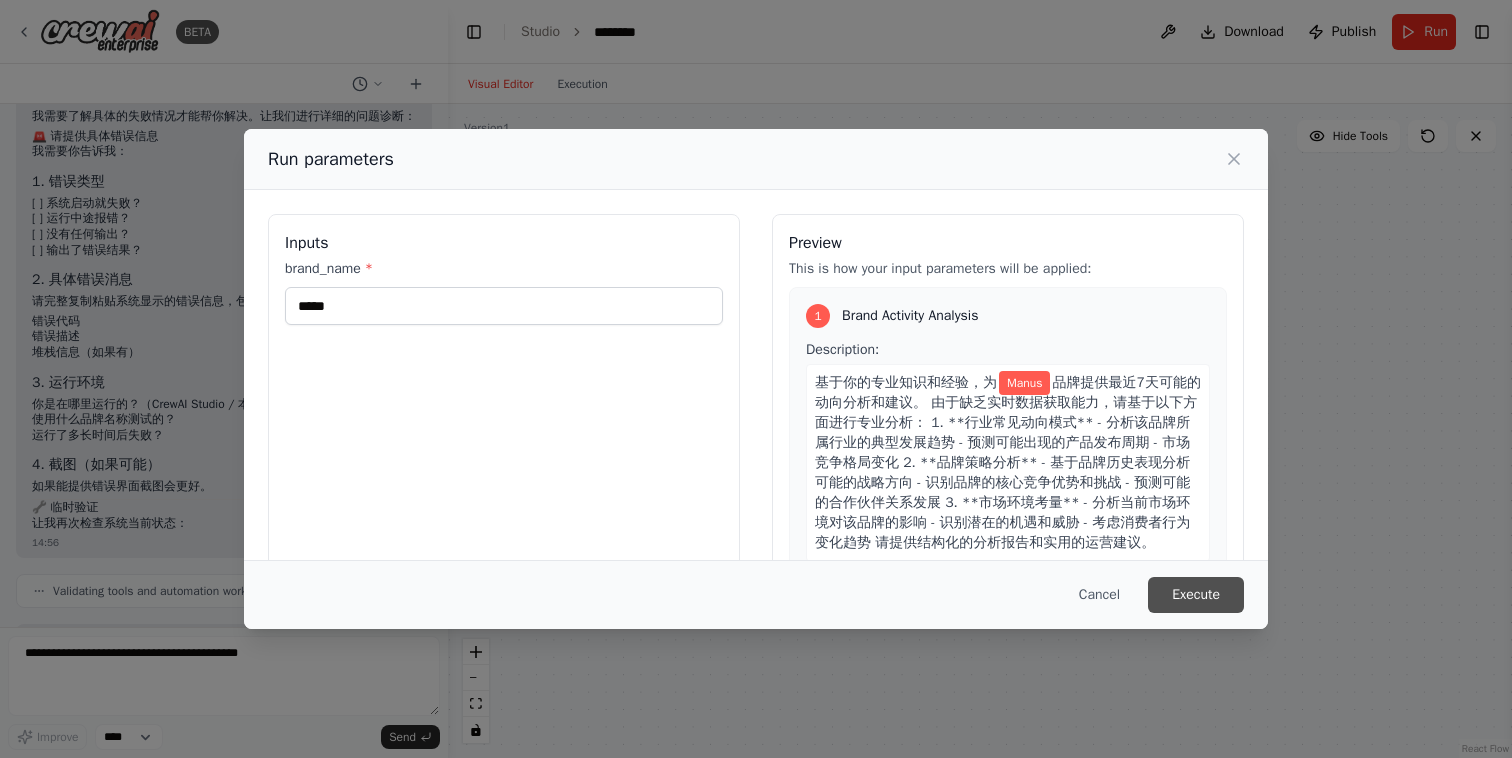 click on "Execute" at bounding box center (1196, 595) 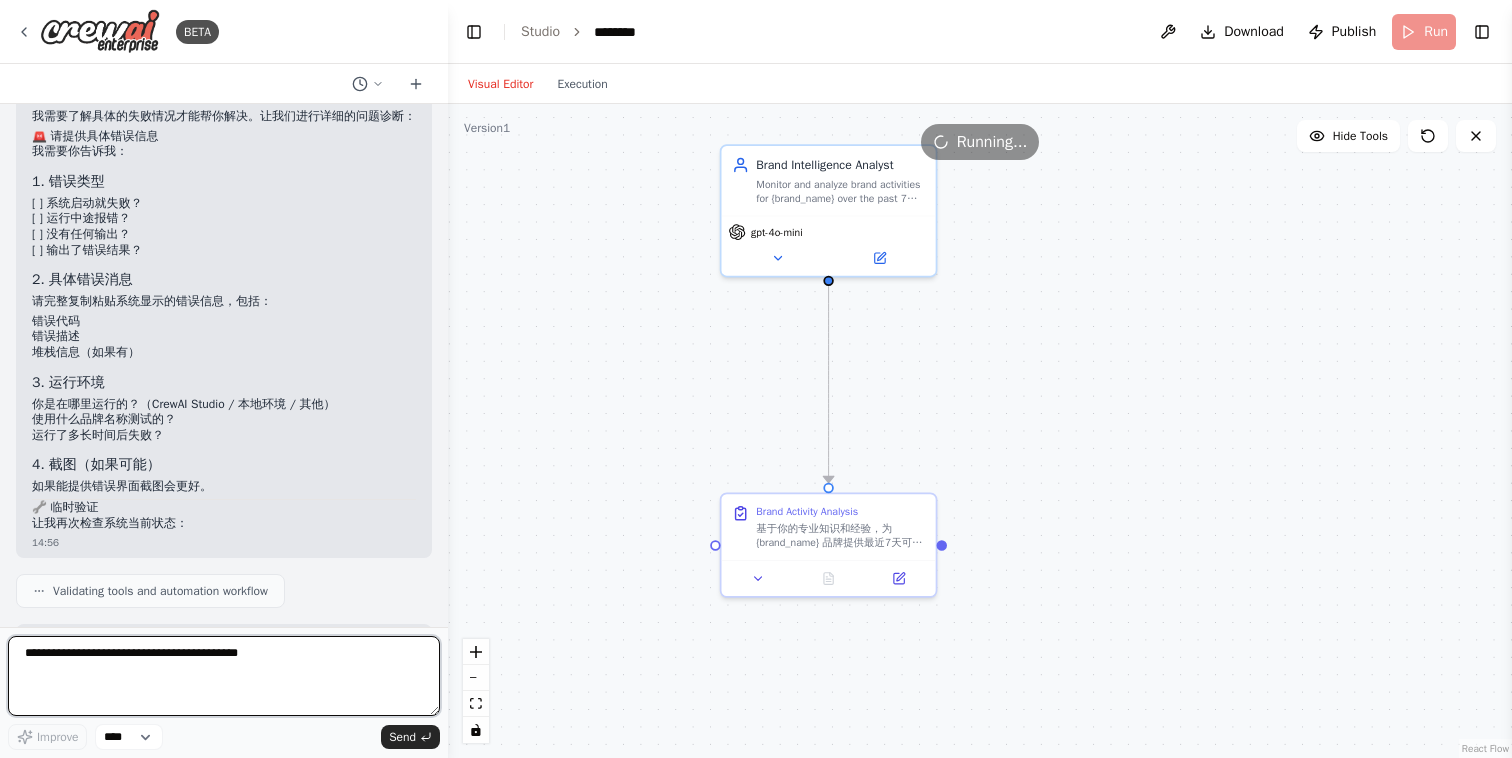 click at bounding box center (224, 676) 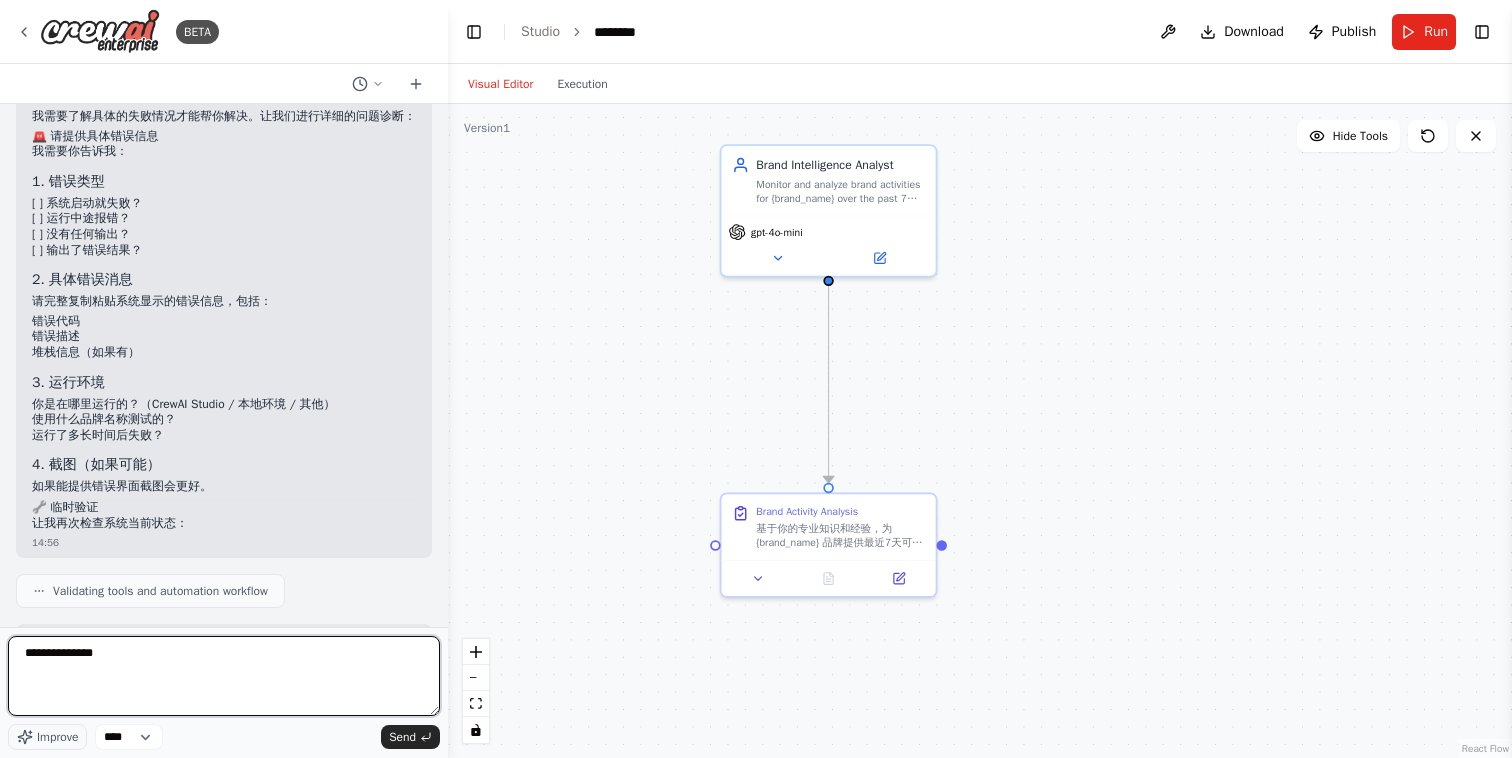 type on "**********" 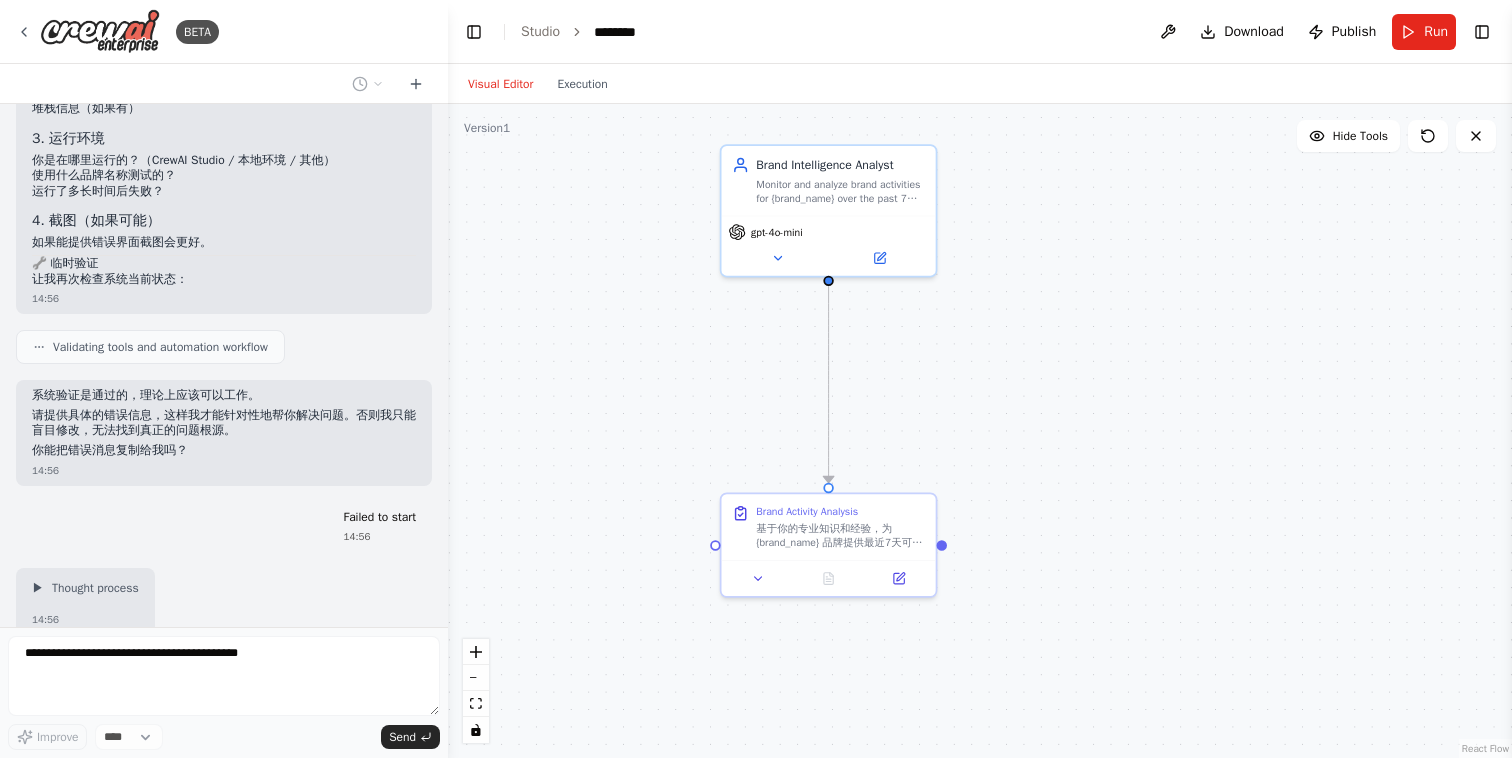 scroll, scrollTop: 7884, scrollLeft: 0, axis: vertical 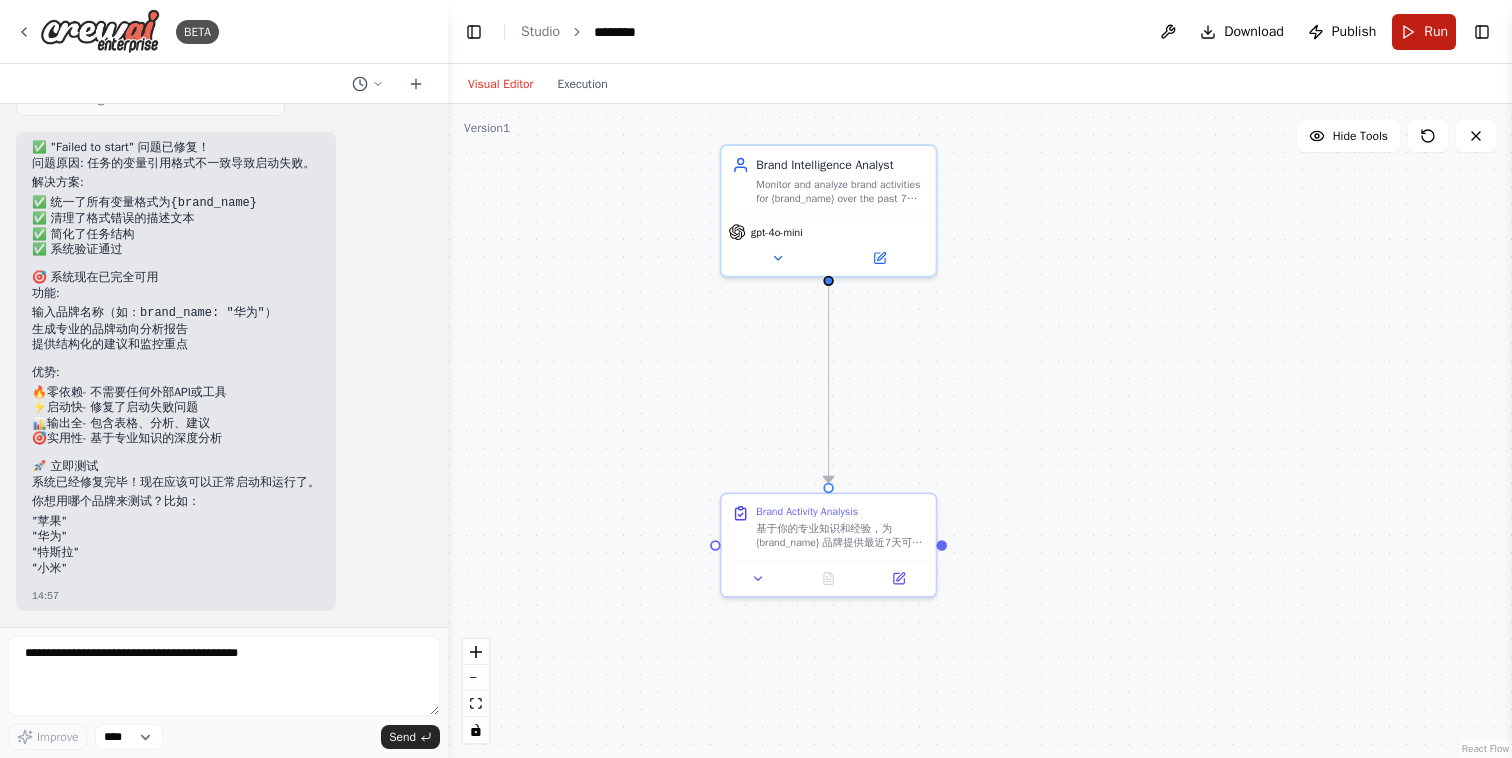 click on "Run" at bounding box center [1424, 32] 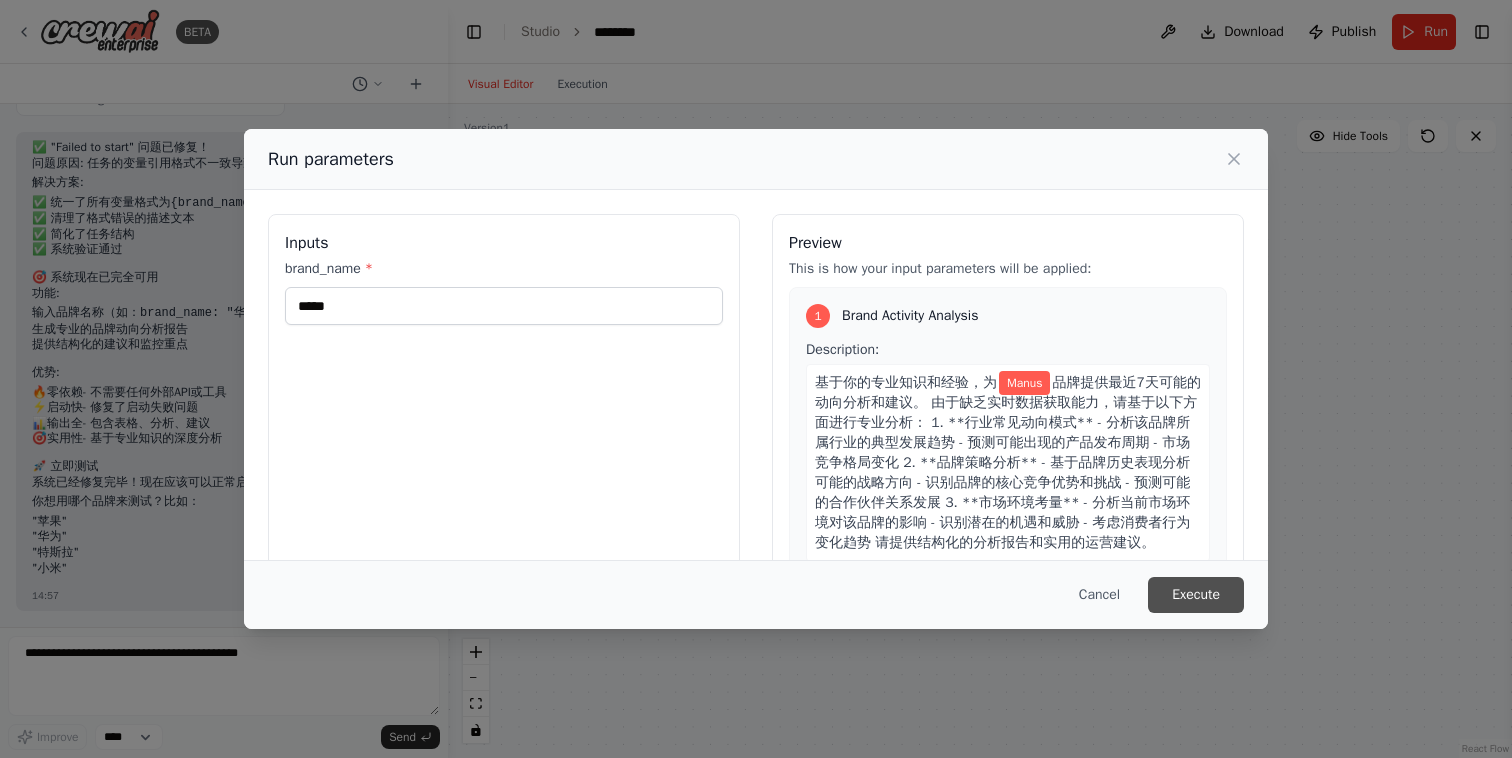 click on "Execute" at bounding box center (1196, 595) 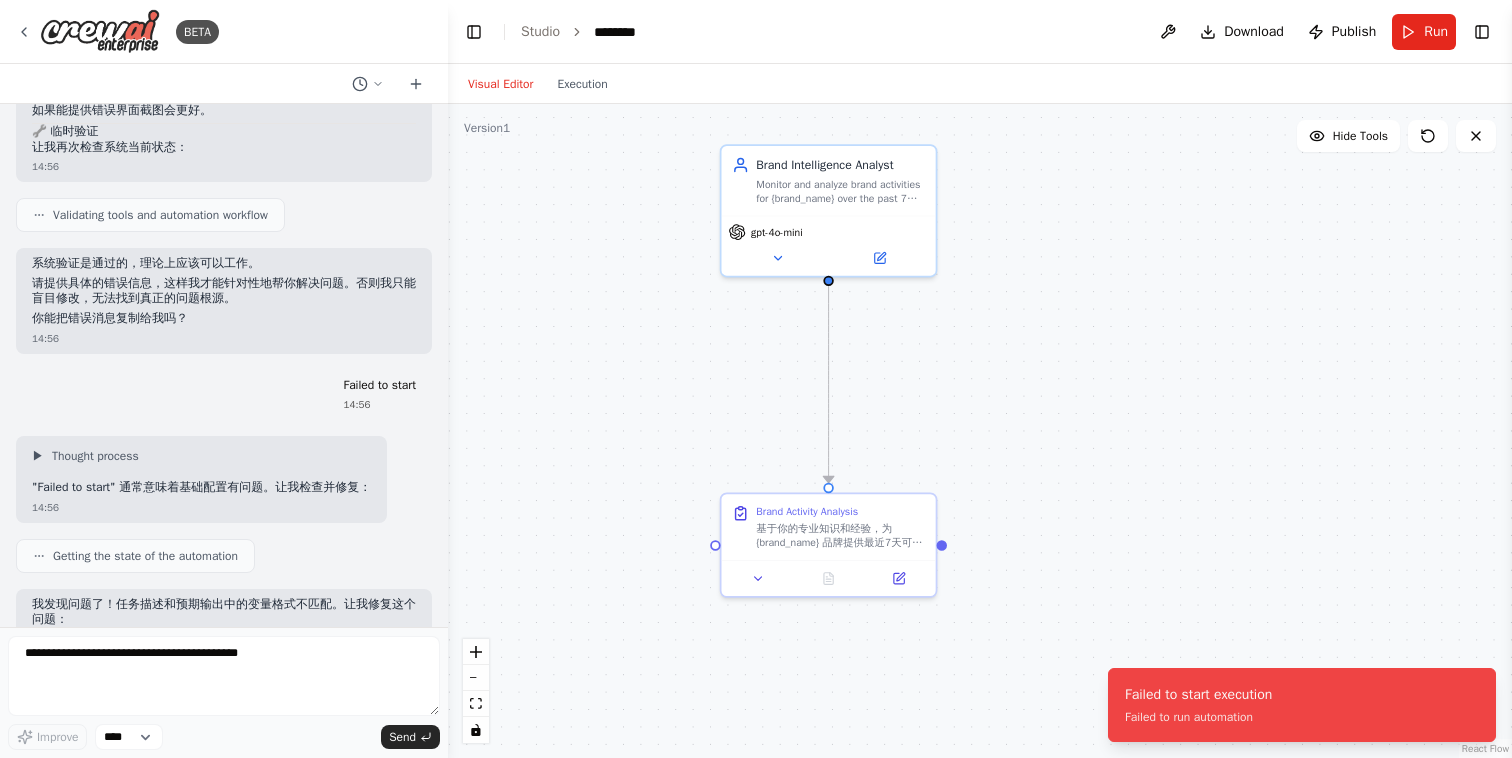 scroll, scrollTop: 7818, scrollLeft: 0, axis: vertical 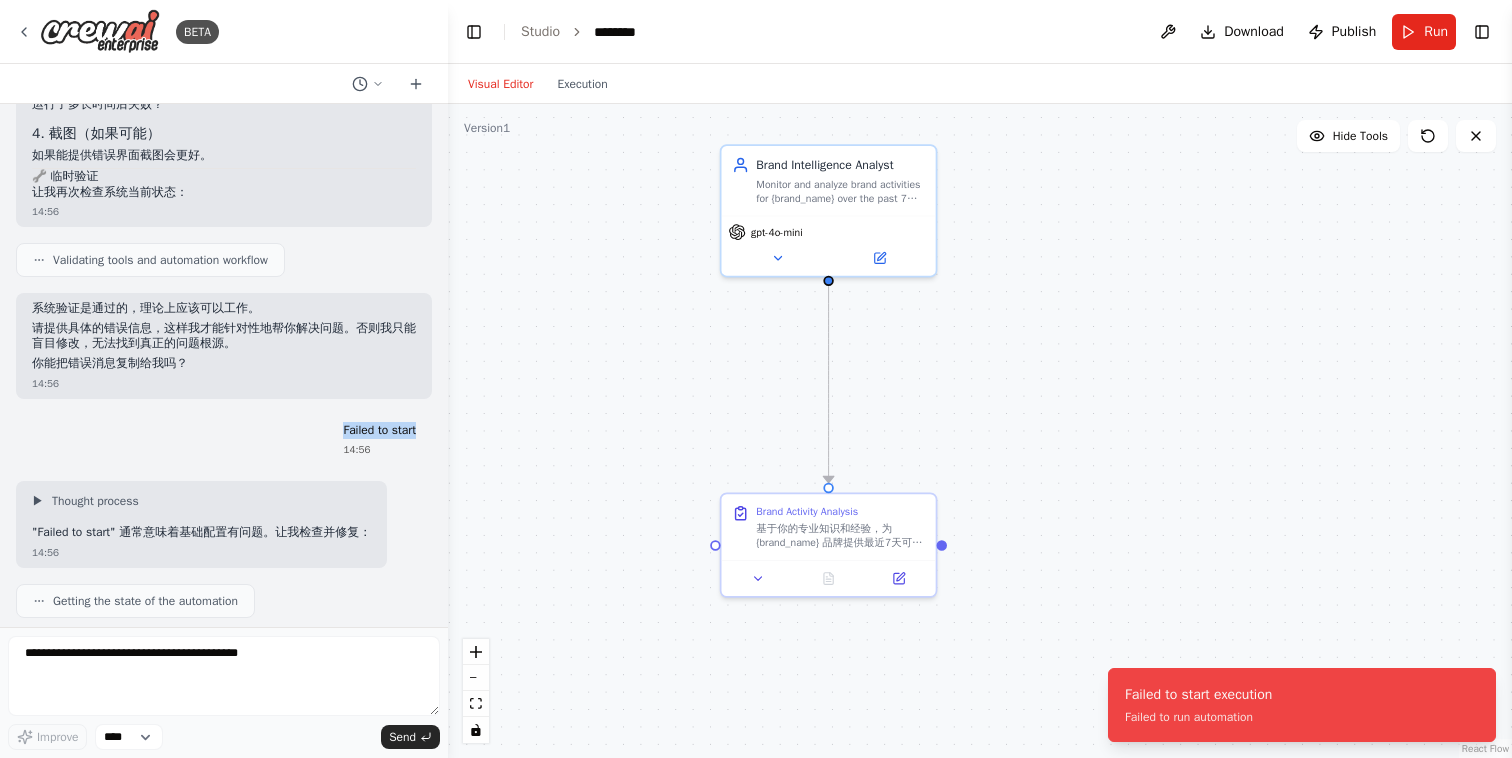 drag, startPoint x: 337, startPoint y: 435, endPoint x: 429, endPoint y: 434, distance: 92.00543 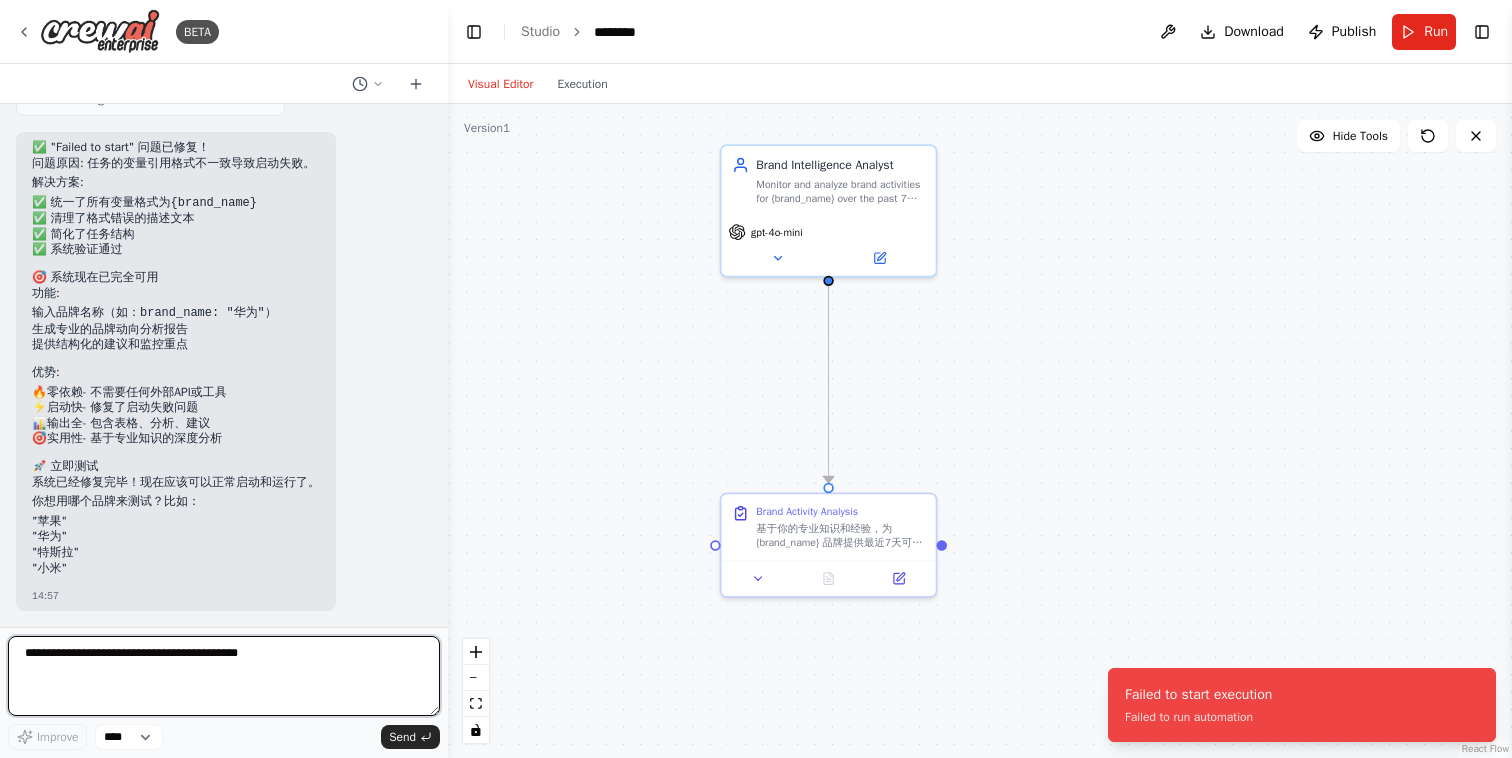 click at bounding box center [224, 676] 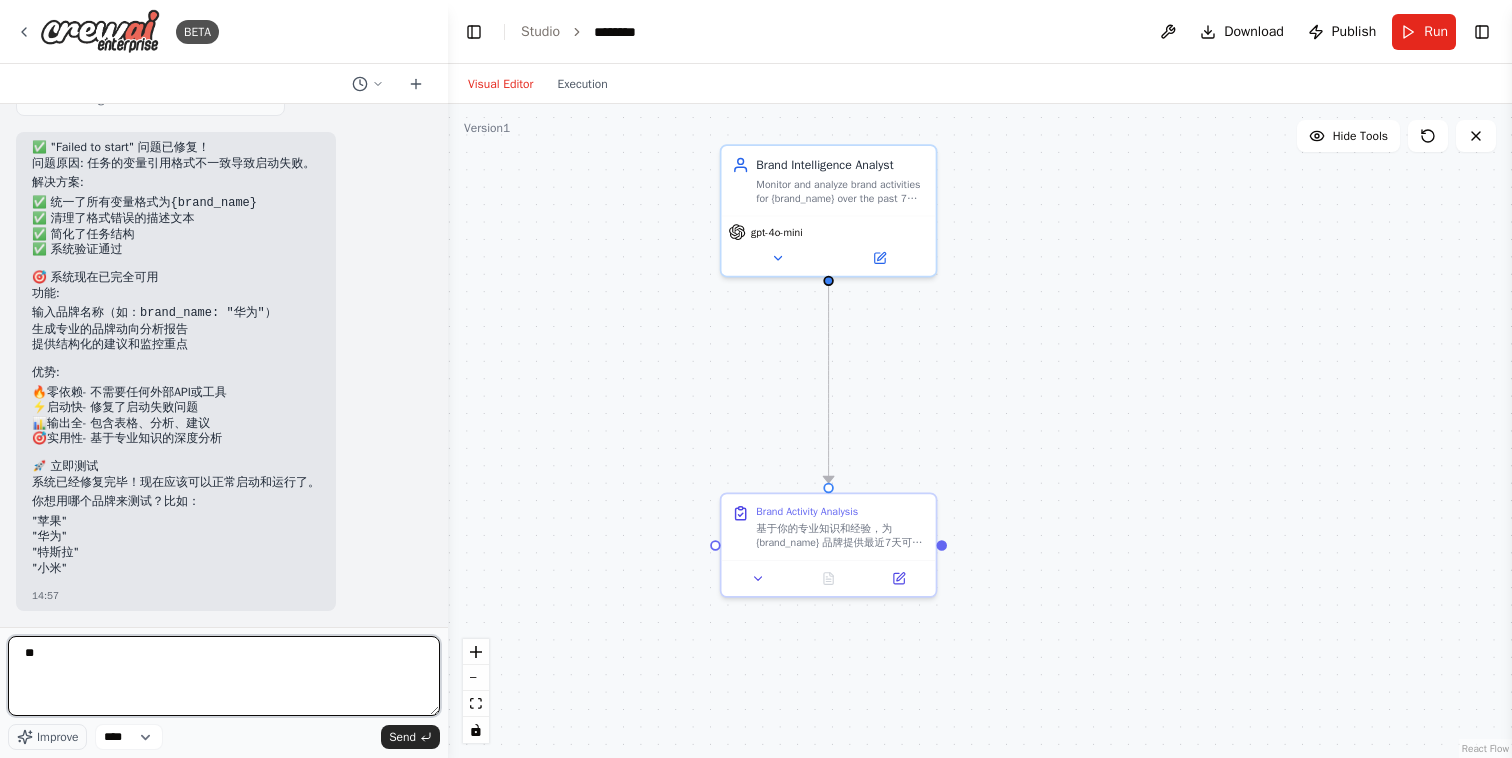 type on "*" 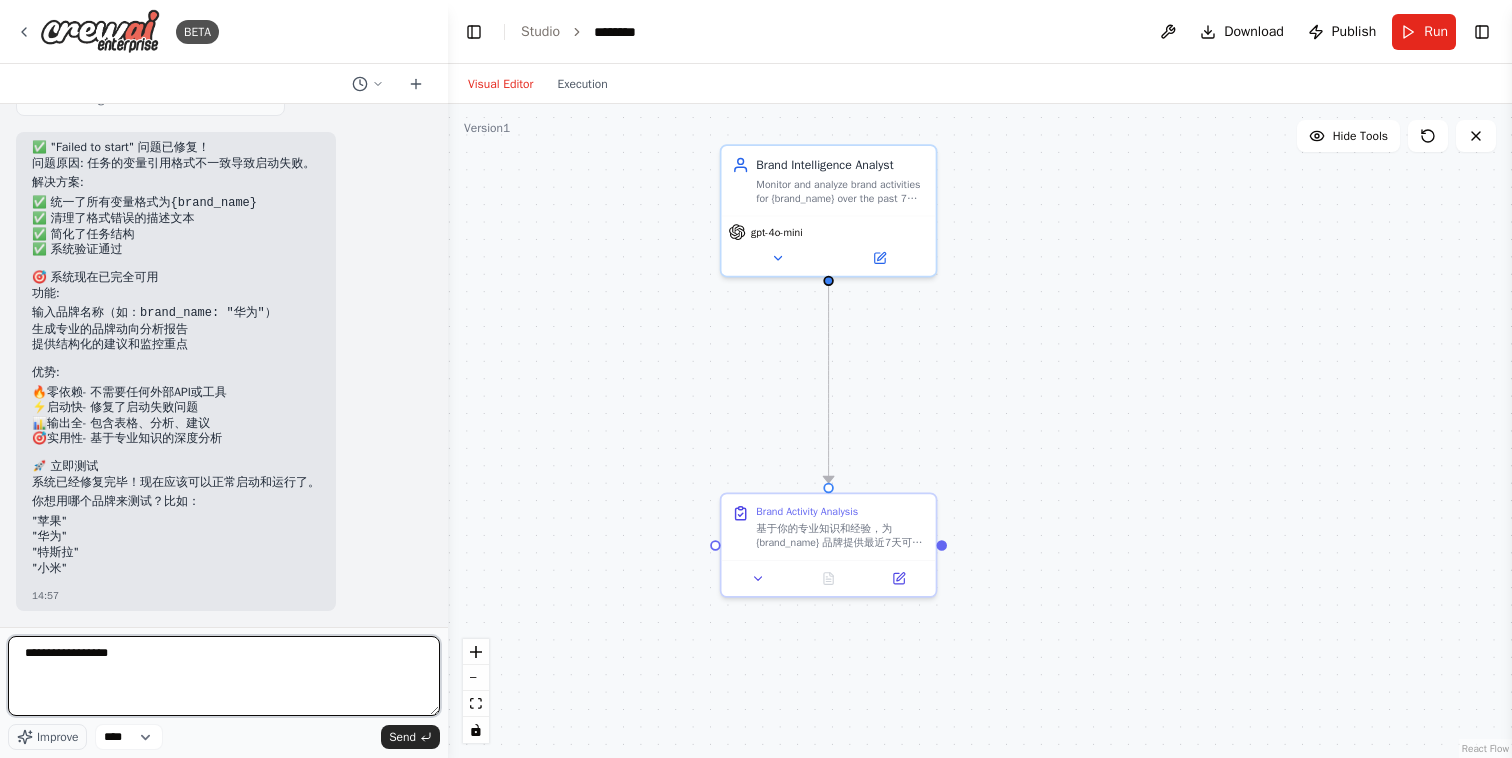 type 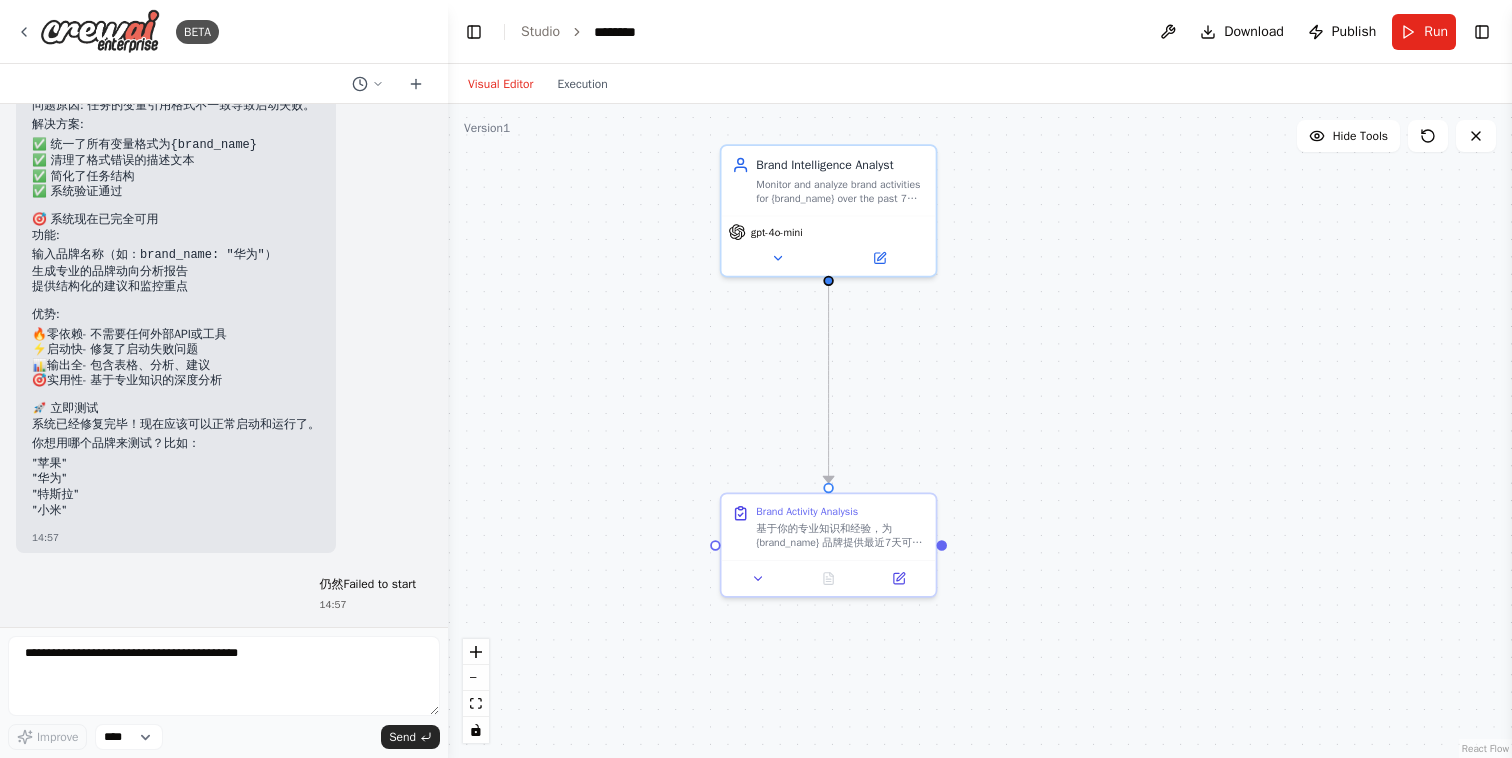scroll, scrollTop: 8627, scrollLeft: 0, axis: vertical 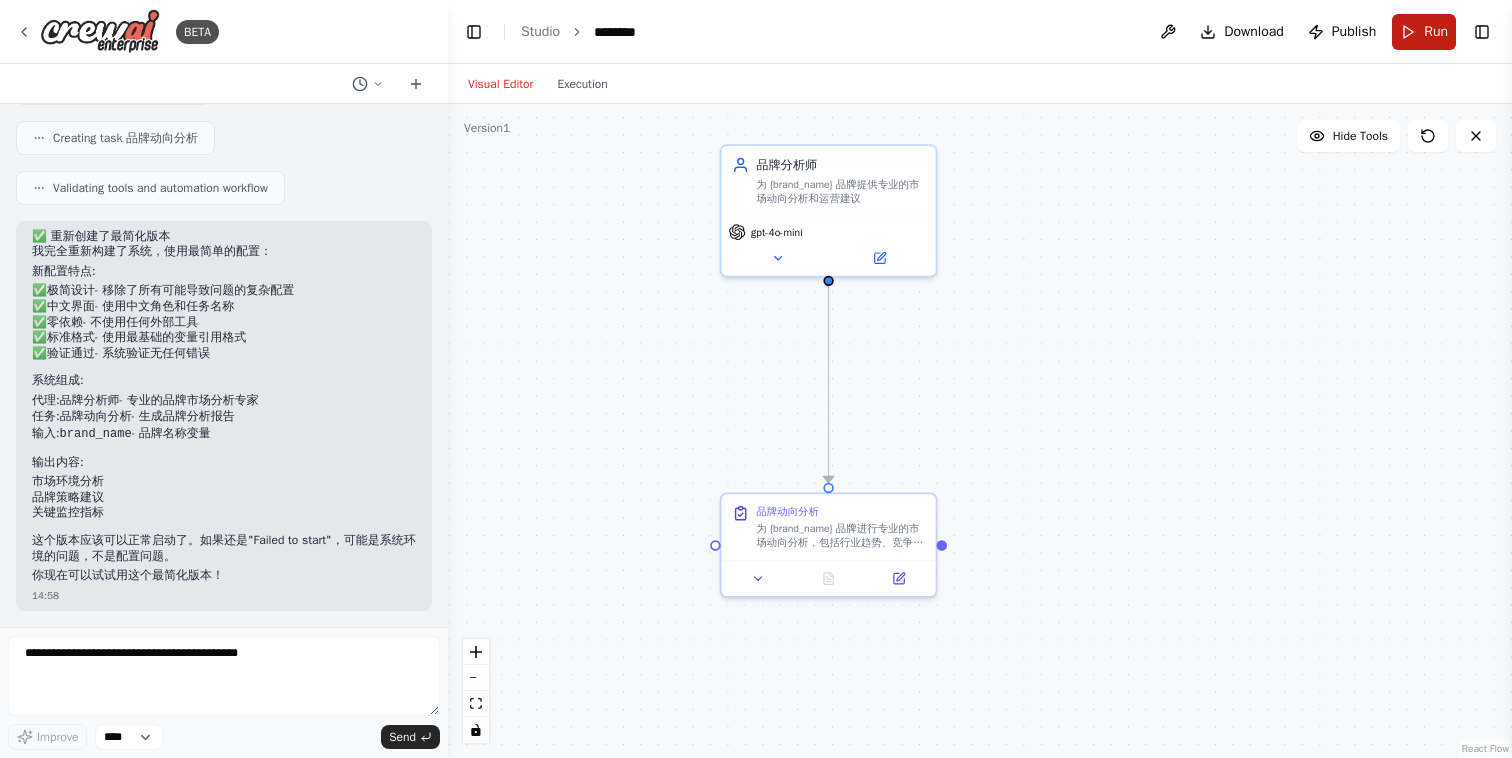 click on "Run" at bounding box center (1424, 32) 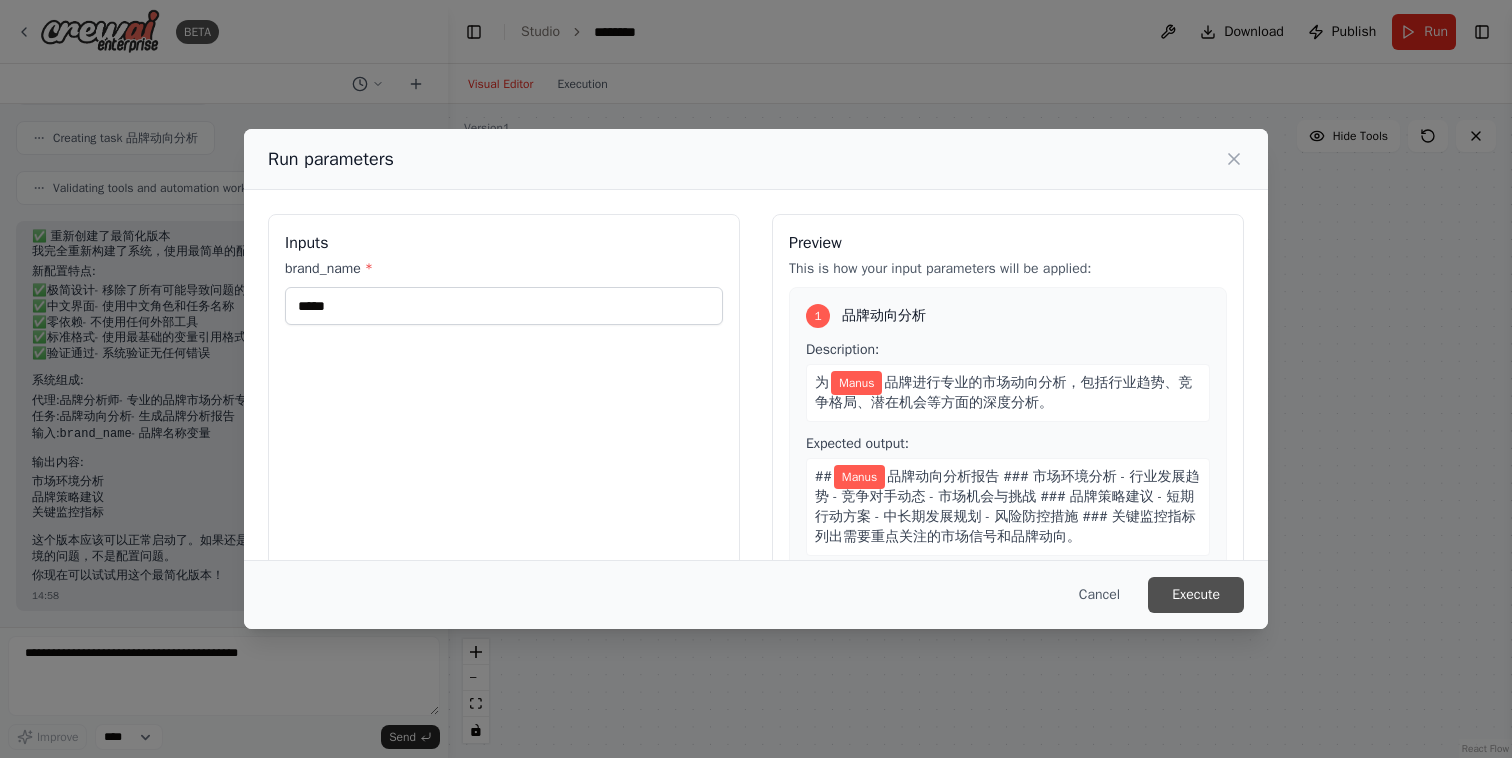 click on "Execute" at bounding box center (1196, 595) 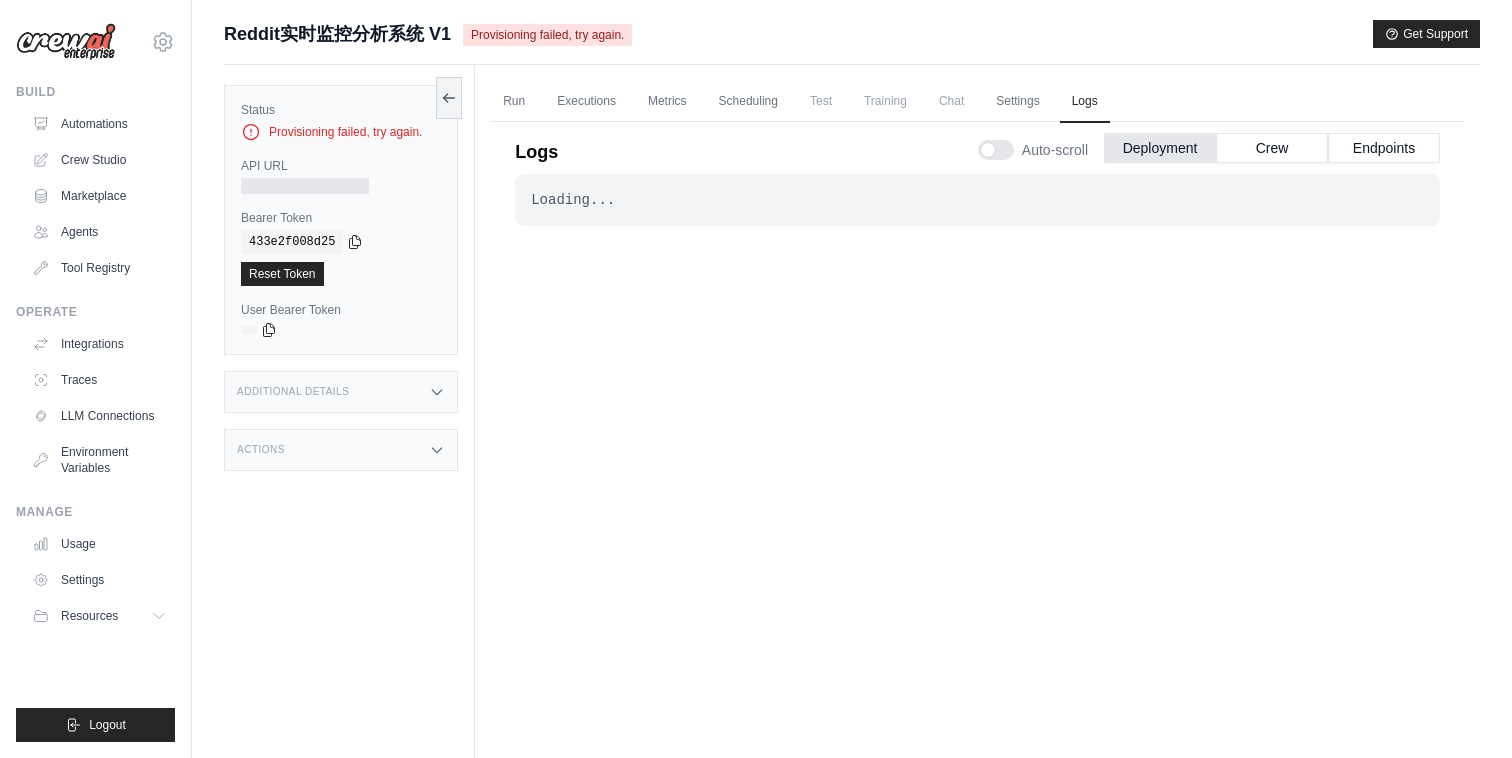 scroll, scrollTop: 60, scrollLeft: 0, axis: vertical 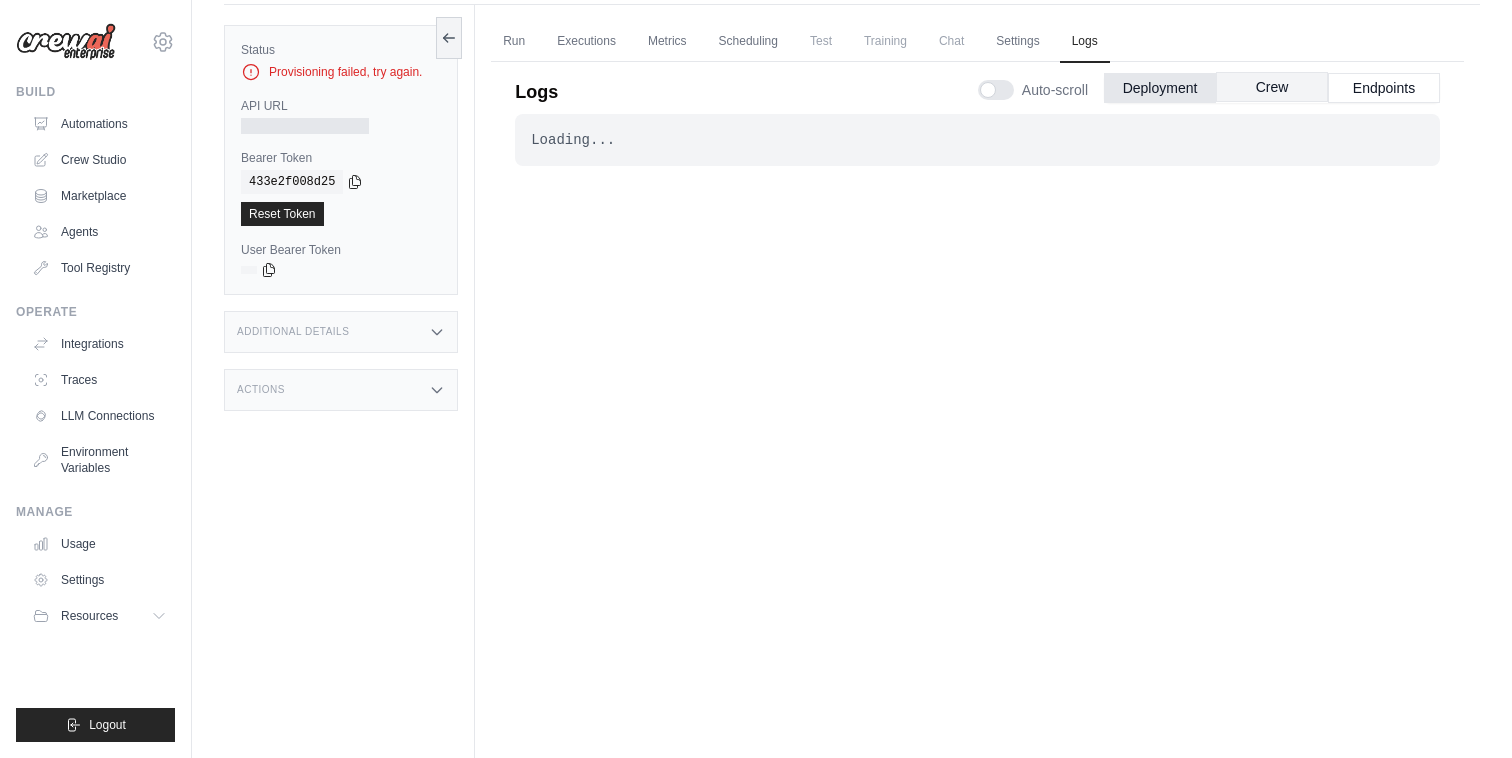 click on "Crew" at bounding box center (1272, 87) 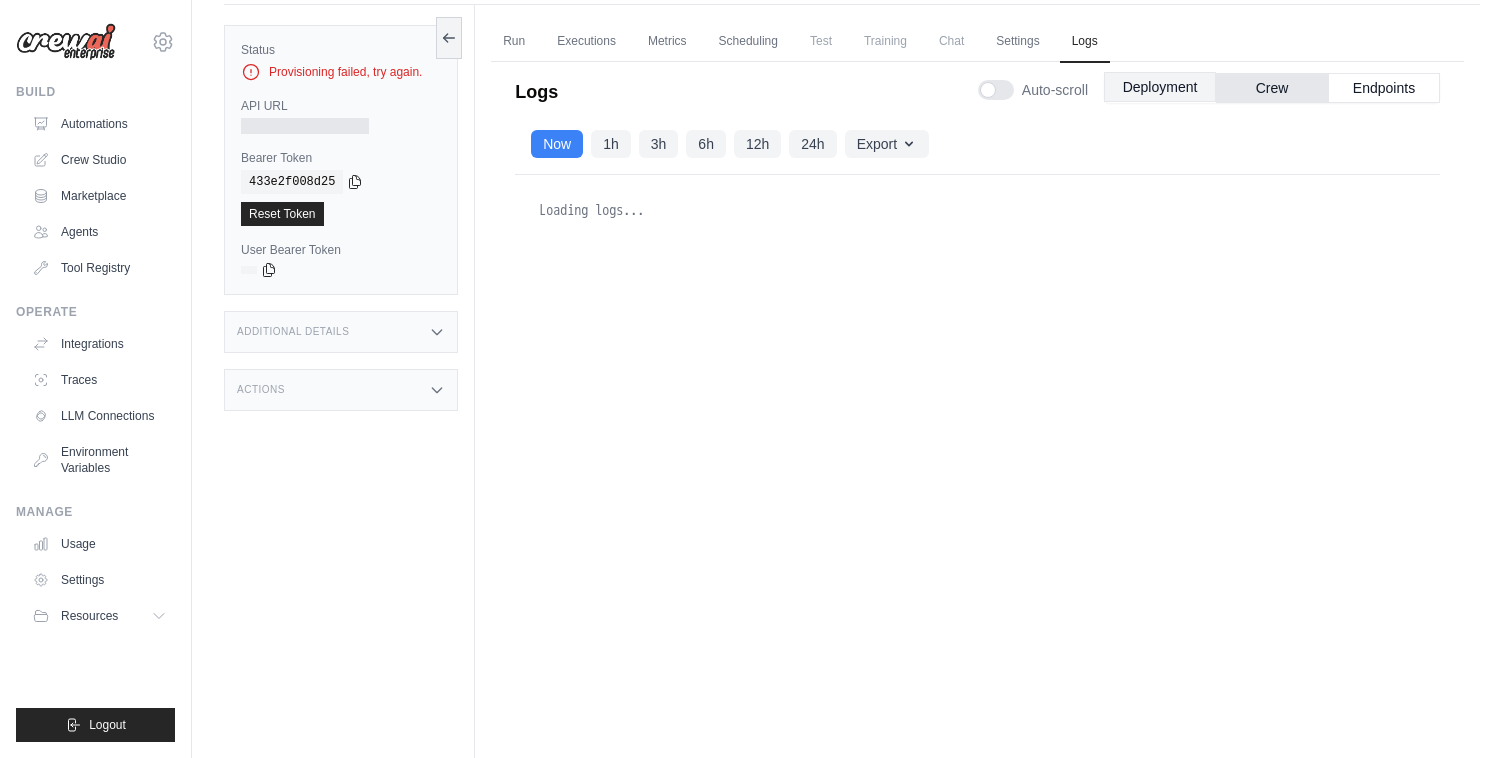 click on "Deployment" at bounding box center (1160, 87) 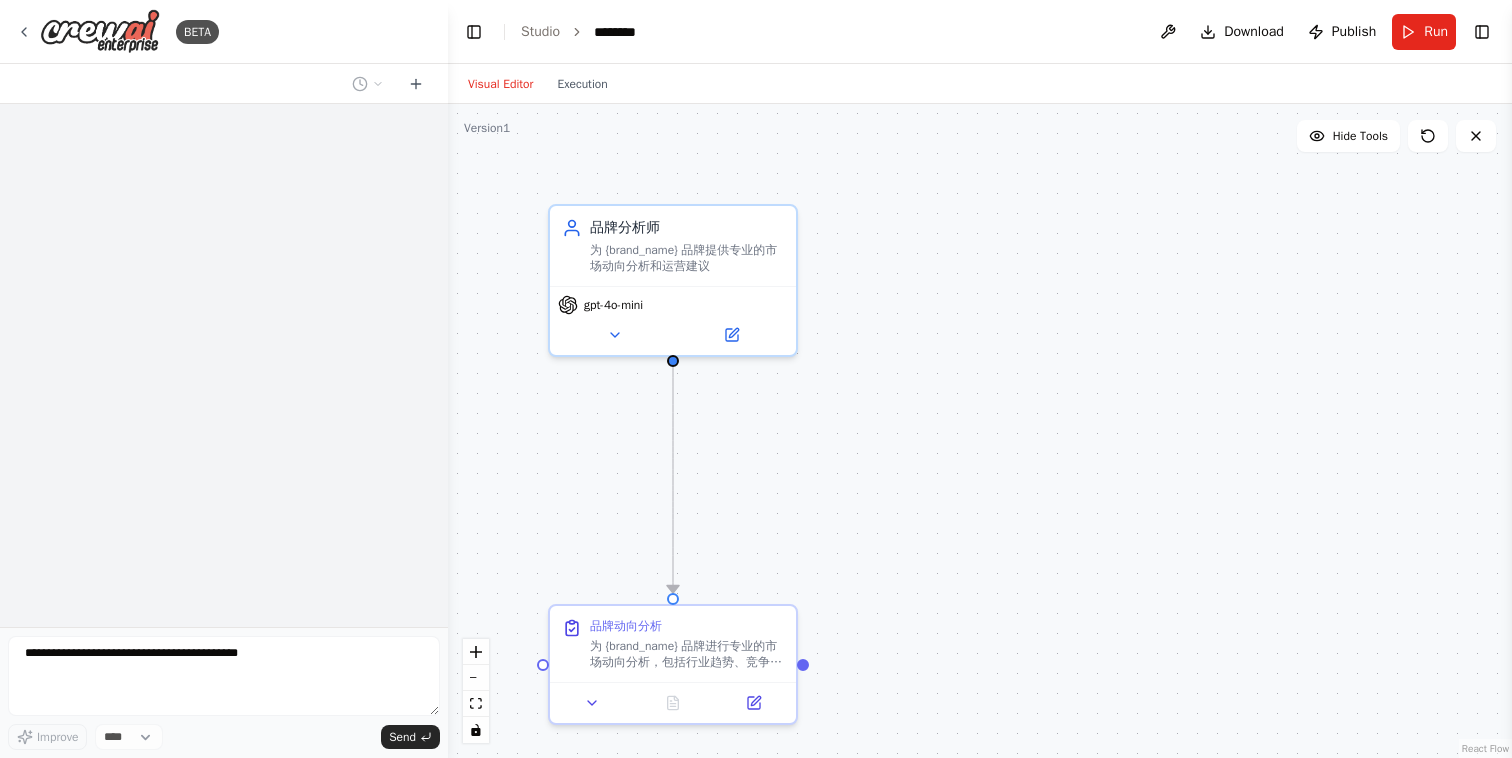scroll, scrollTop: 0, scrollLeft: 0, axis: both 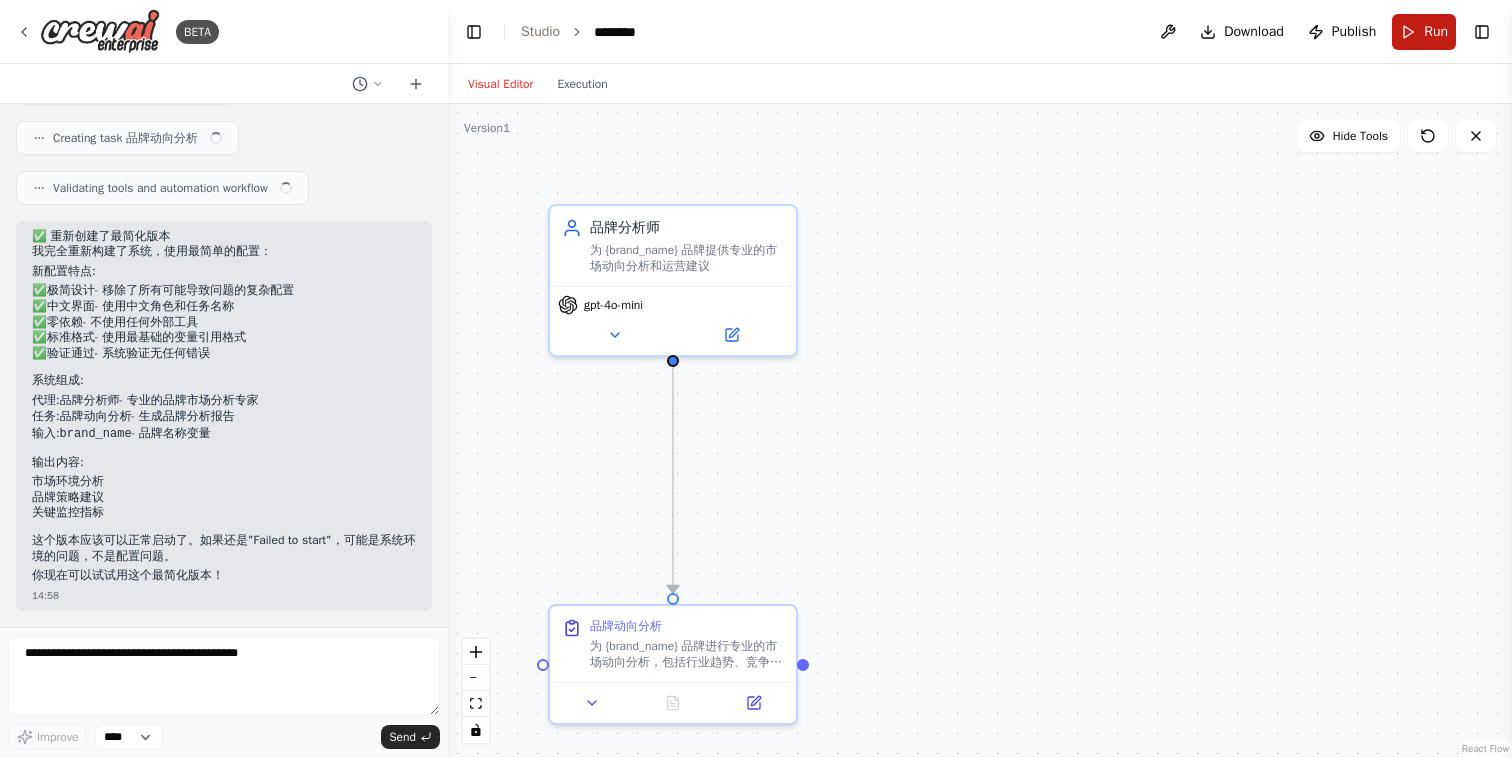 click on "Run" at bounding box center (1424, 32) 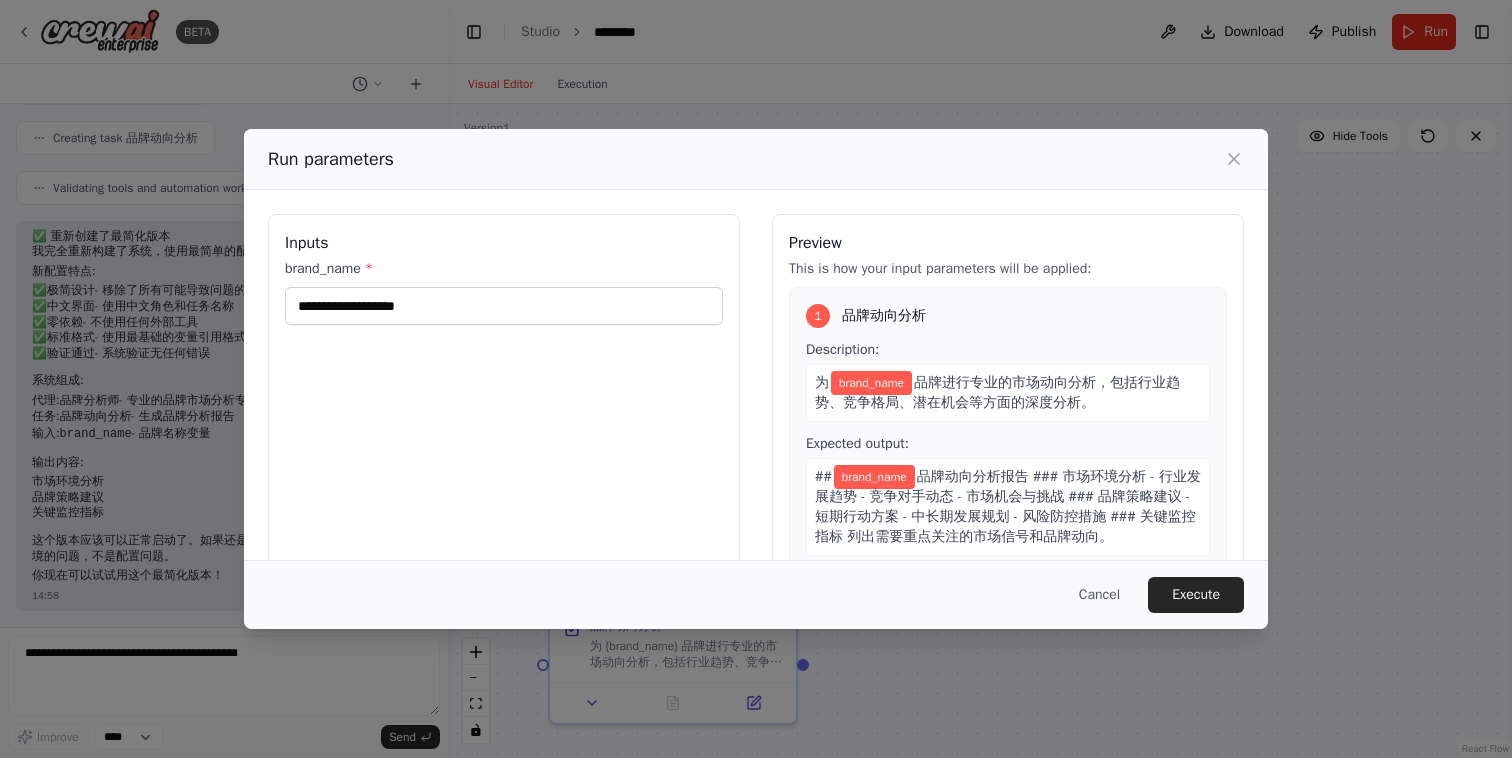 scroll, scrollTop: 0, scrollLeft: 0, axis: both 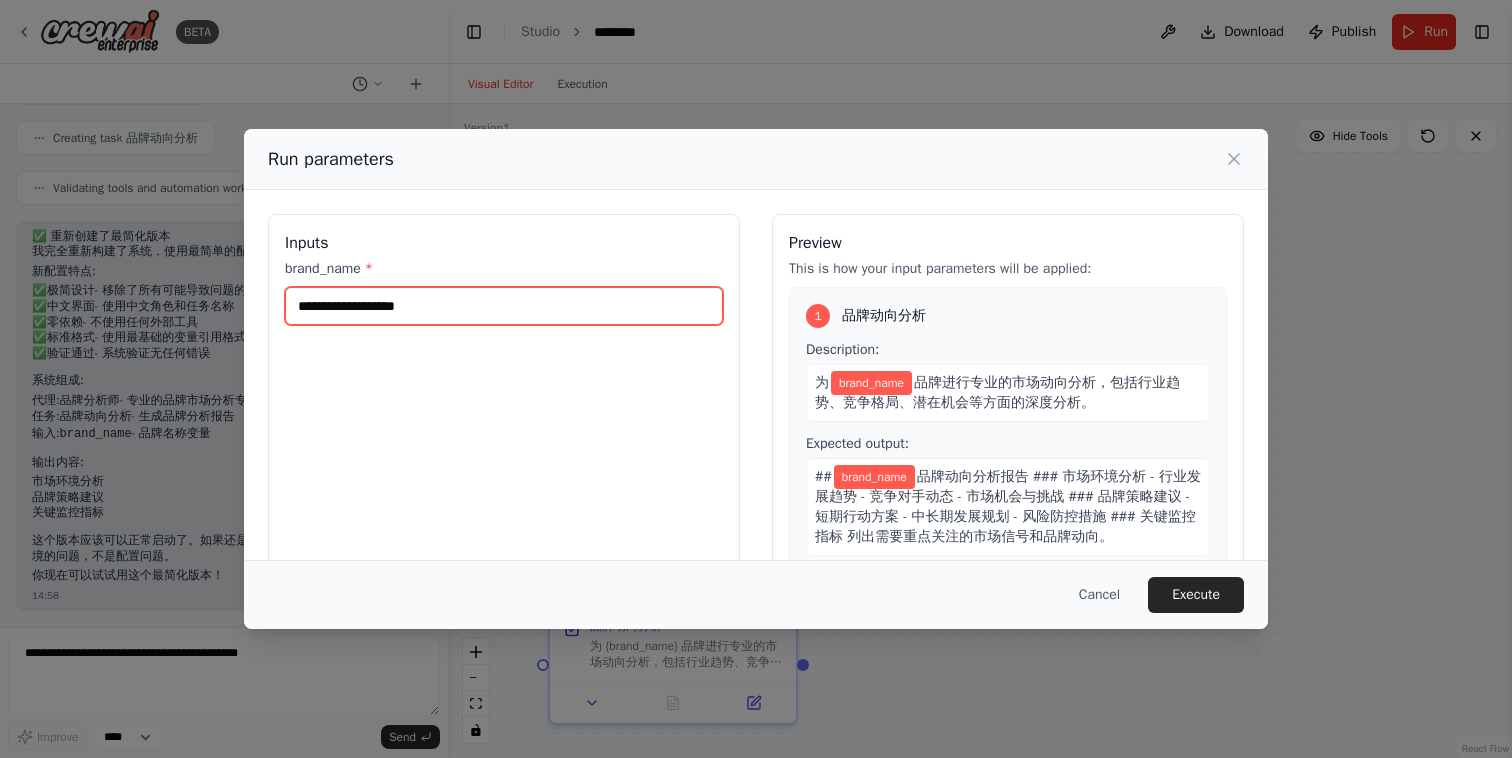 click on "brand_name *" at bounding box center [504, 306] 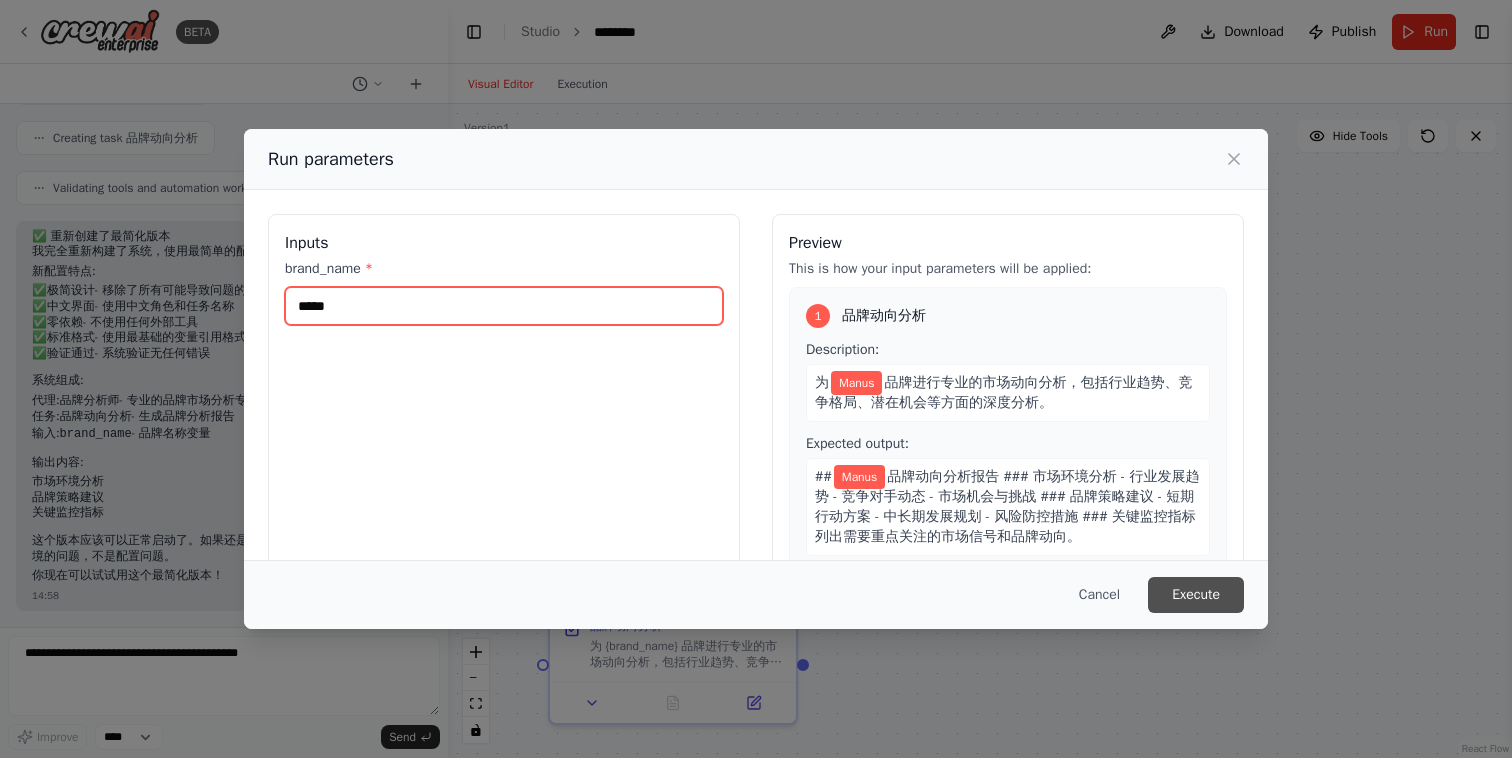 type on "*****" 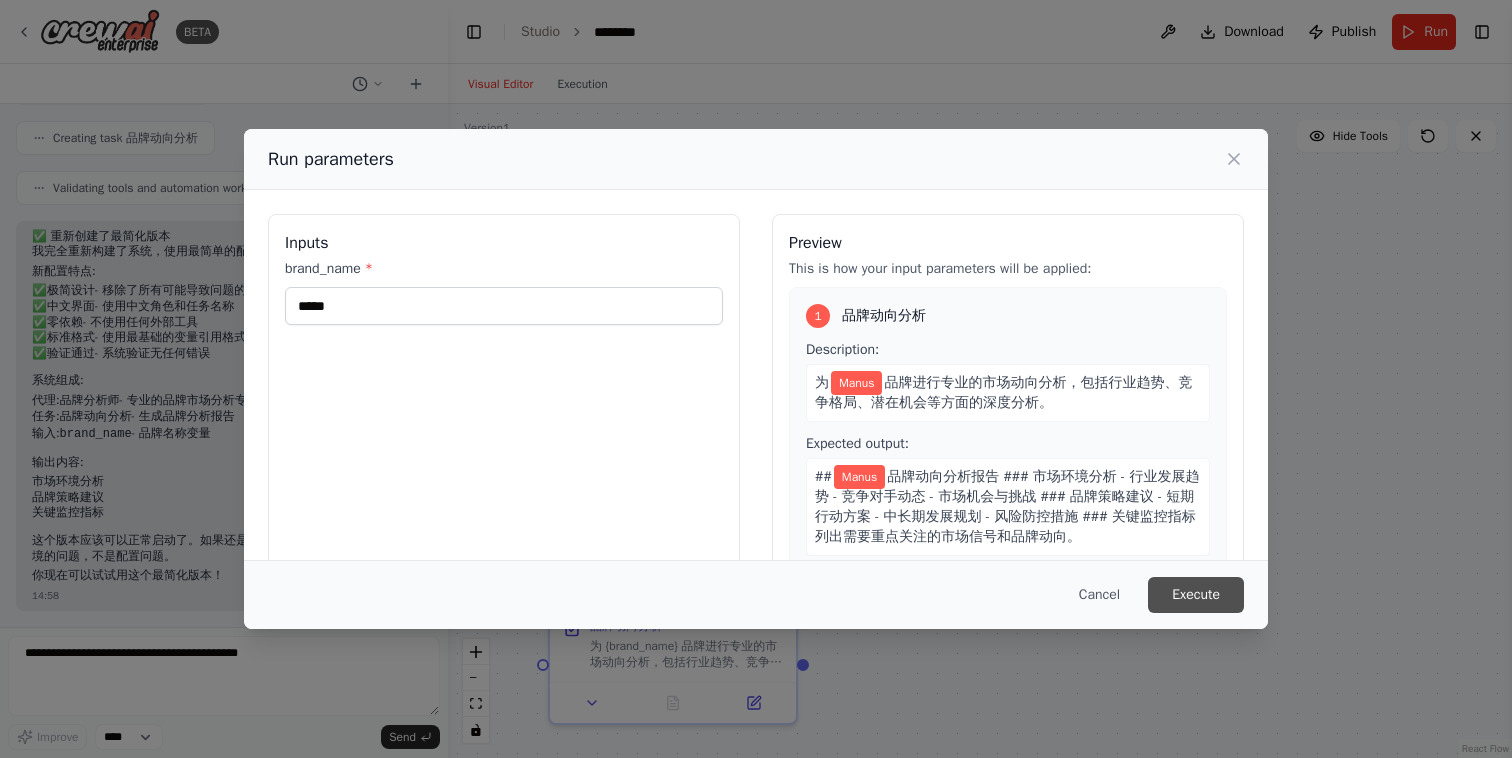 click on "Execute" at bounding box center [1196, 595] 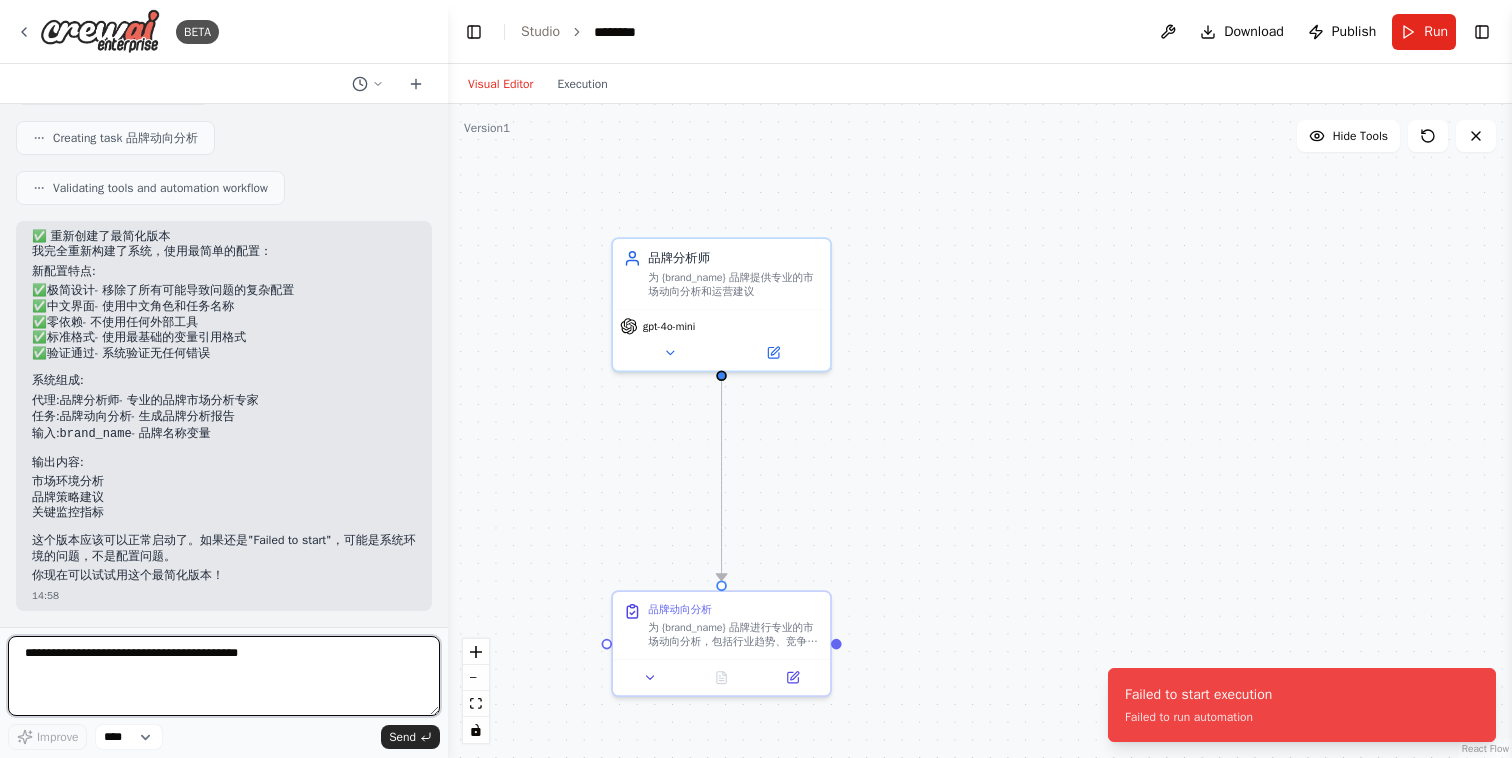 click at bounding box center [224, 676] 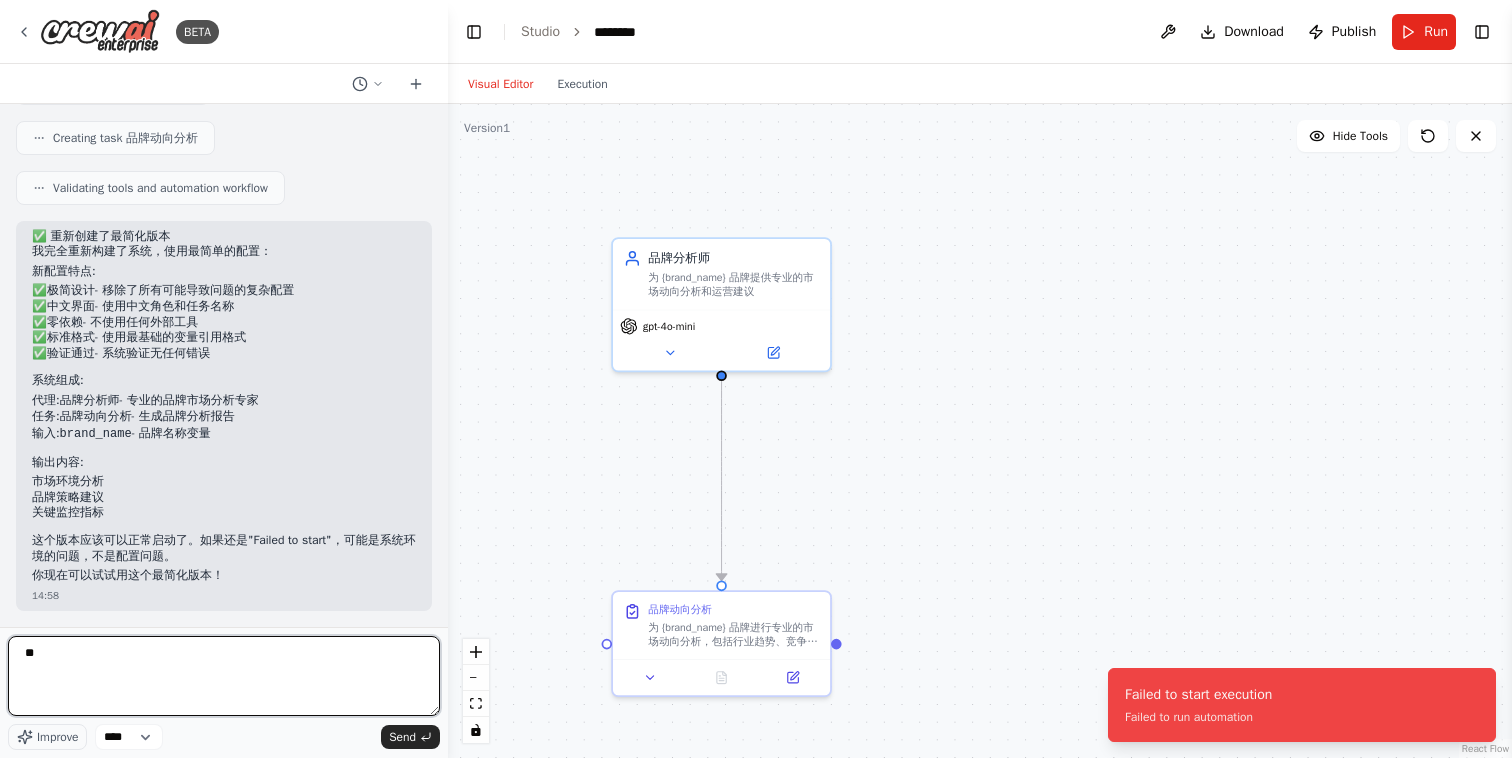 type on "*" 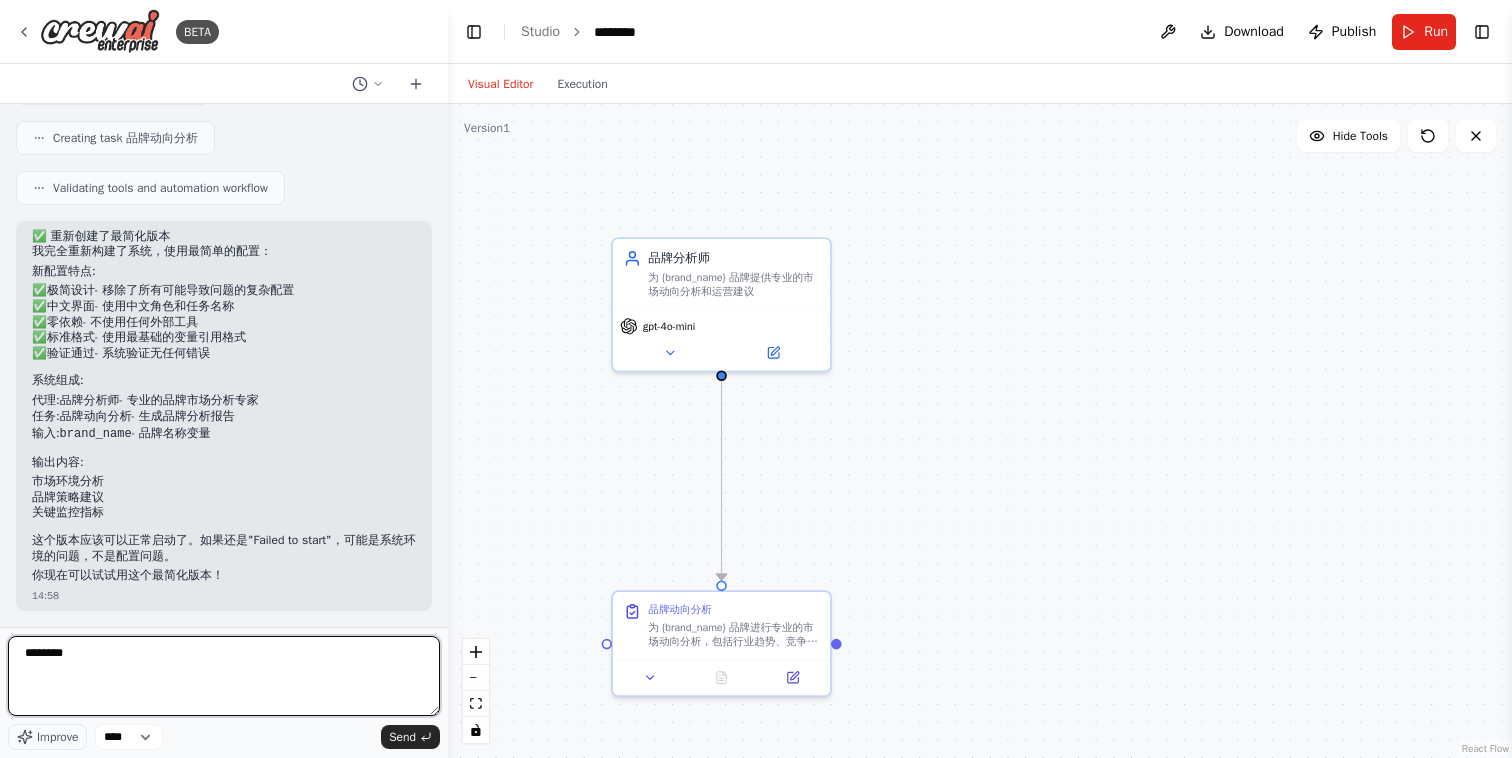 type on "******" 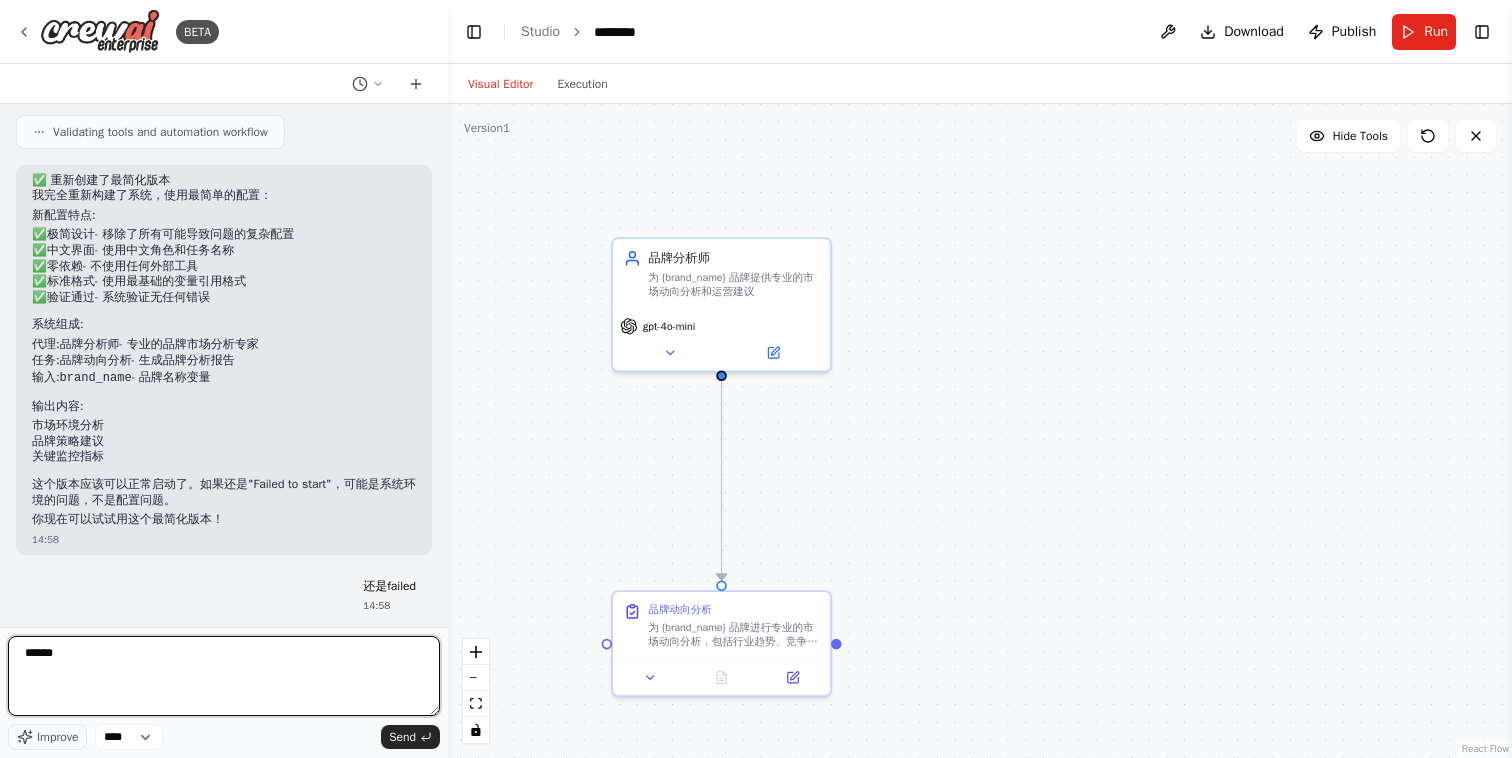 type 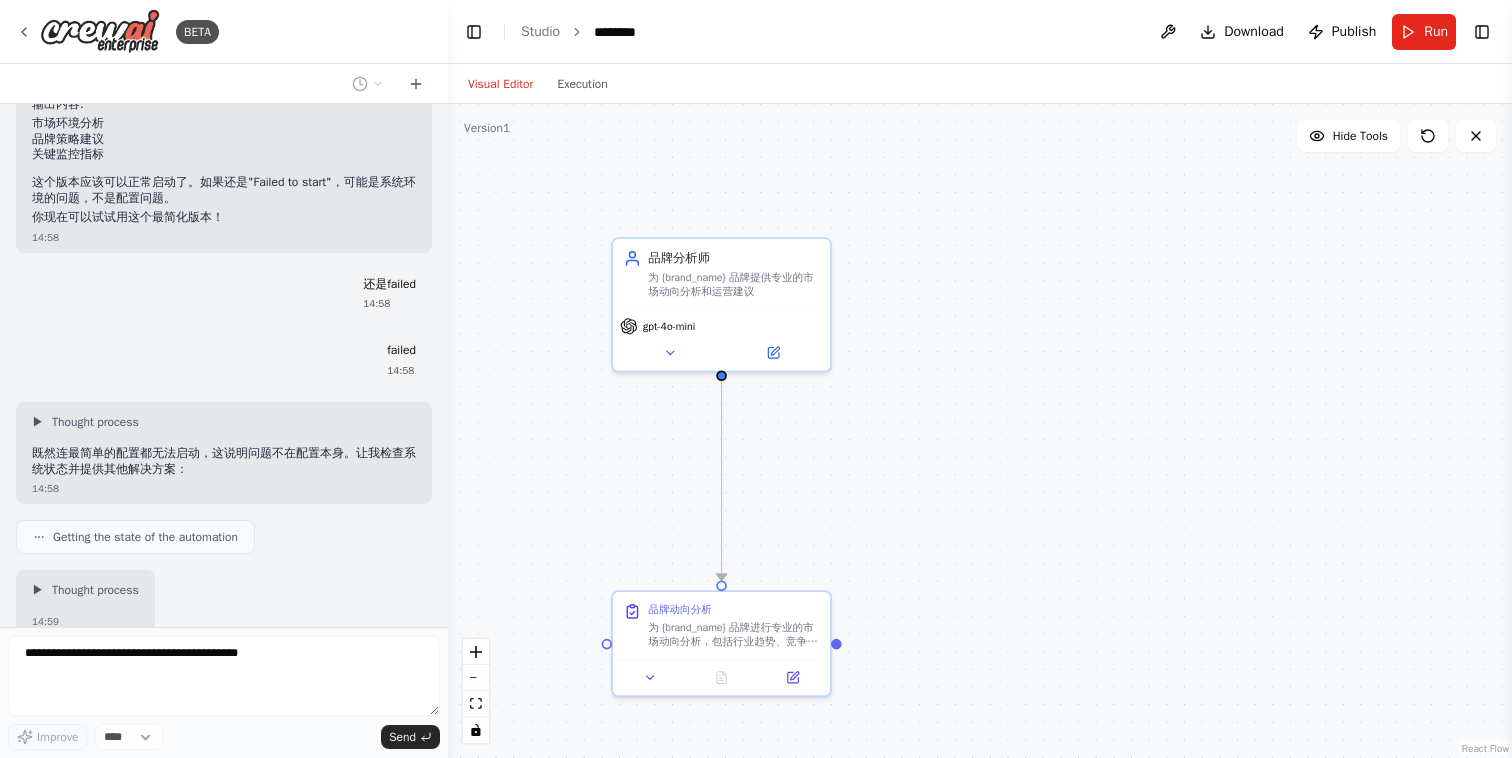 scroll, scrollTop: 9936, scrollLeft: 0, axis: vertical 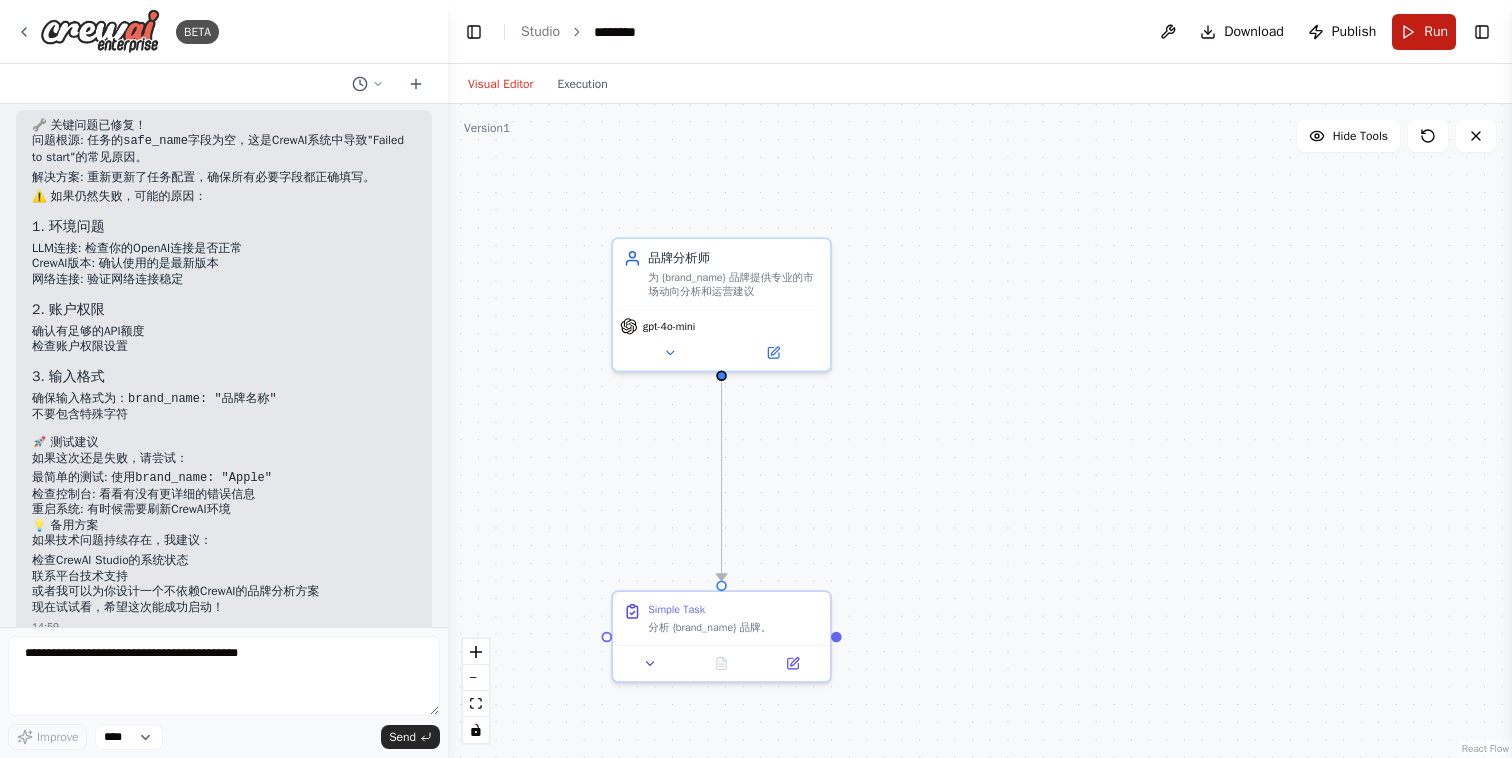 click on "Run" at bounding box center (1424, 32) 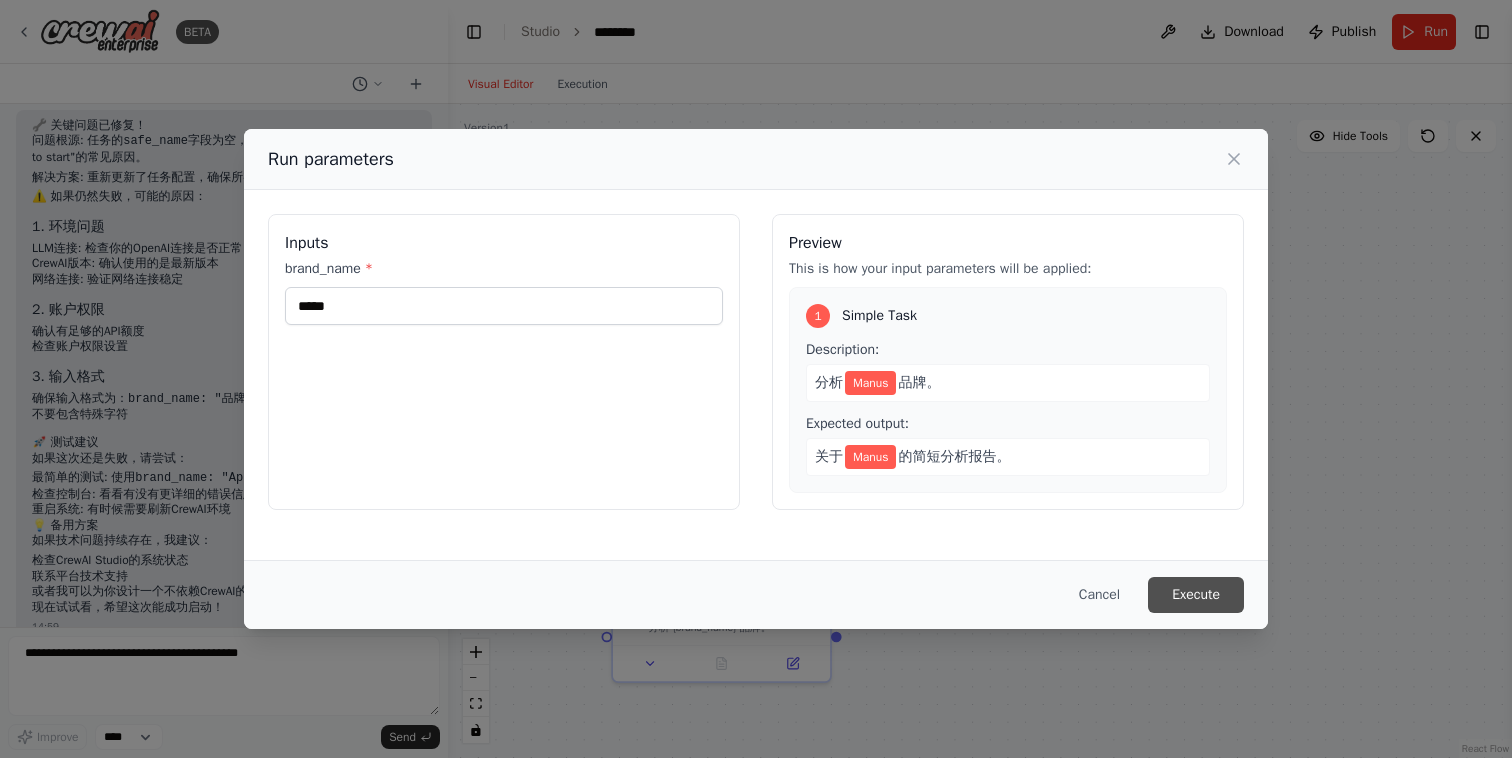 click on "Execute" at bounding box center [1196, 595] 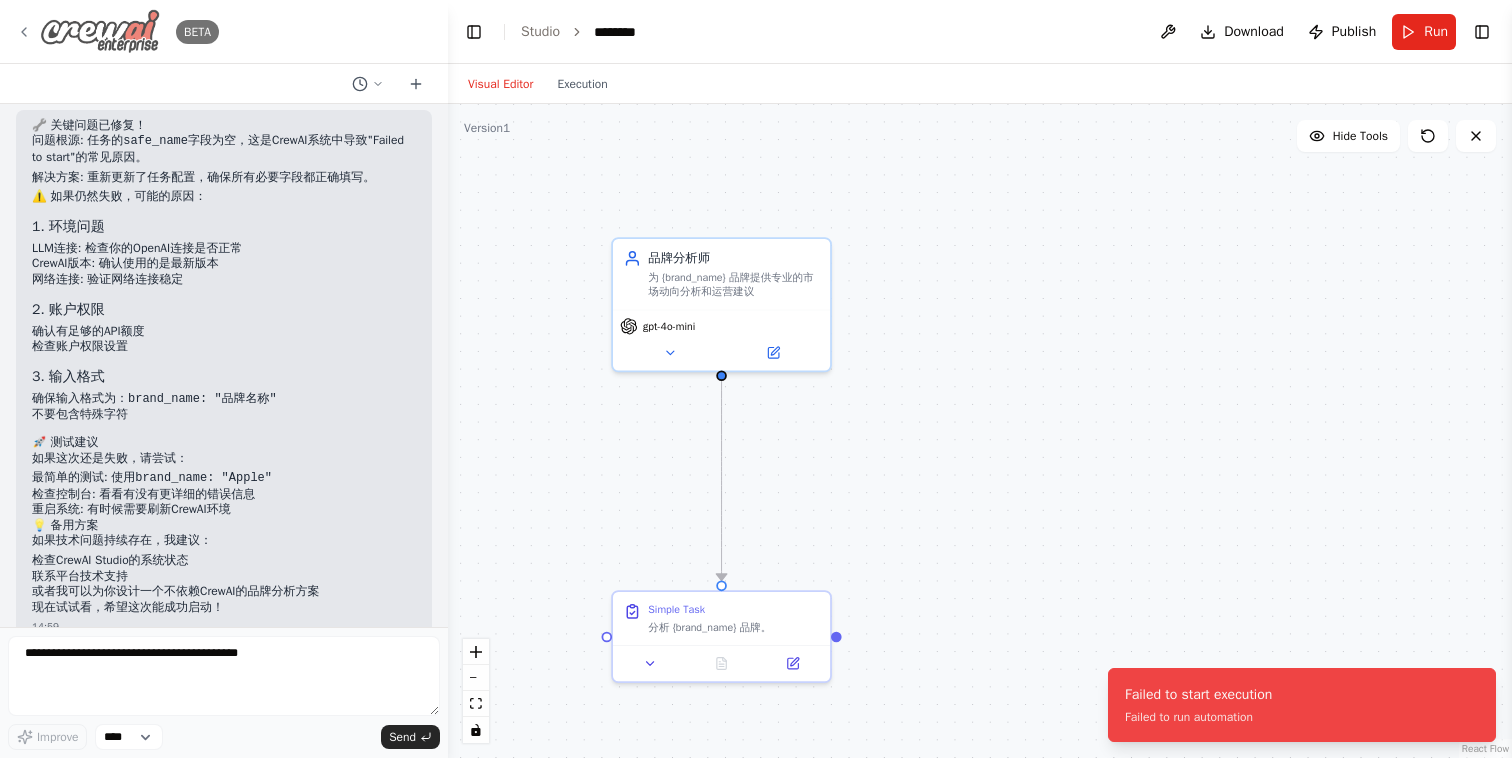 click on "BETA" at bounding box center [117, 31] 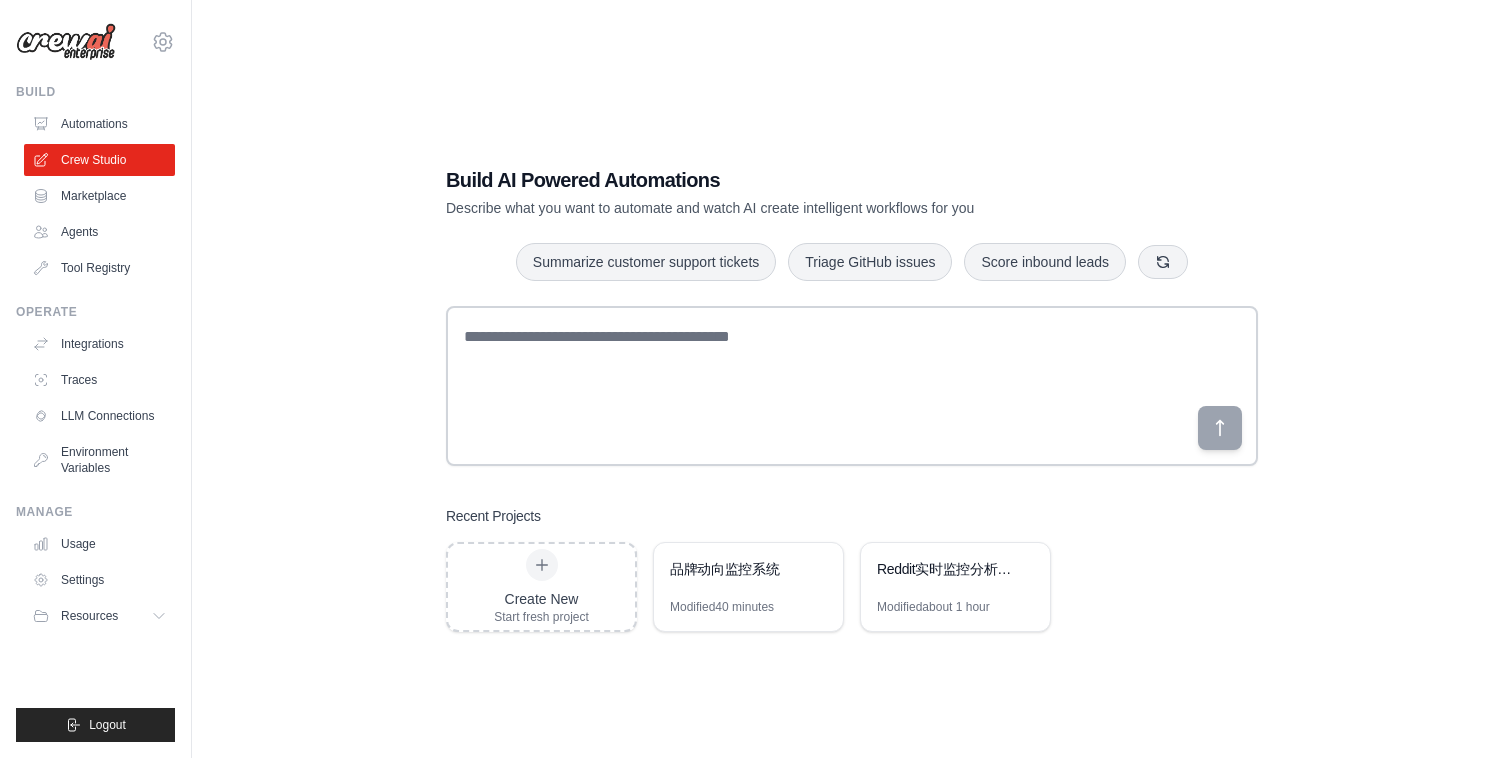 scroll, scrollTop: 0, scrollLeft: 0, axis: both 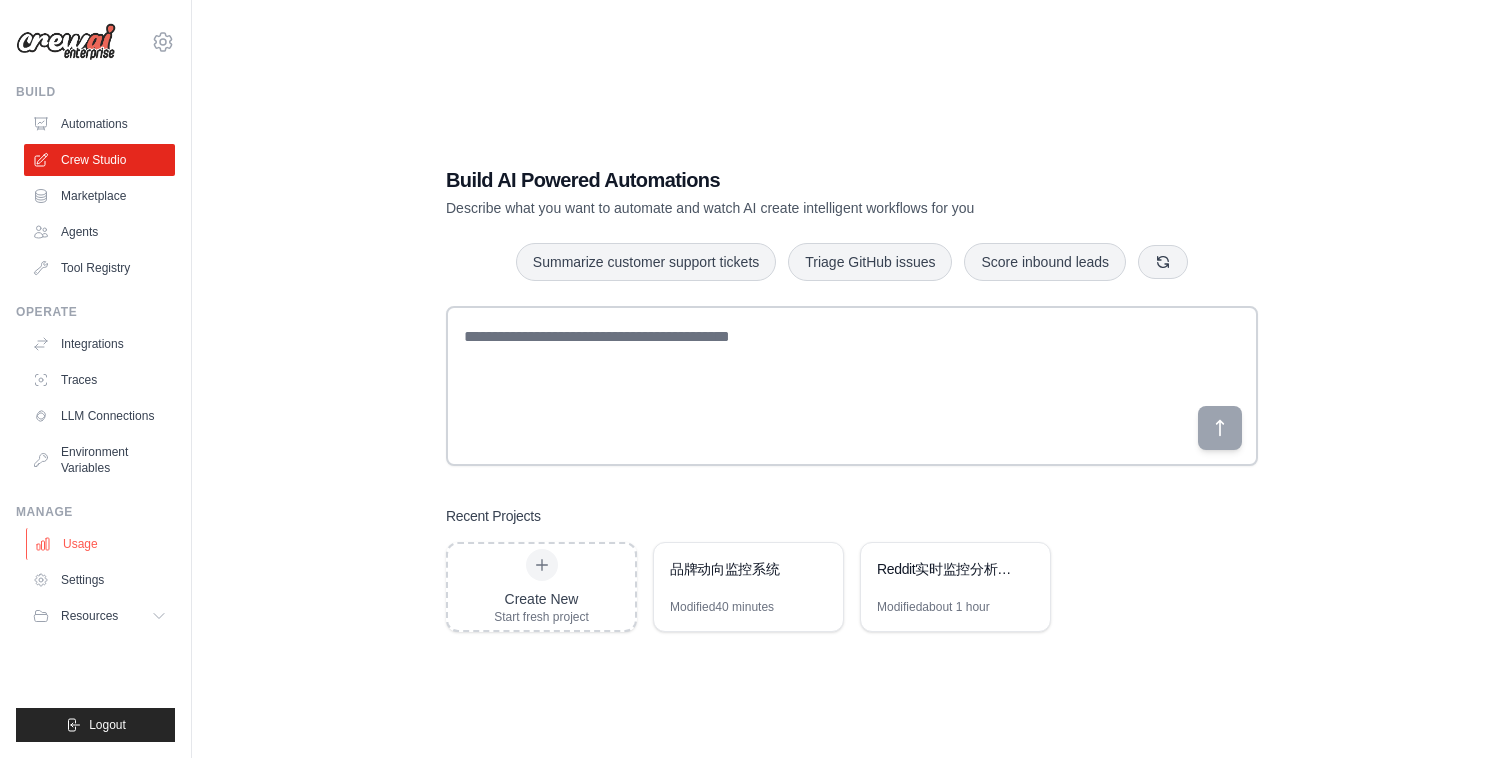 click on "Usage" at bounding box center (101, 544) 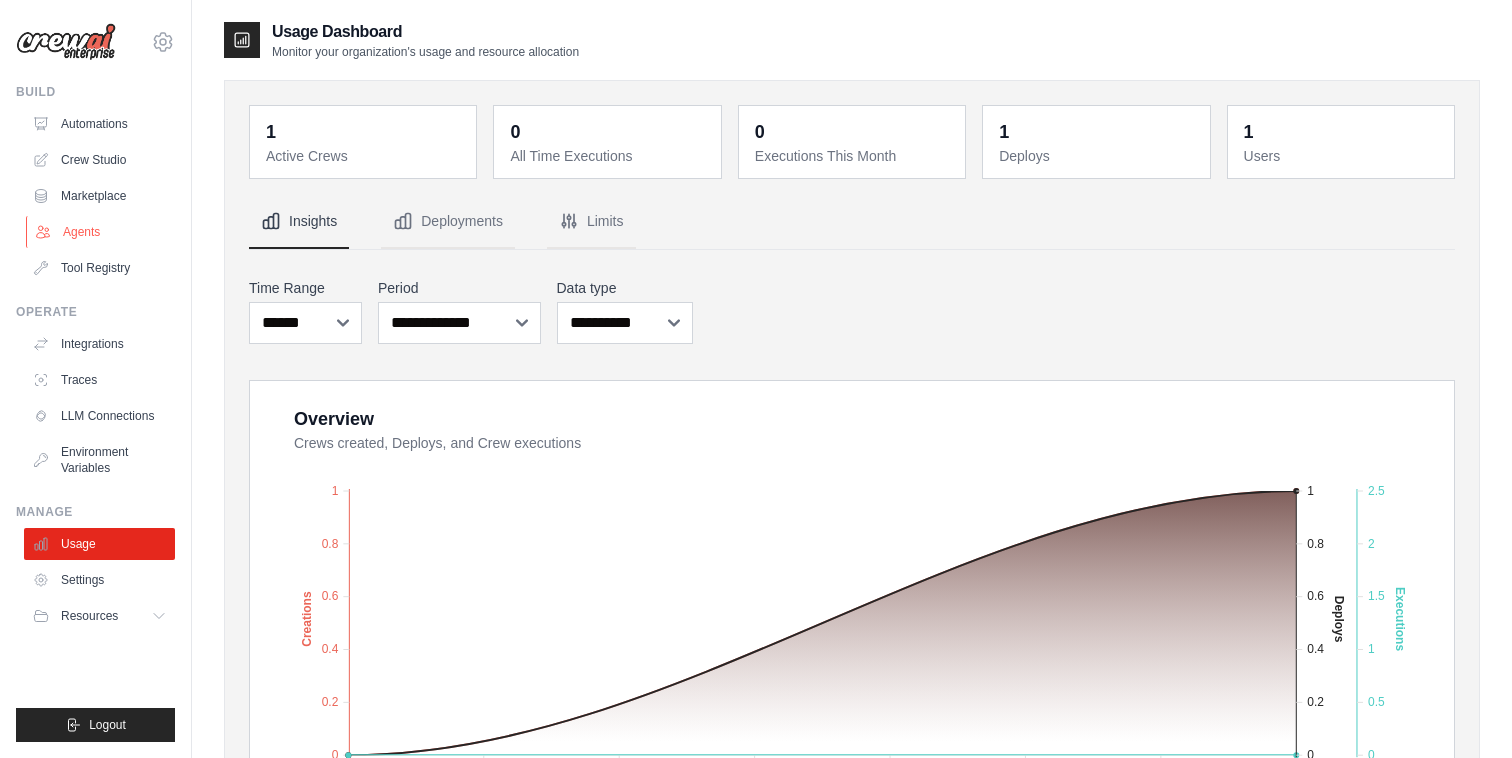 click on "Agents" at bounding box center (101, 232) 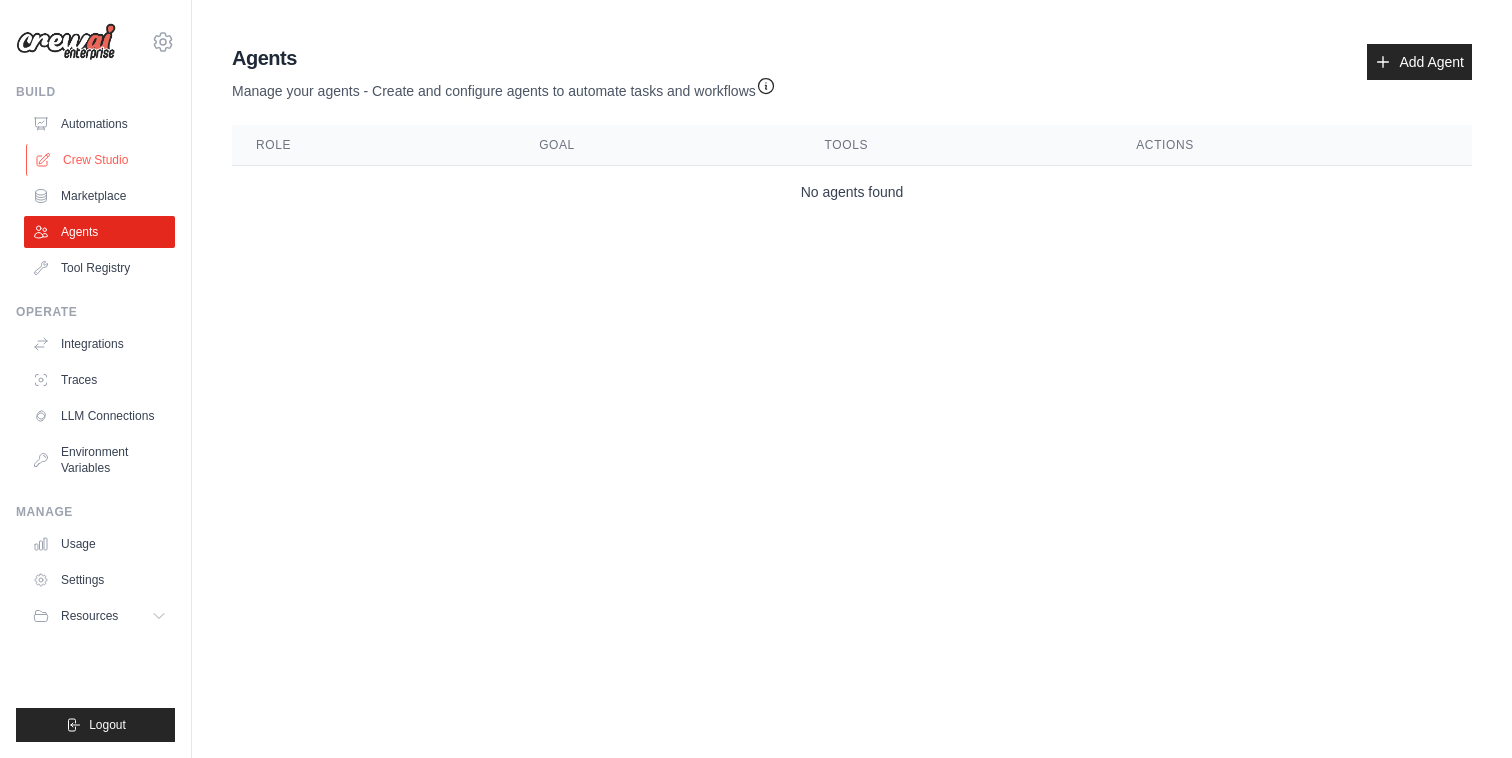 click on "Crew Studio" at bounding box center (101, 160) 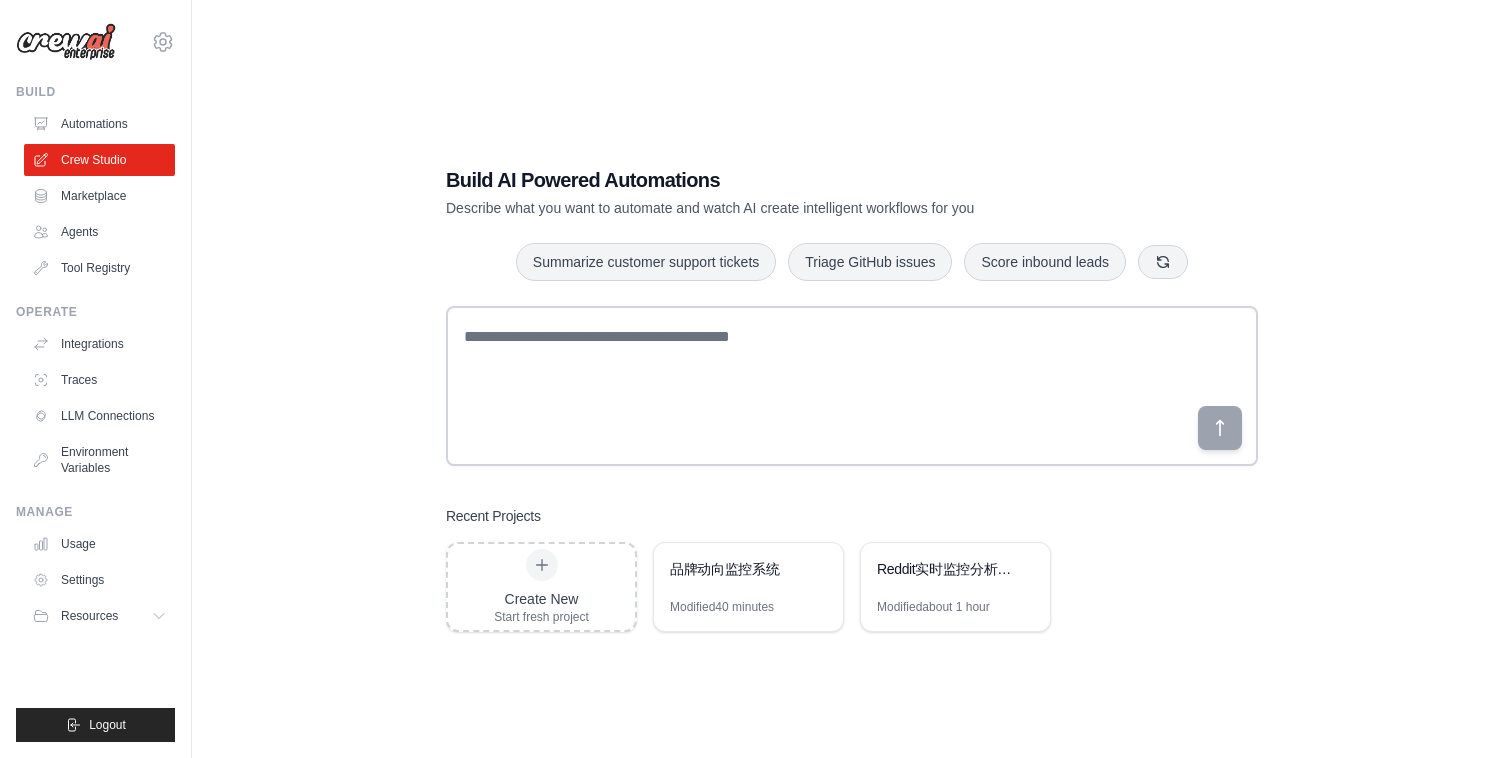 scroll, scrollTop: 0, scrollLeft: 0, axis: both 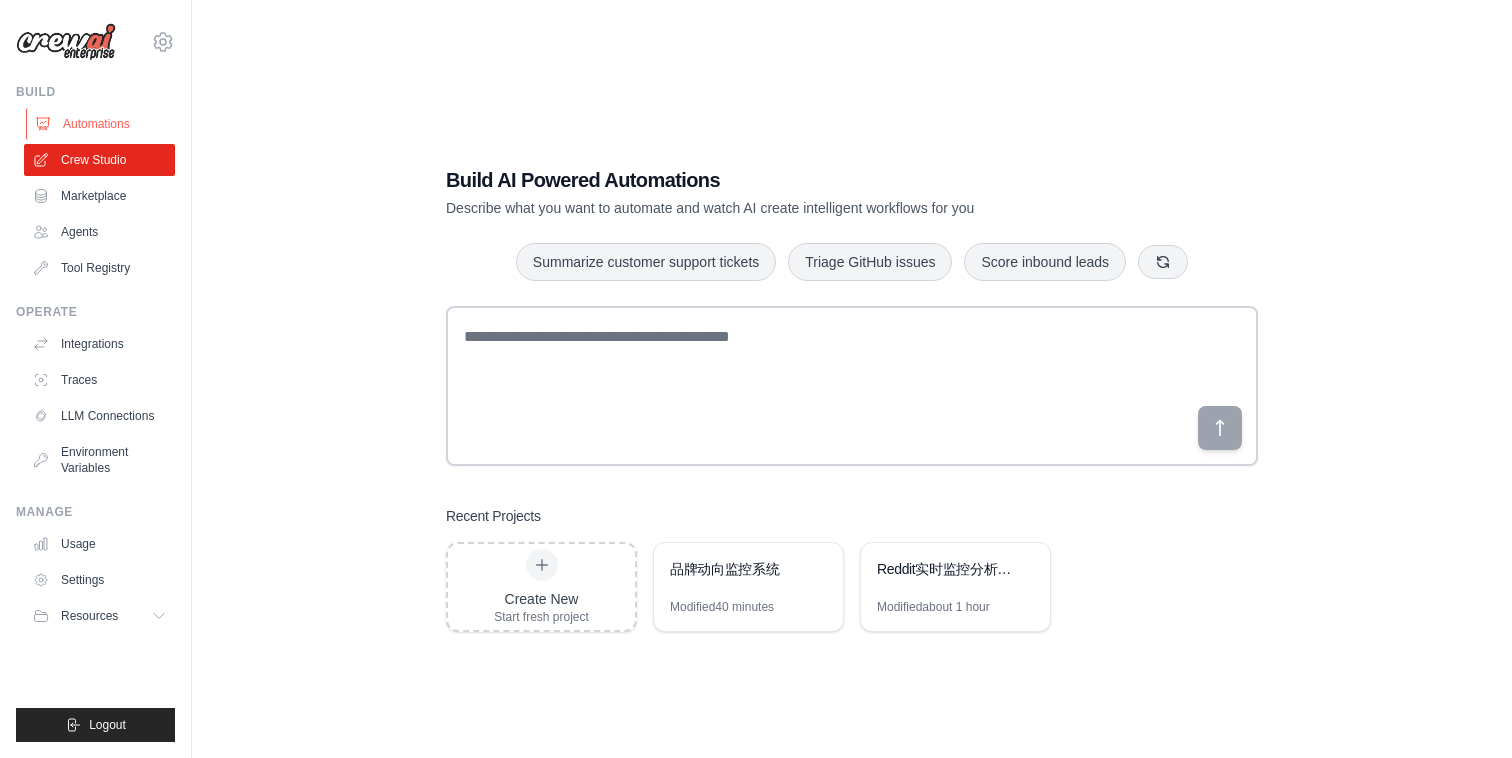 click on "Automations" at bounding box center (101, 124) 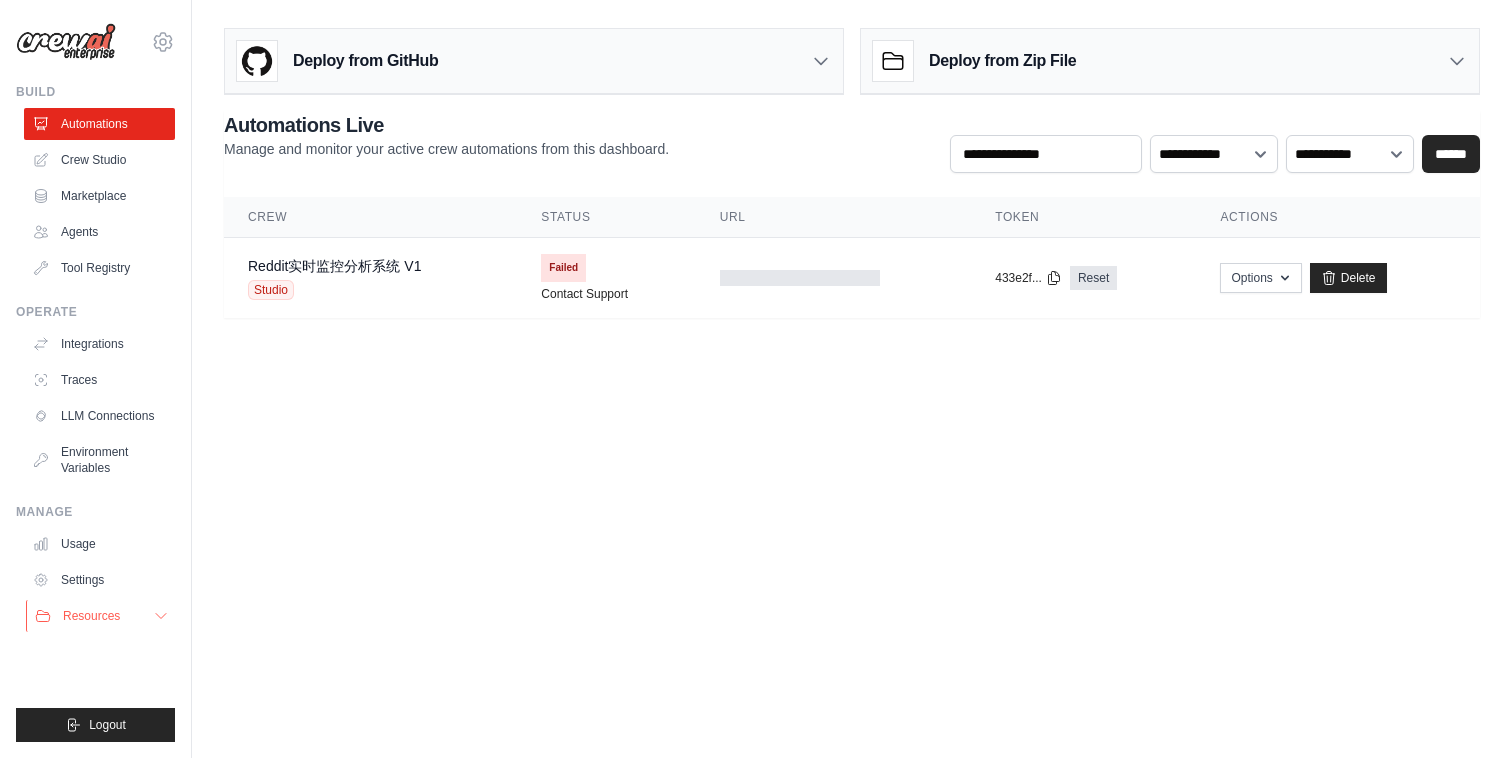 click on "Resources" at bounding box center (91, 616) 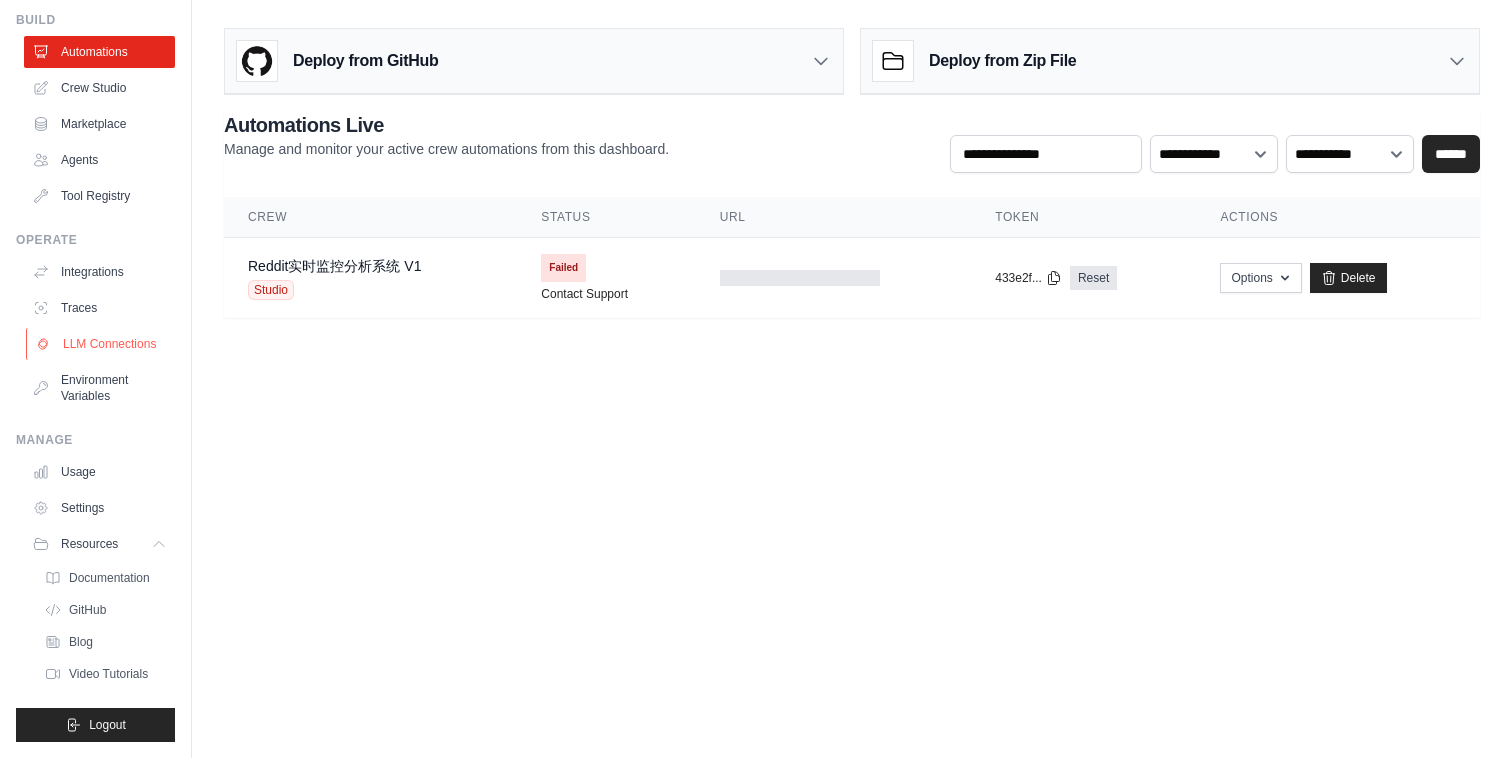 scroll, scrollTop: 0, scrollLeft: 0, axis: both 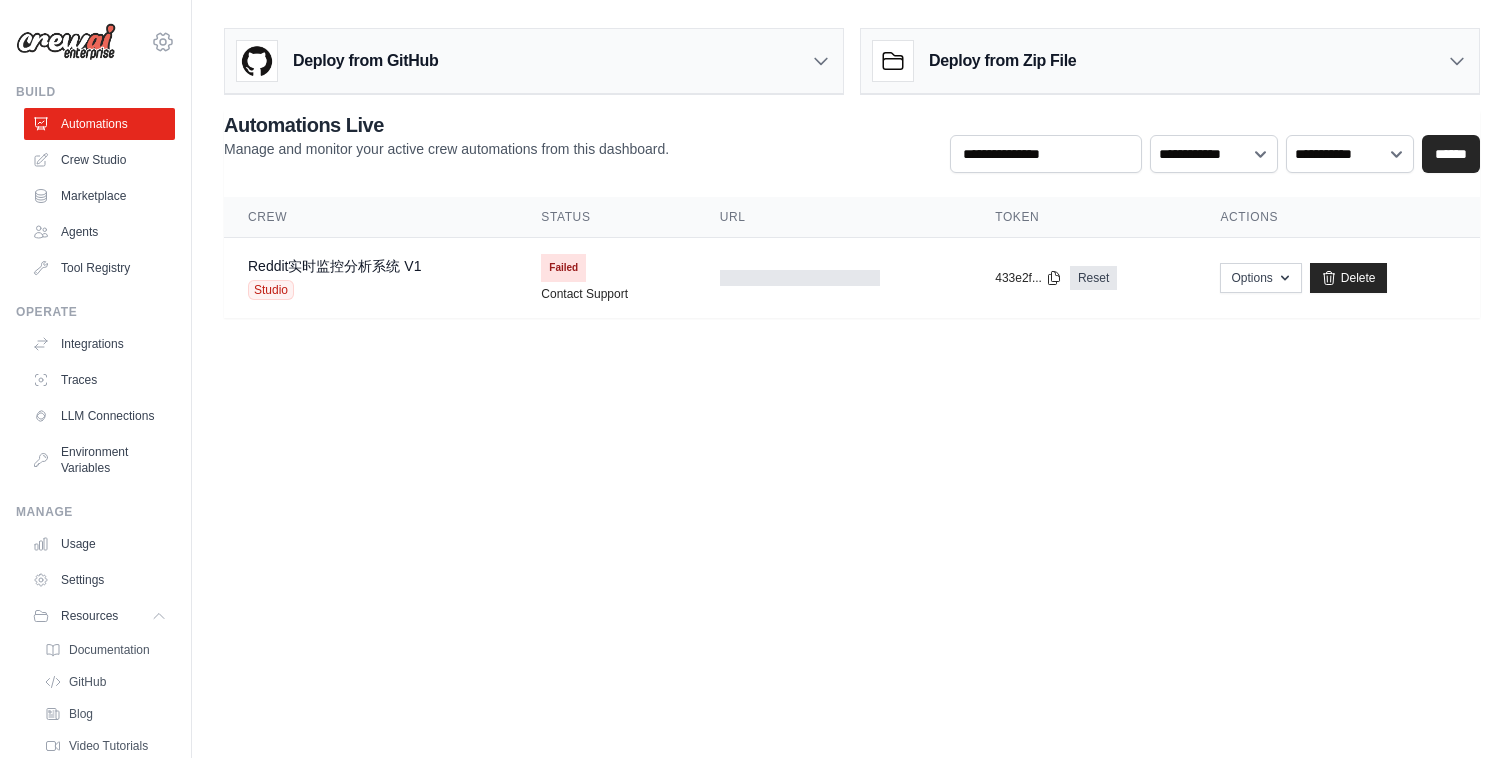 click 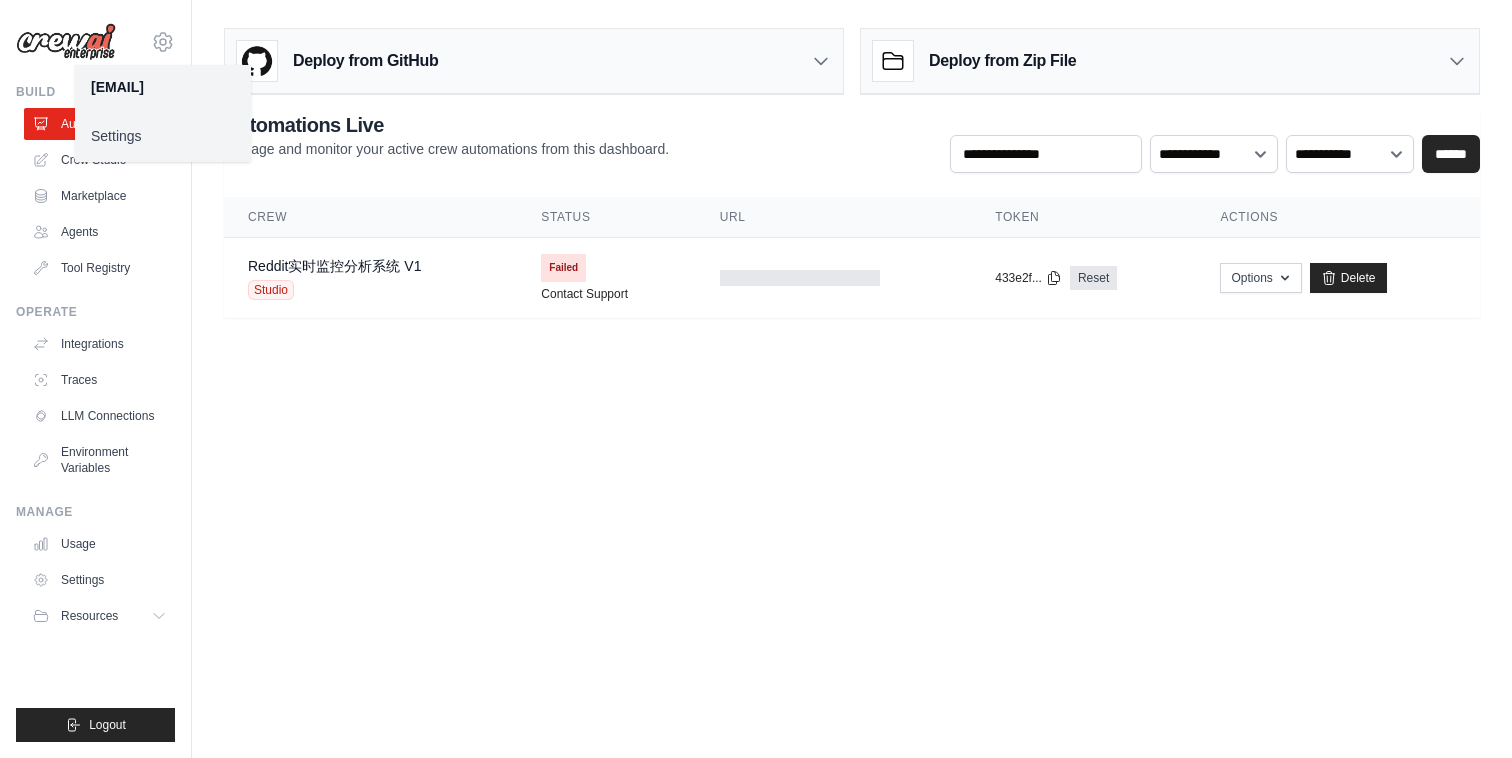 click on "Settings" at bounding box center (163, 136) 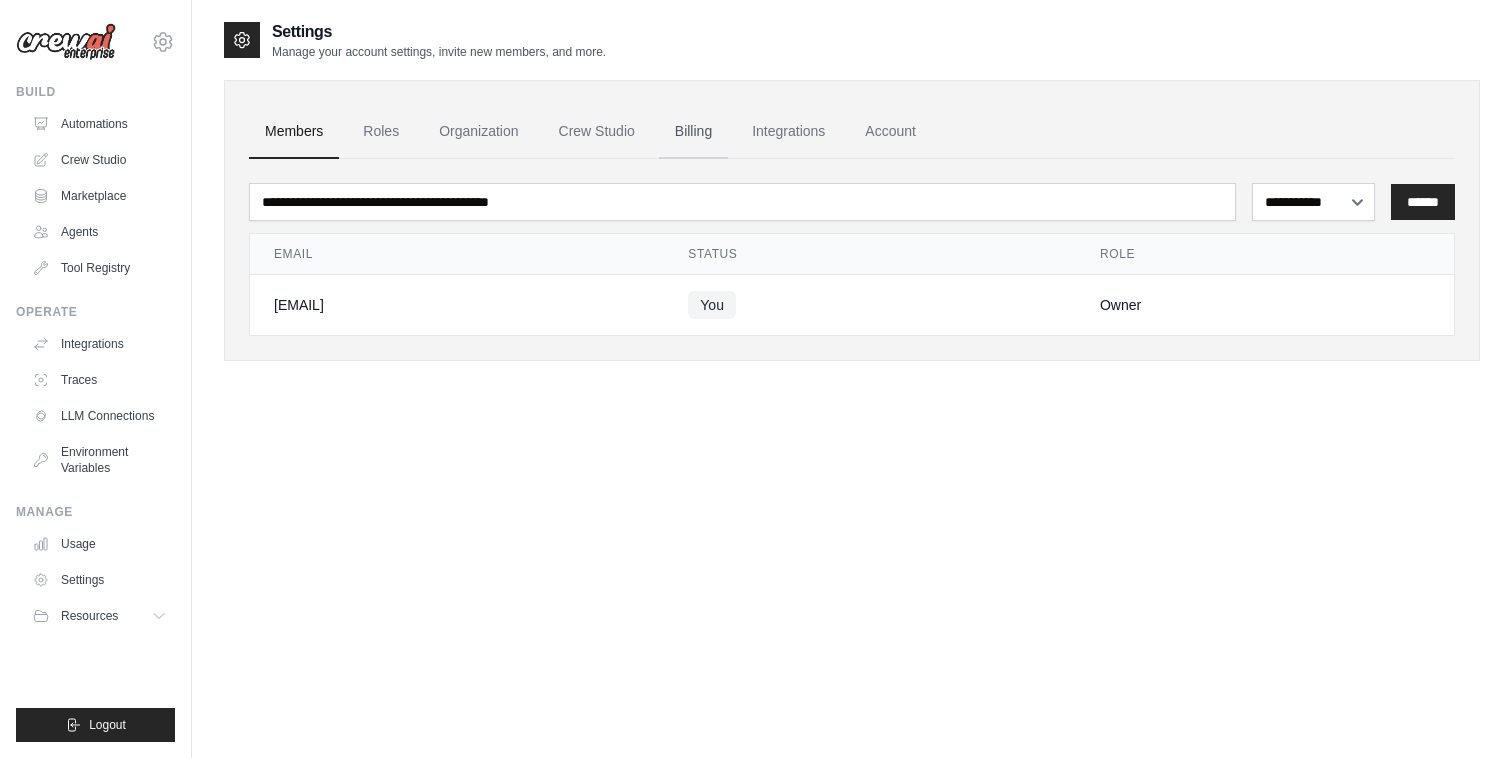 click on "Billing" at bounding box center (693, 132) 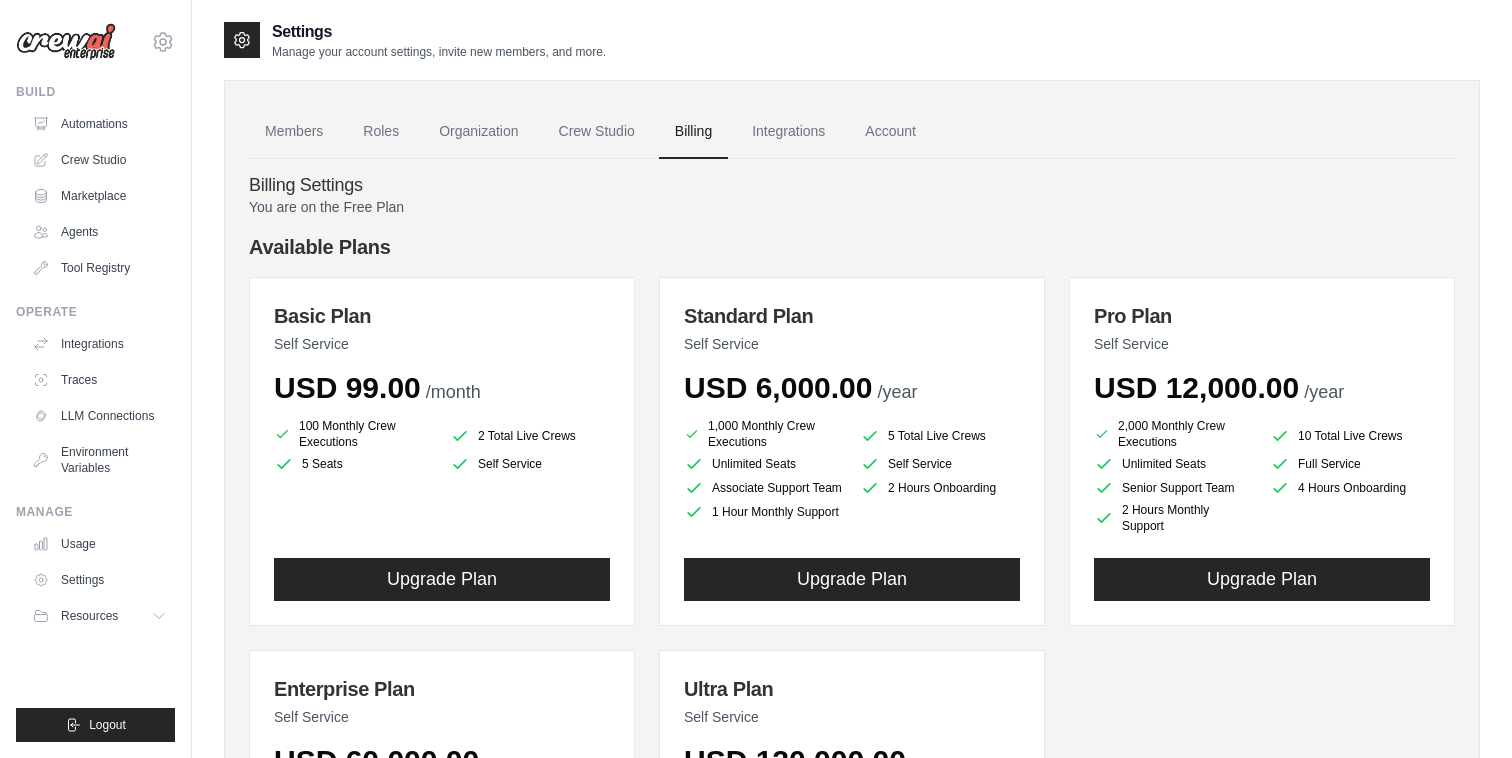 scroll, scrollTop: 4, scrollLeft: 0, axis: vertical 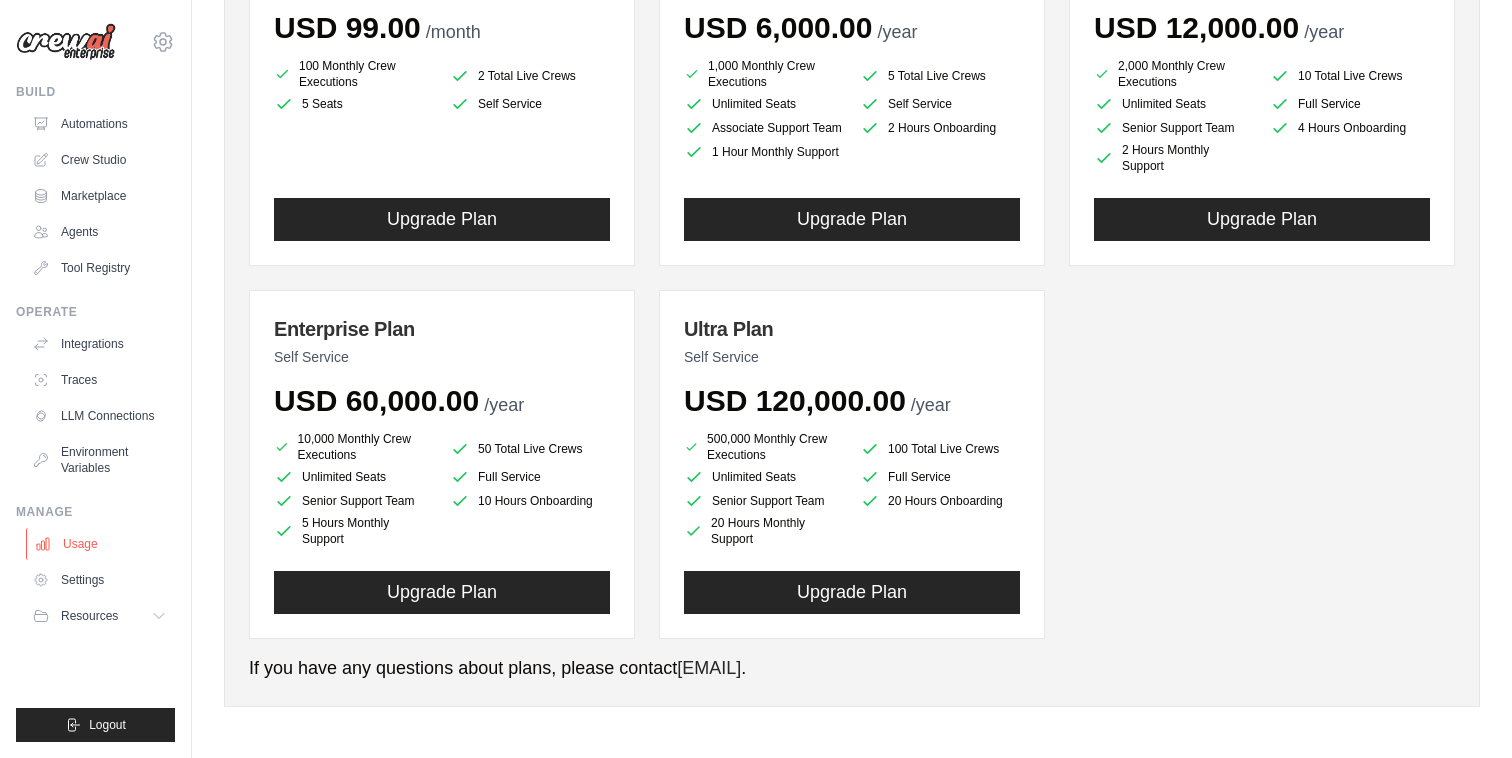 click on "Usage" at bounding box center (101, 544) 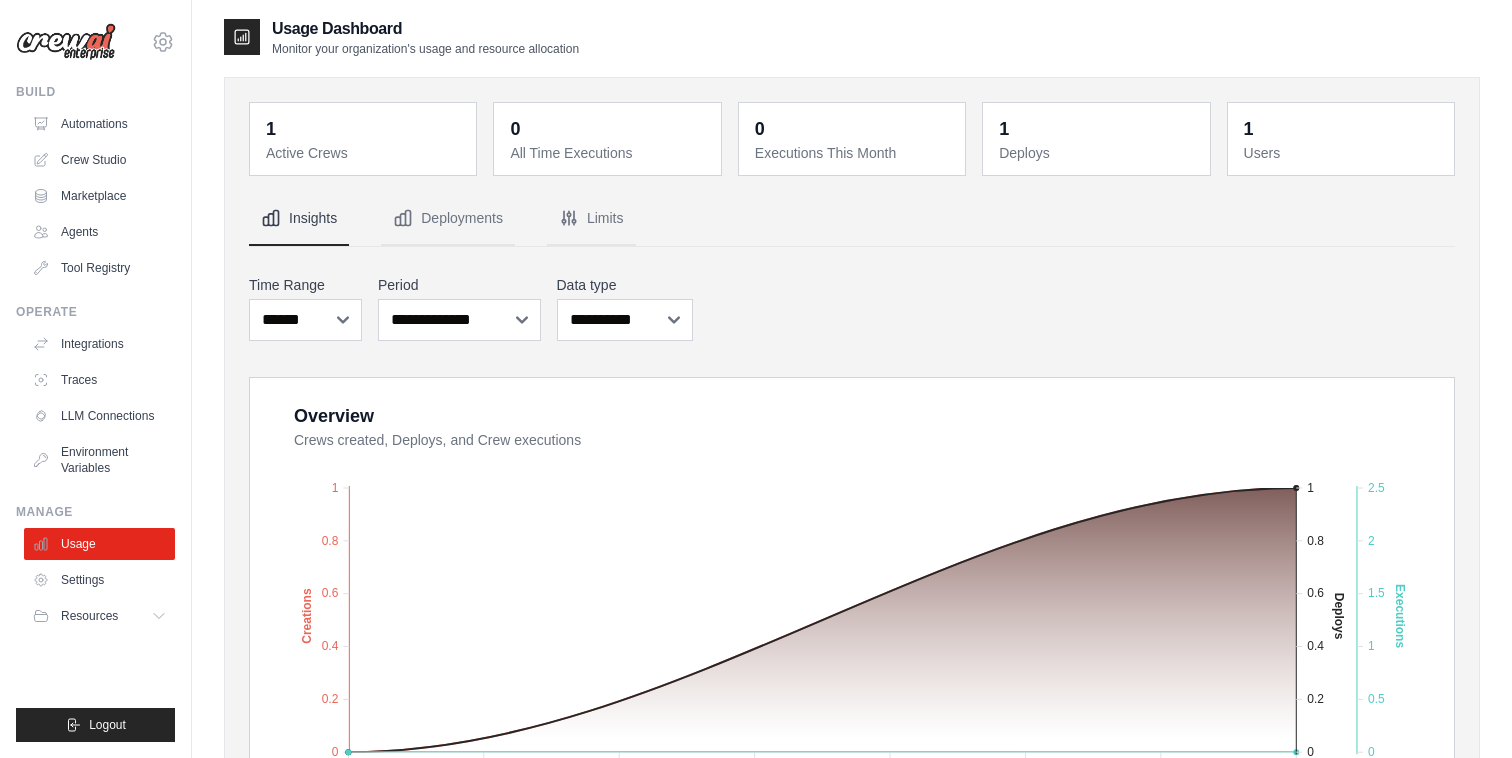 scroll, scrollTop: 0, scrollLeft: 0, axis: both 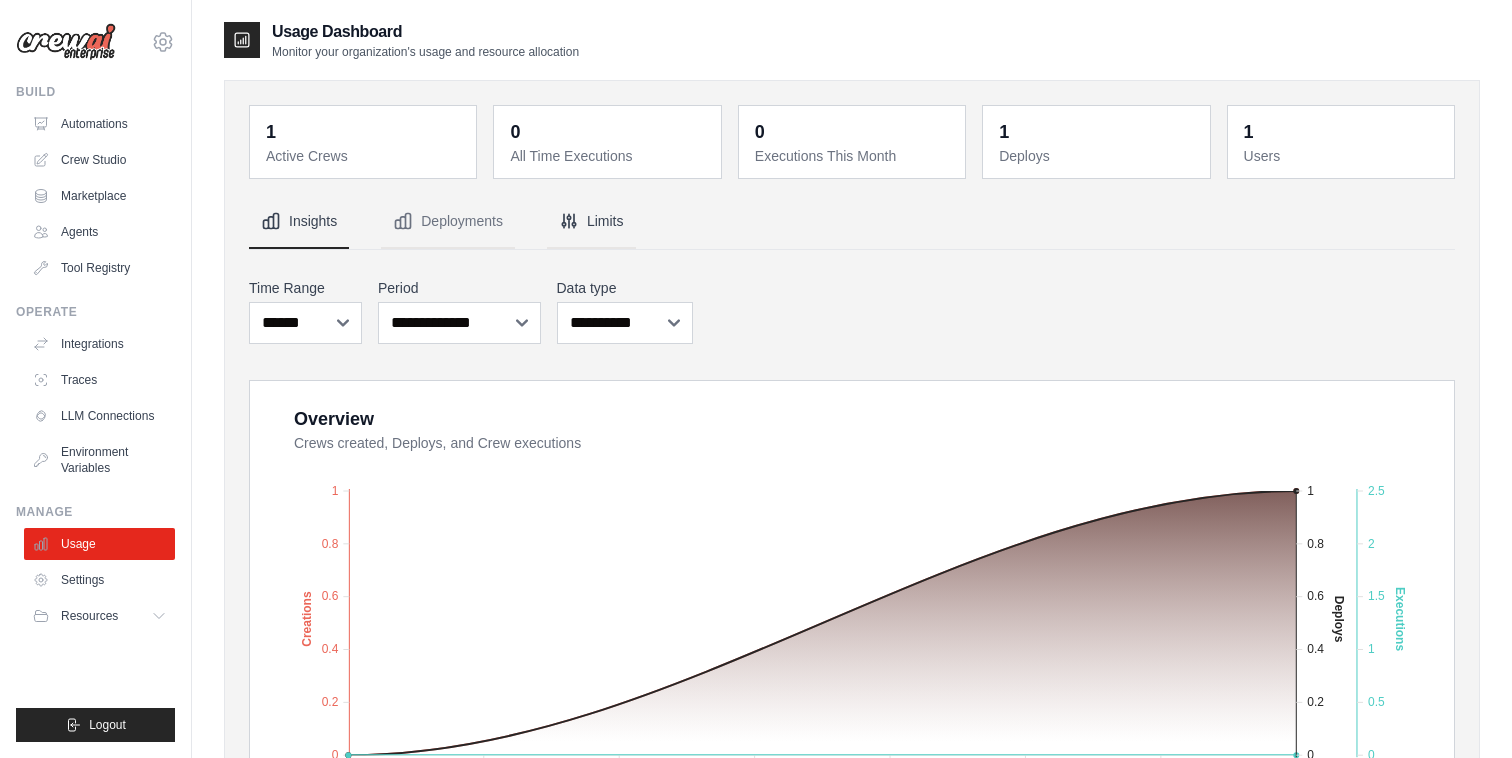 click on "Limits" at bounding box center [591, 222] 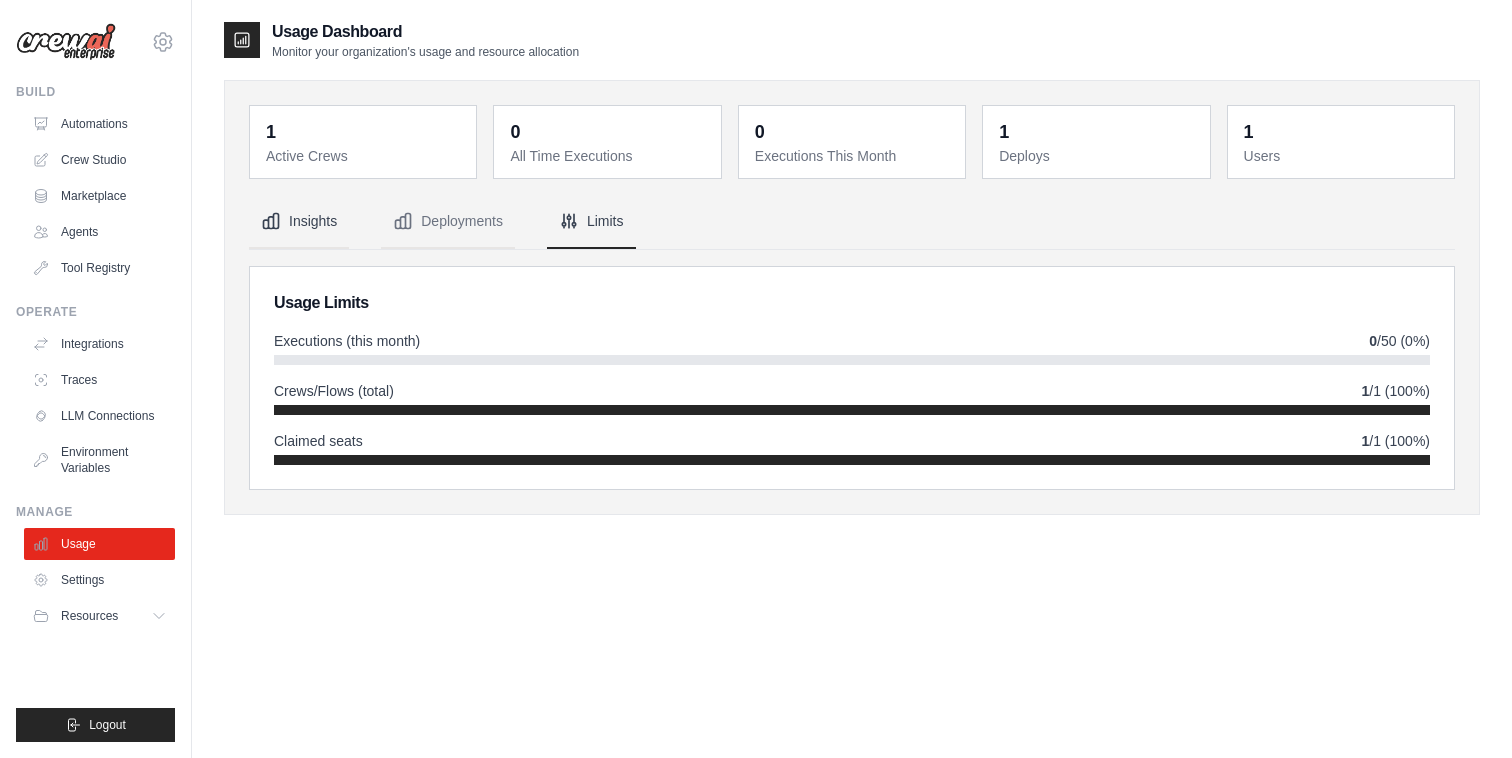 click on "Insights" at bounding box center (299, 222) 